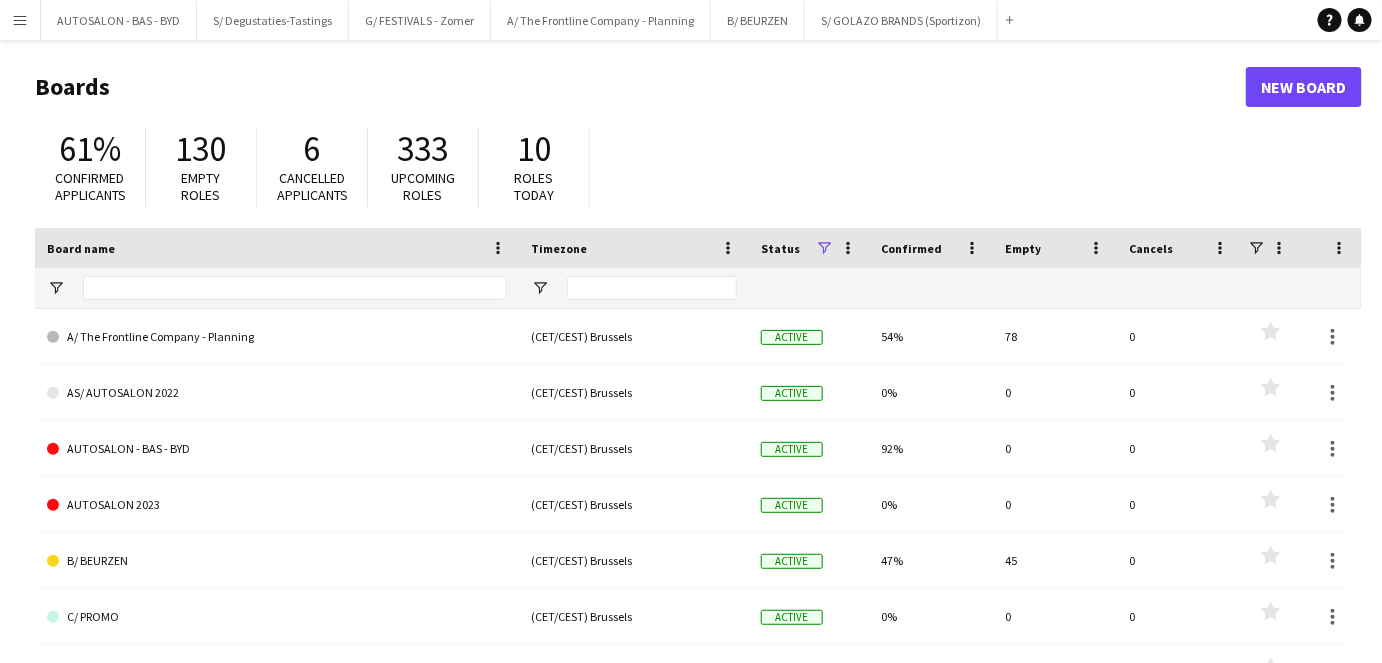 scroll, scrollTop: 29, scrollLeft: 0, axis: vertical 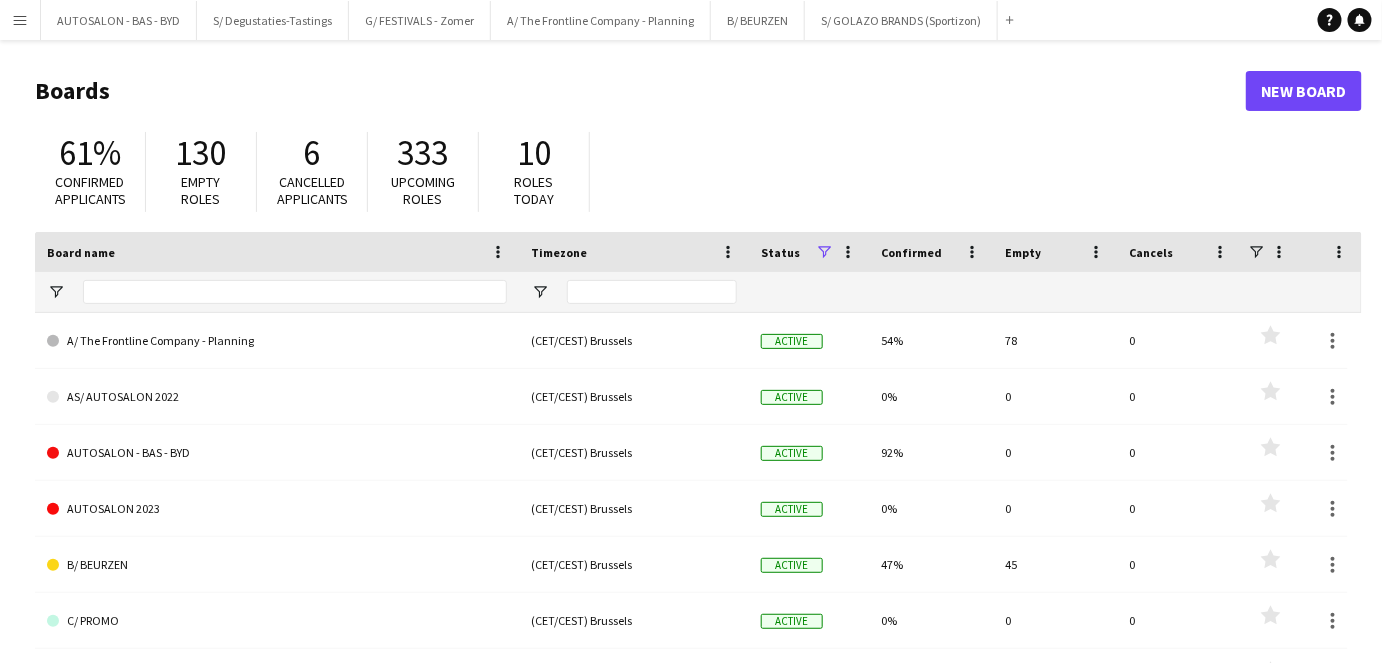 click on "Menu" at bounding box center (20, 20) 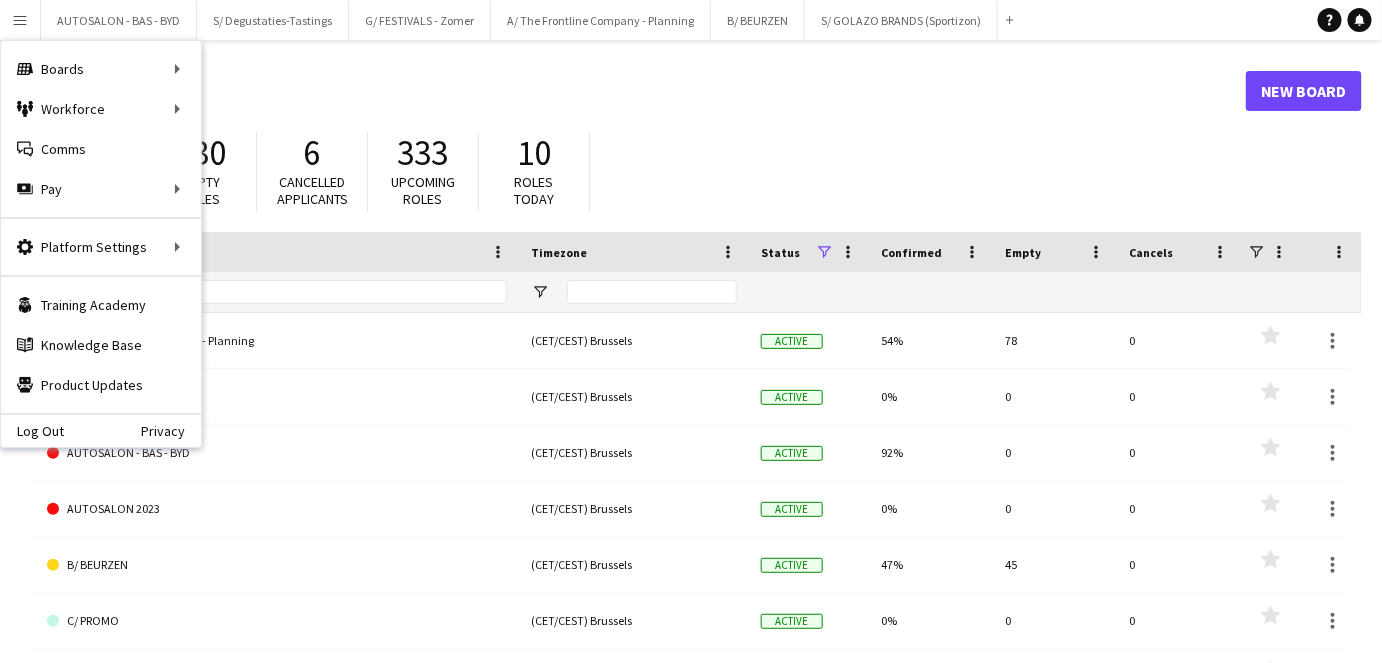 click on "Menu" at bounding box center (20, 20) 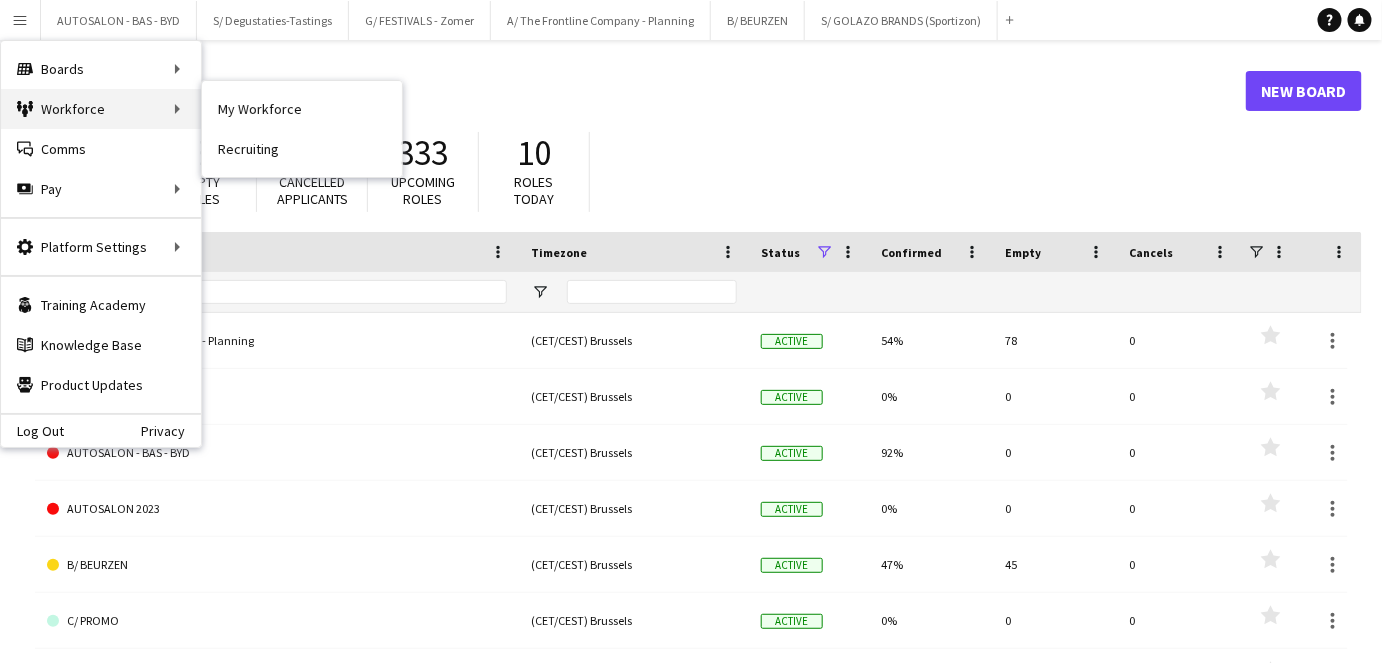 click on "Workforce
Workforce" at bounding box center [101, 109] 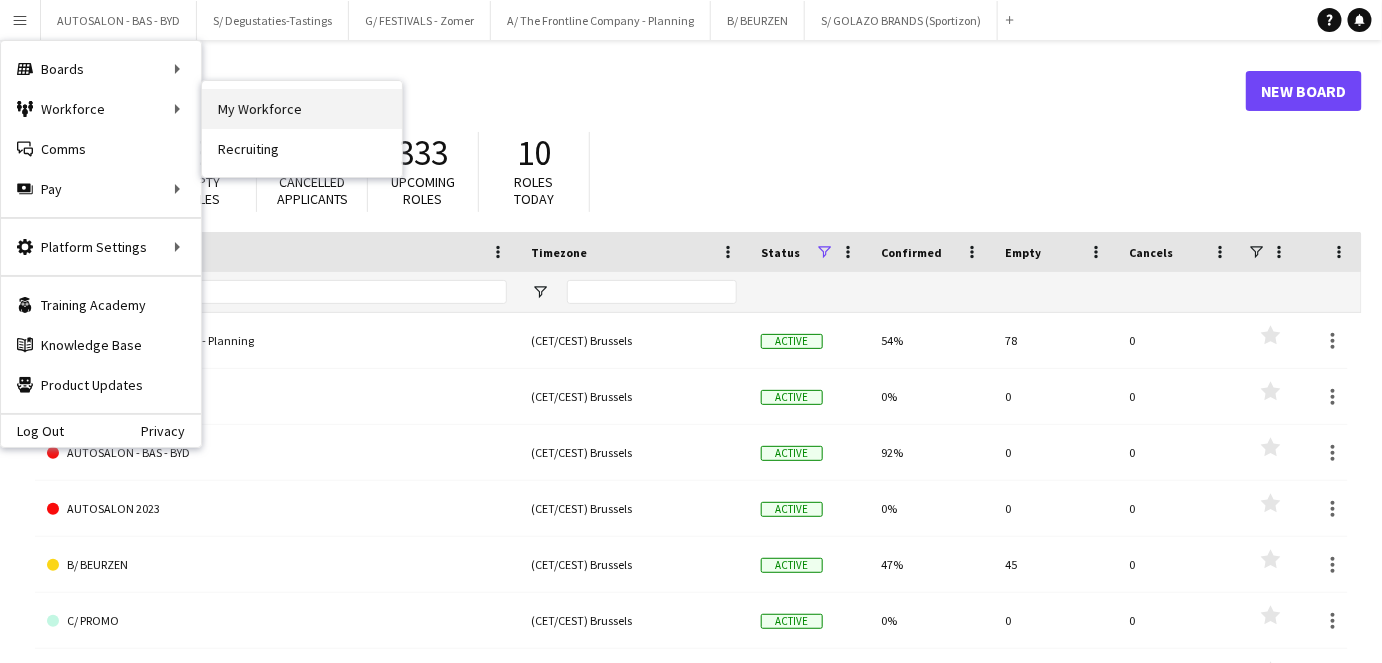 click on "My Workforce" at bounding box center [302, 109] 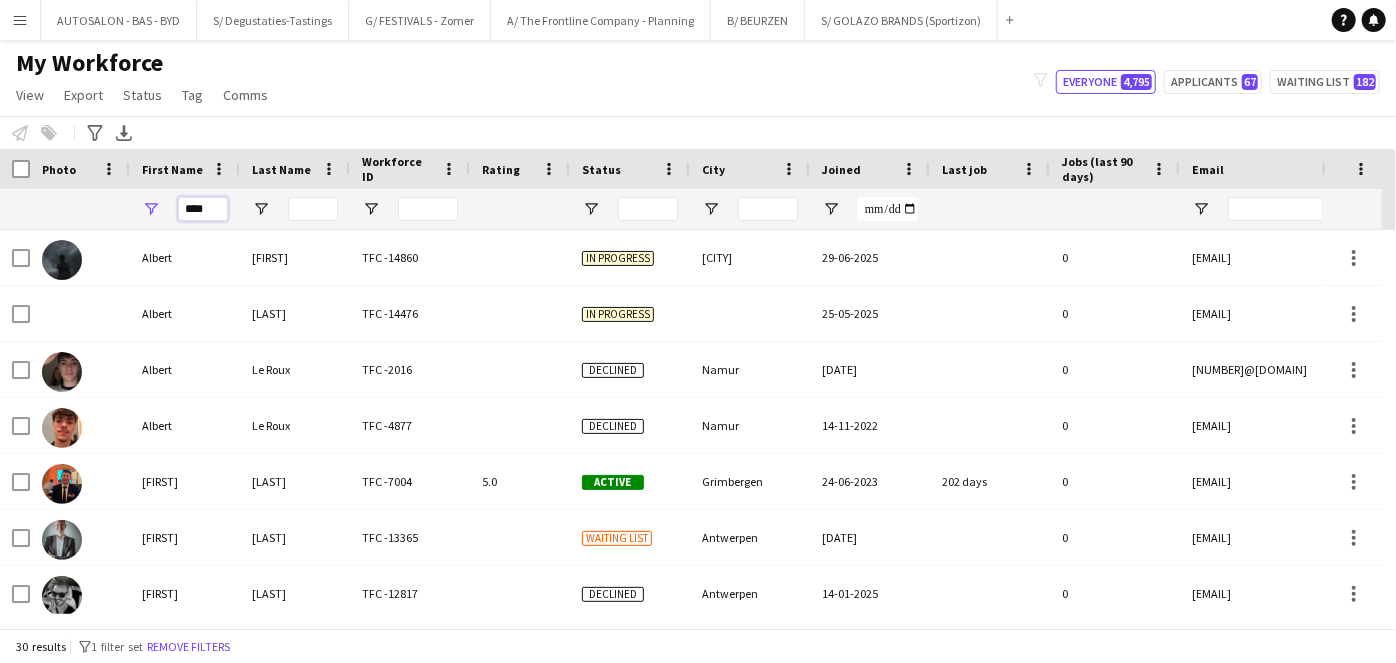 click on "****" at bounding box center [203, 209] 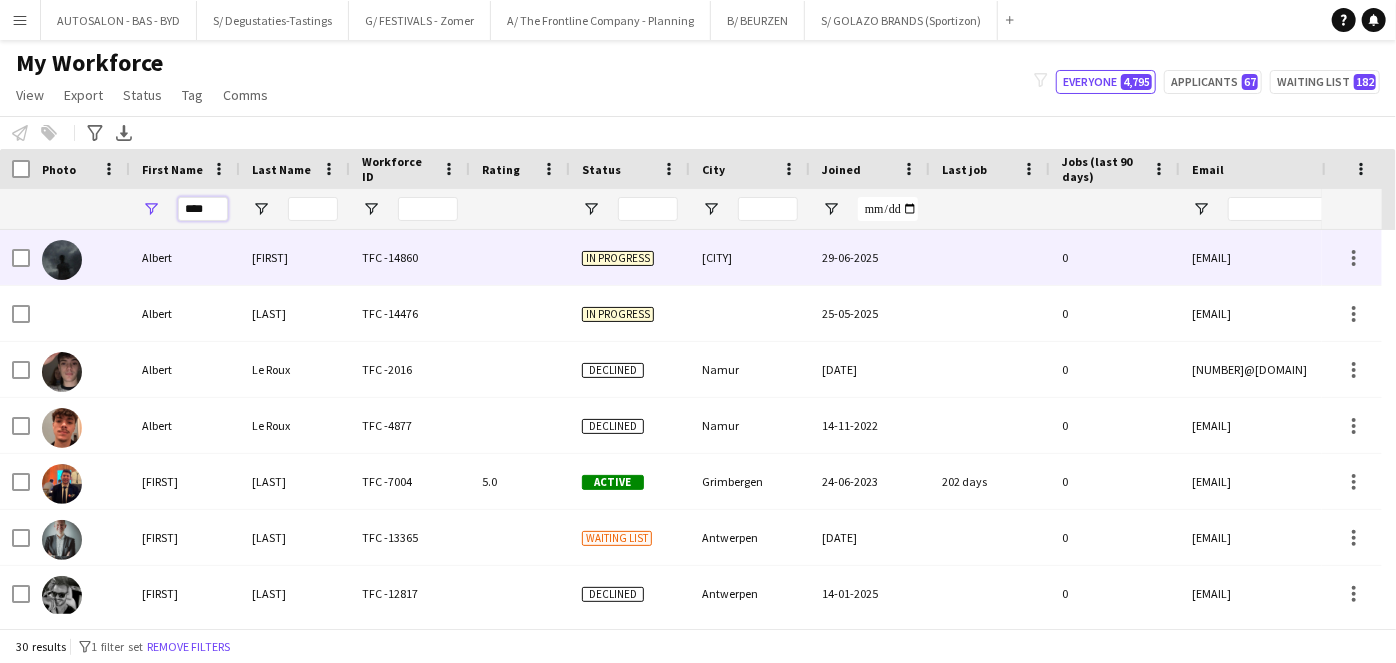 scroll, scrollTop: 79, scrollLeft: 0, axis: vertical 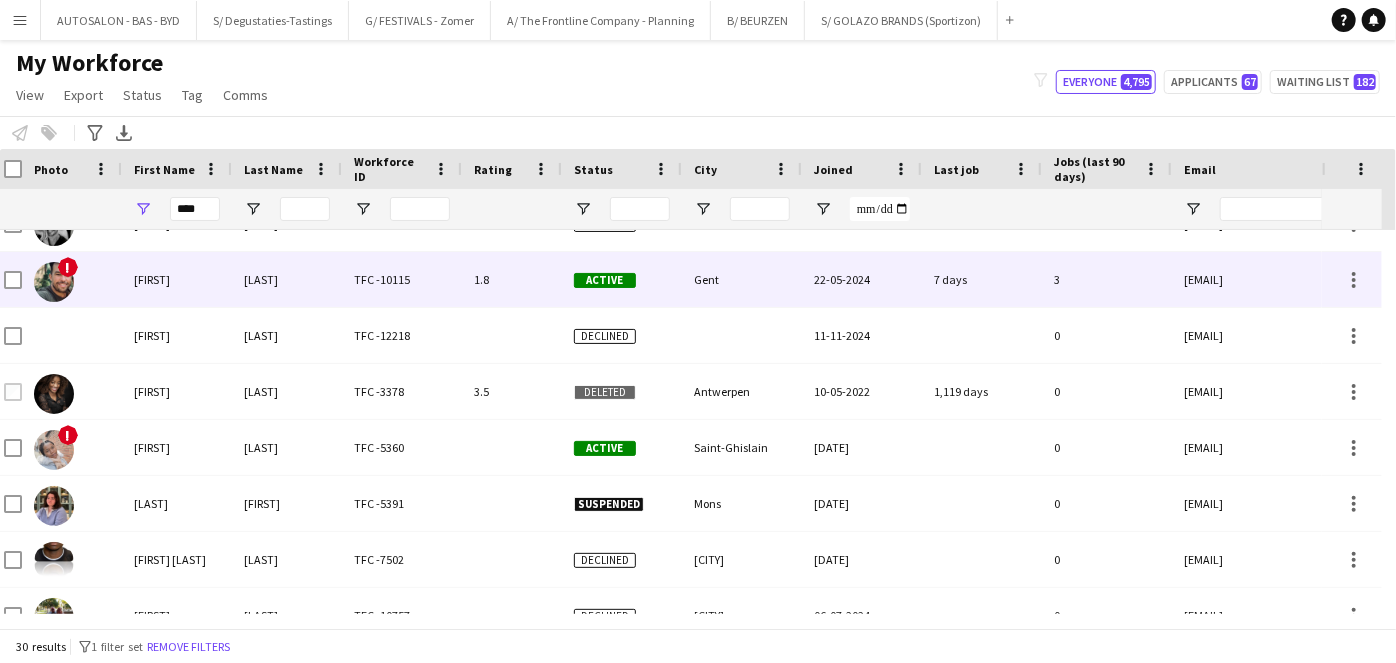 click on "[FIRST]" at bounding box center (177, 279) 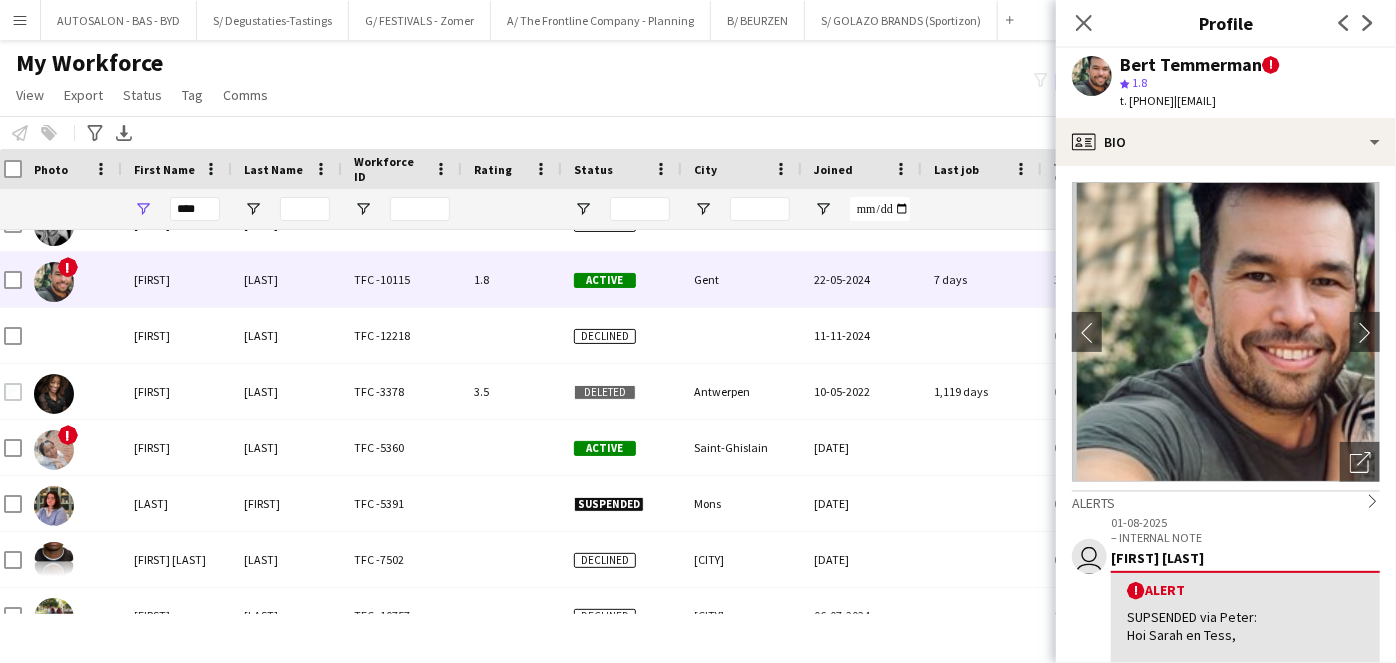 scroll, scrollTop: 0, scrollLeft: 0, axis: both 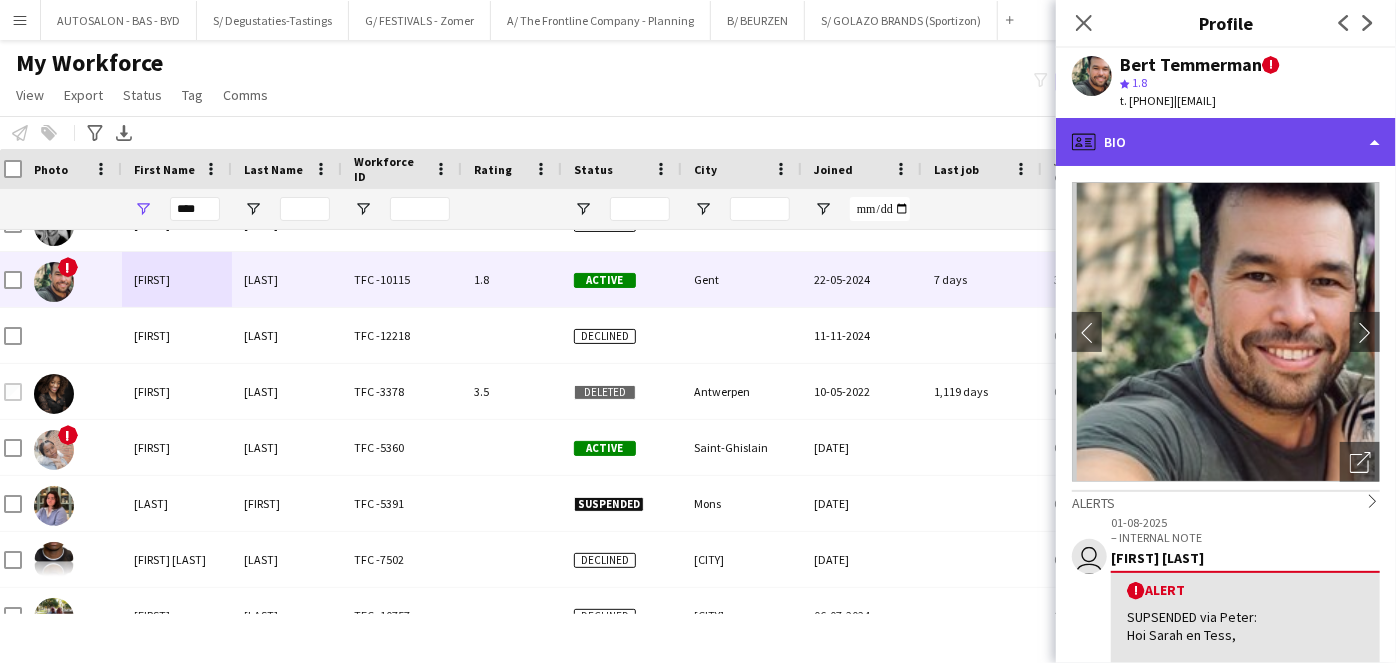 click on "profile
Bio" 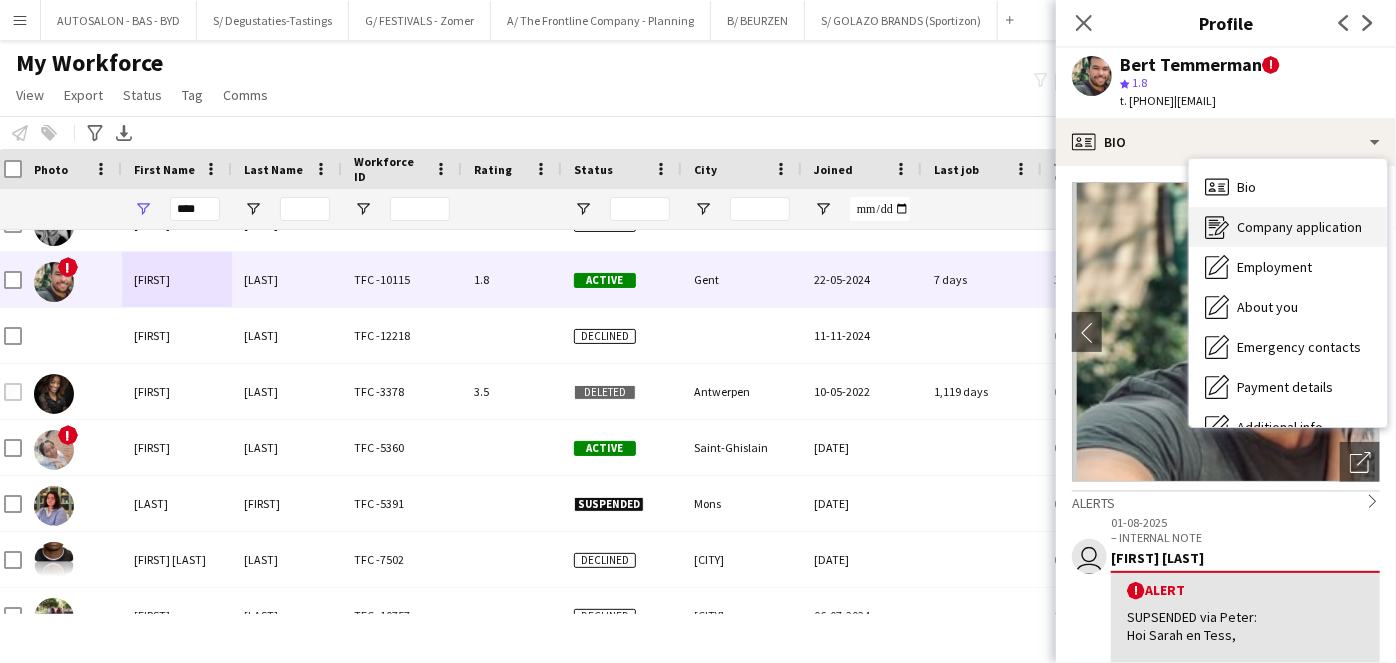 click on "Company application" at bounding box center [1299, 227] 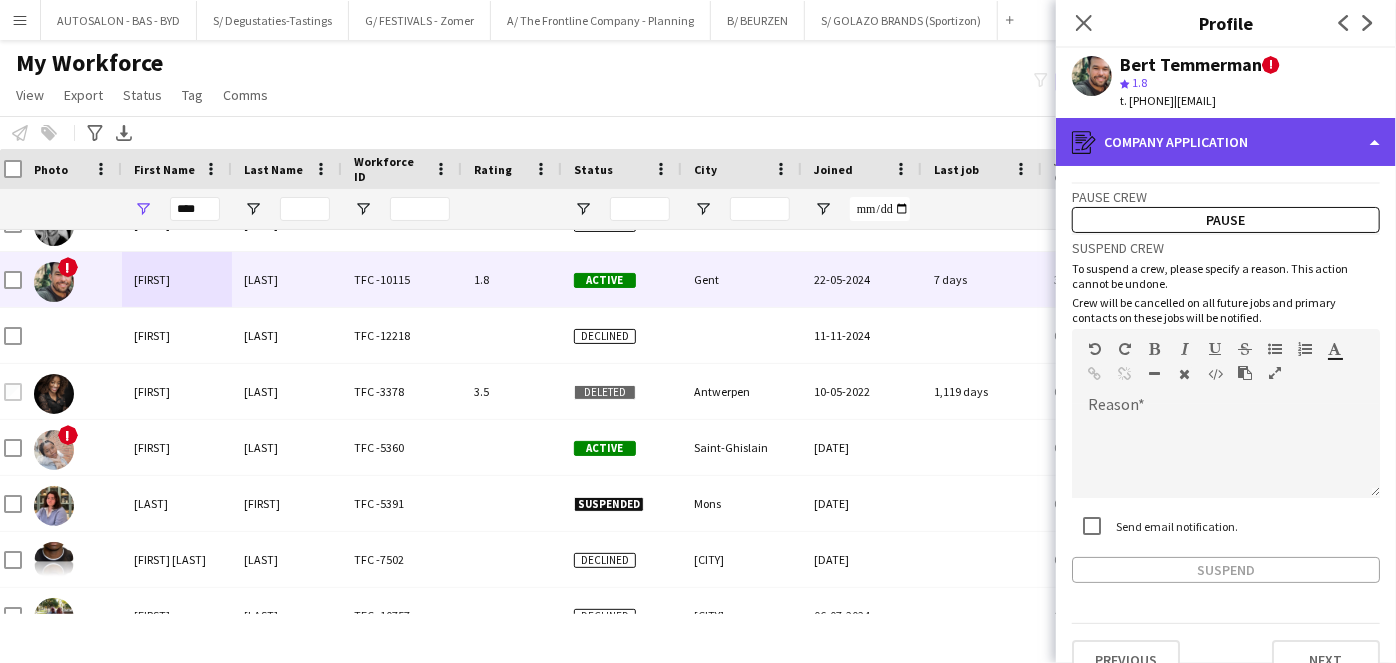 click on "register
Company application" 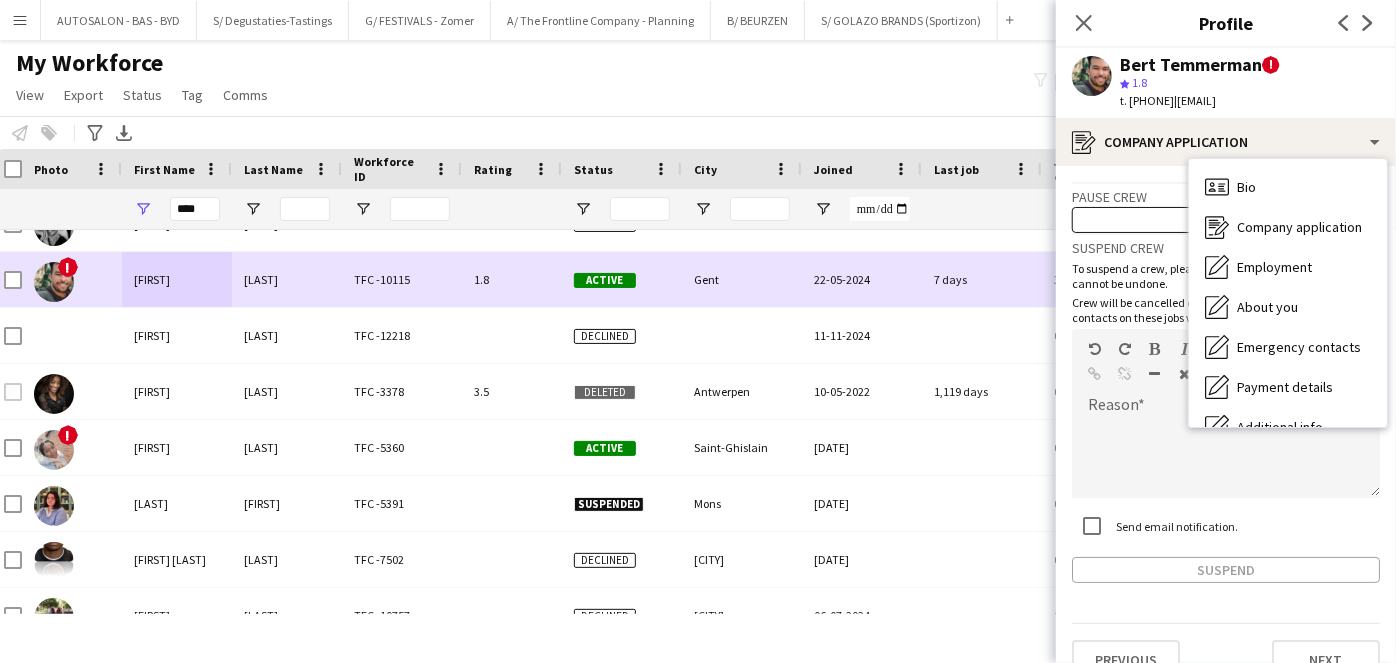 click on "!" at bounding box center [72, 279] 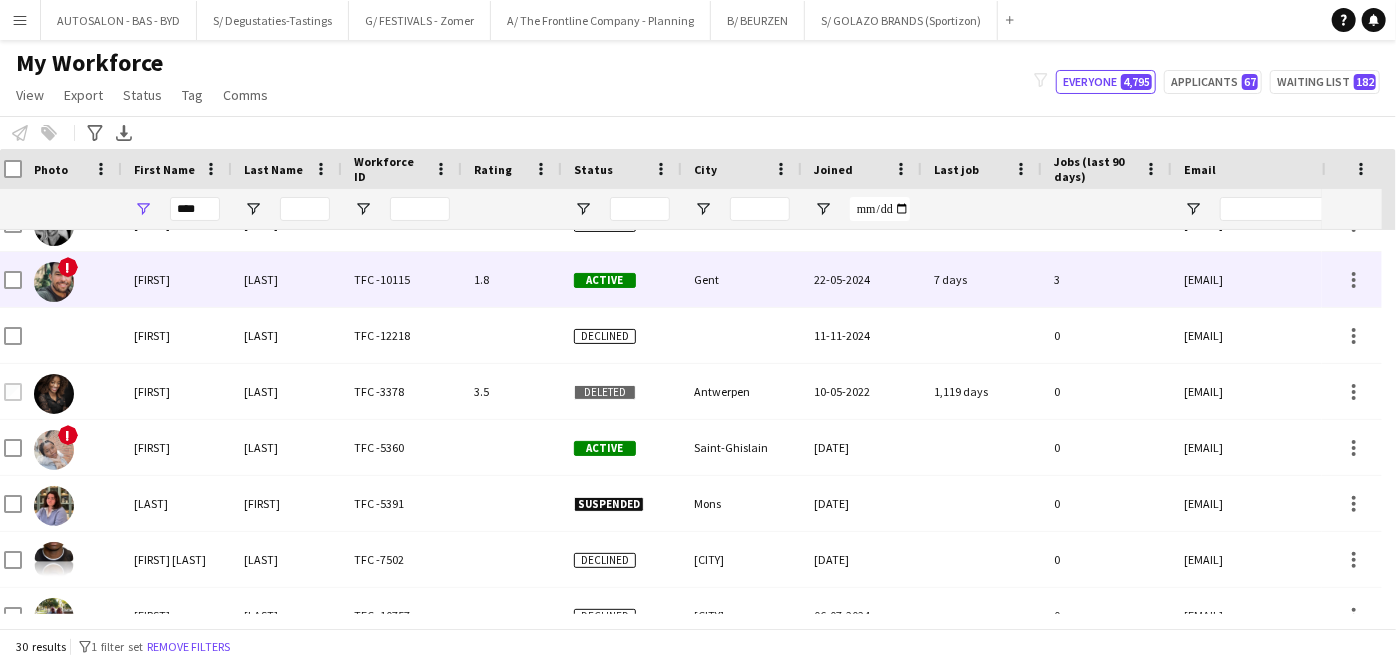 click on "[FIRST]" at bounding box center (177, 279) 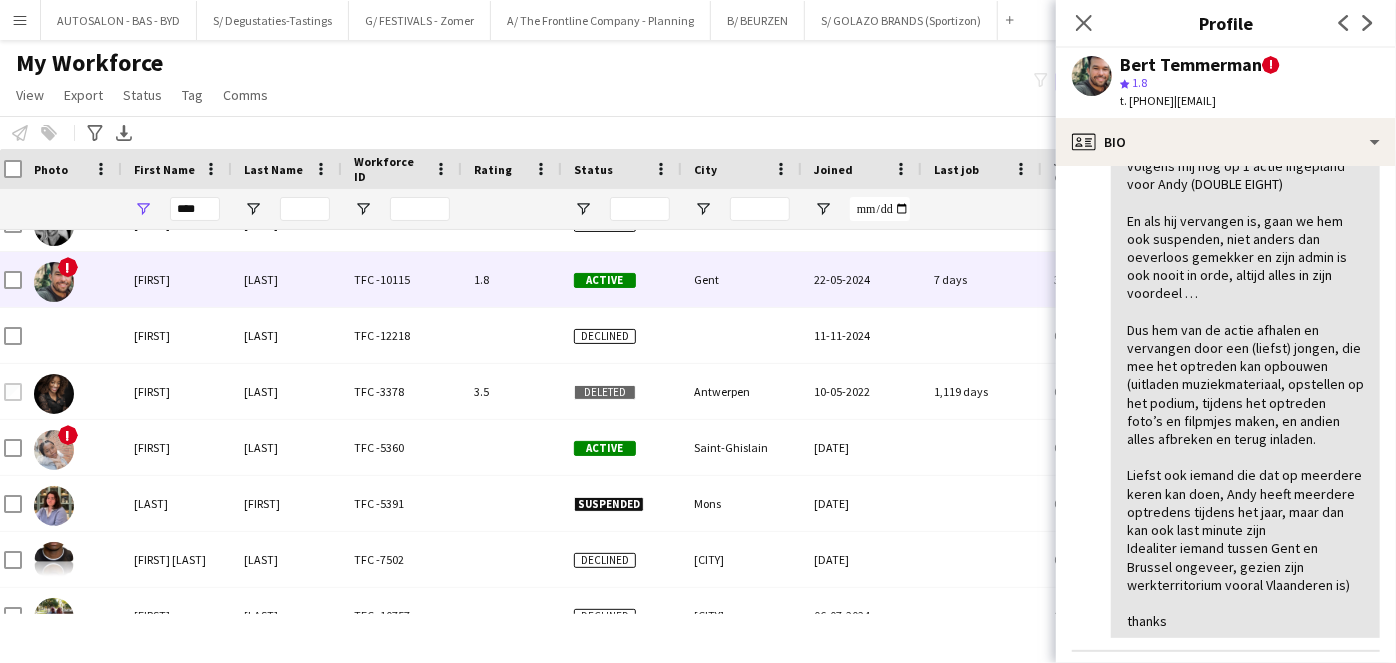 scroll, scrollTop: 0, scrollLeft: 0, axis: both 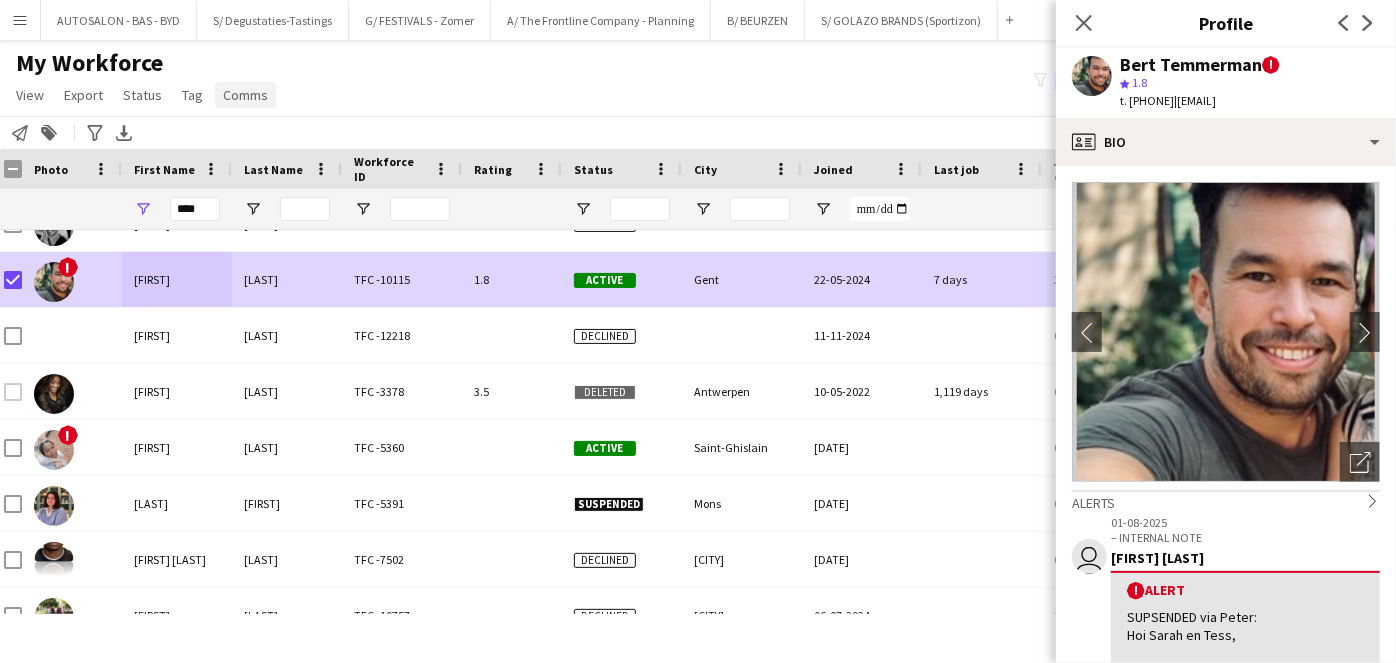 click on "Comms" 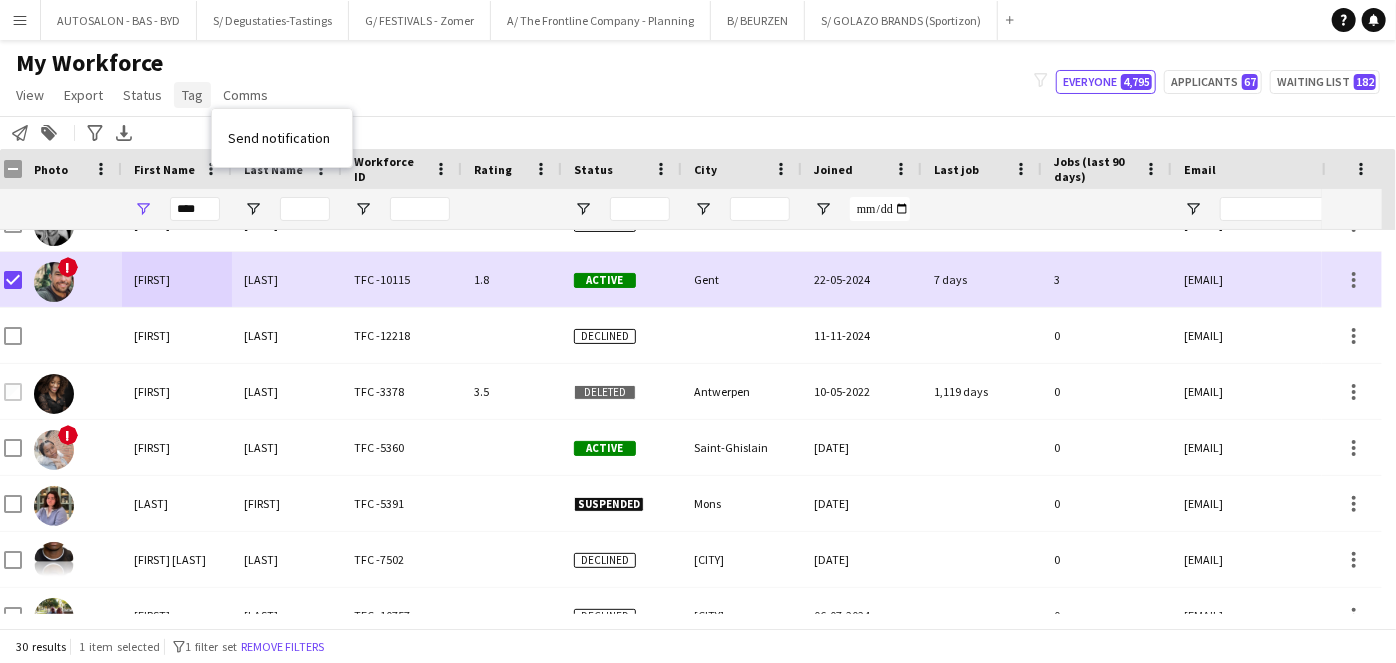 click on "Tag" 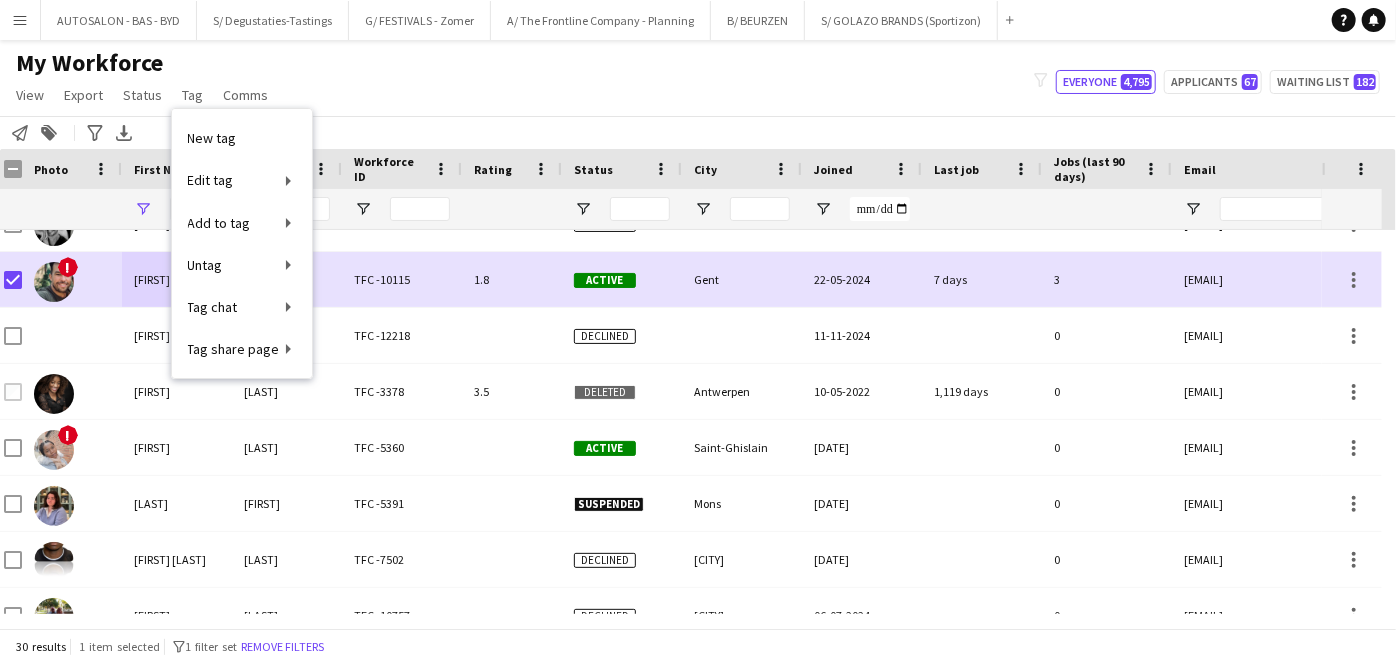 click on "Notify workforce
Add to tag
Search tags
magnifier
Add tag
Advanced filters
Advanced filters   Availability   Start Time   End Time   Skills   Role types   Worked with these clients...   Address
Address
Distance from address (km)   Clear   View results
Export XLSX" 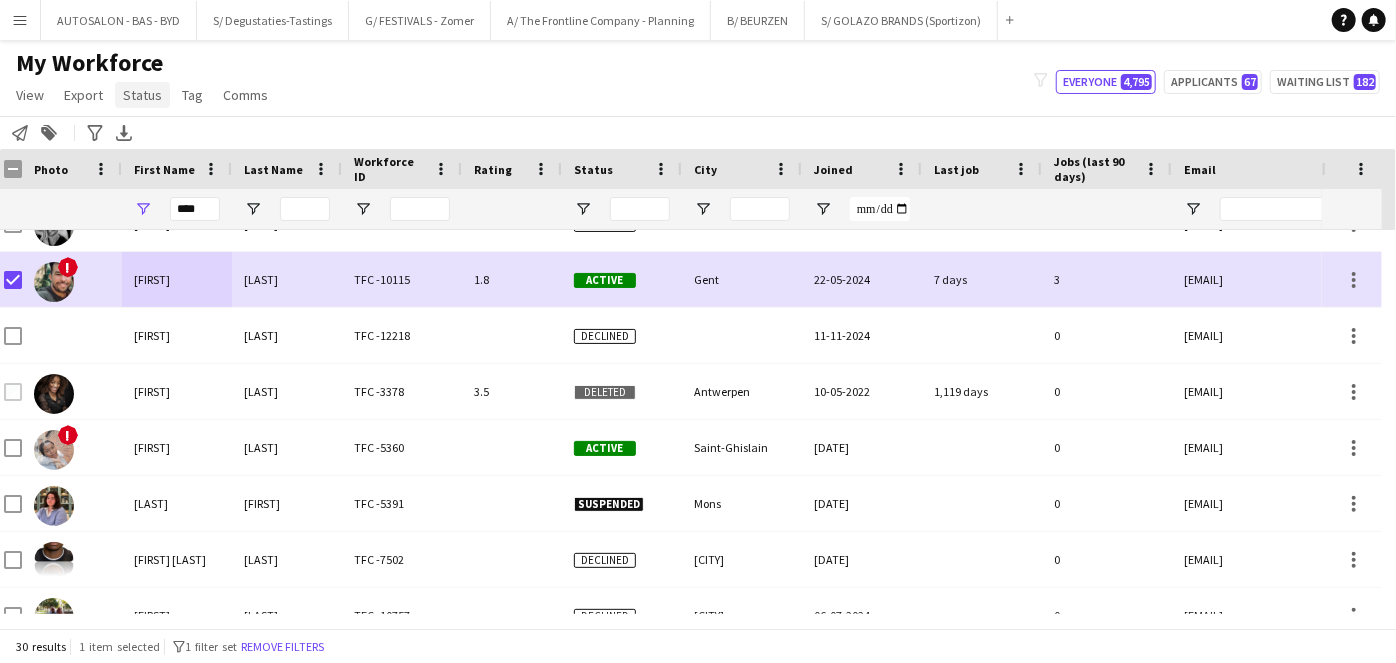 click on "Status" 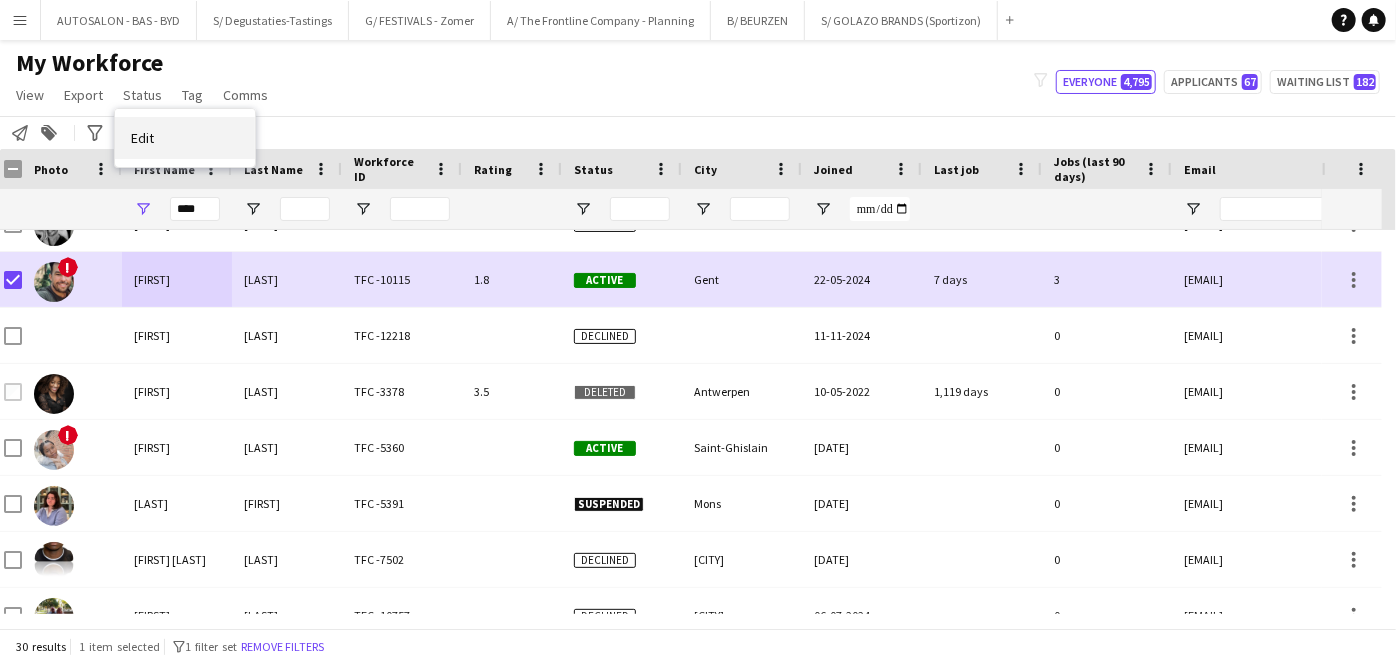 click on "Edit" at bounding box center (142, 138) 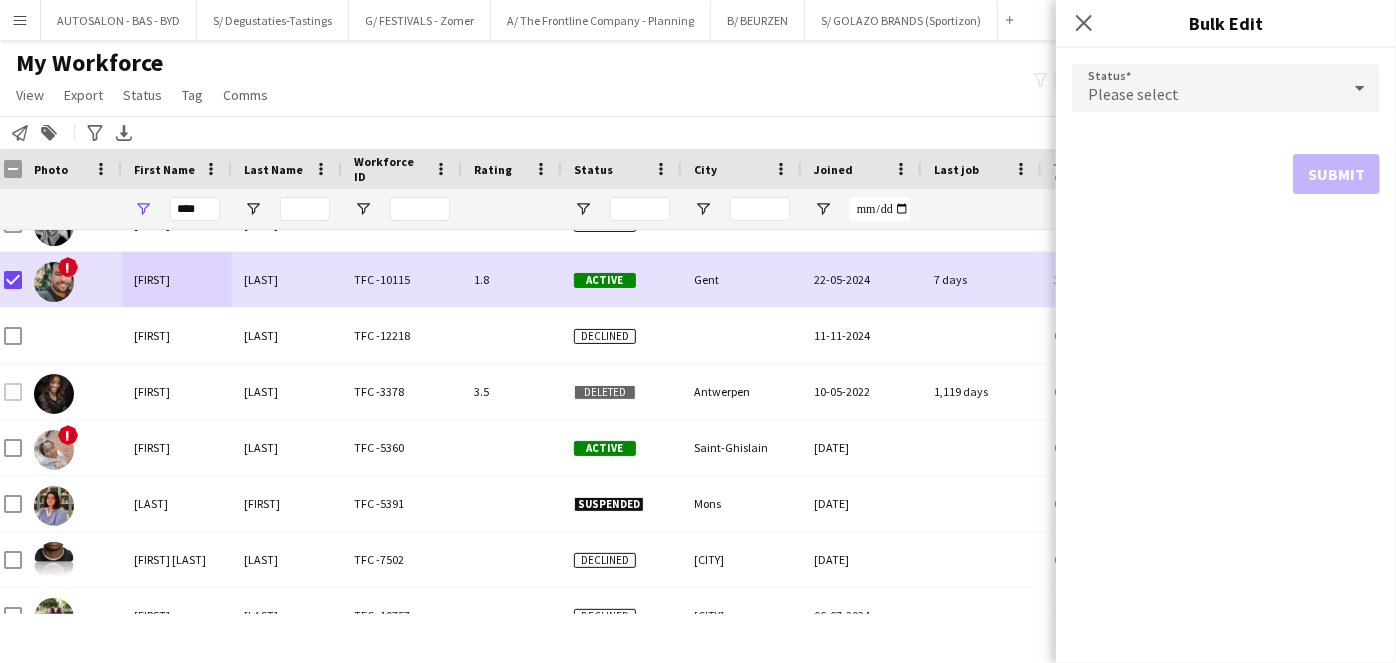 click on "Please select" at bounding box center [1133, 94] 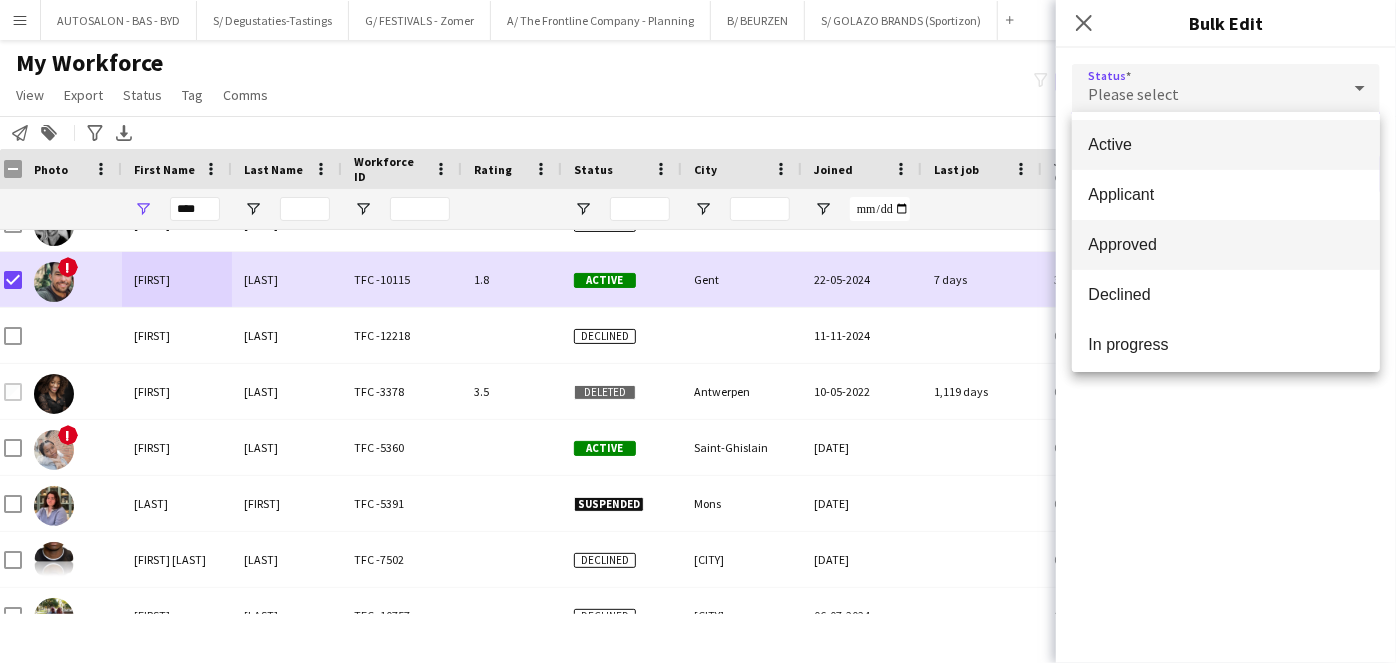 scroll, scrollTop: 205, scrollLeft: 0, axis: vertical 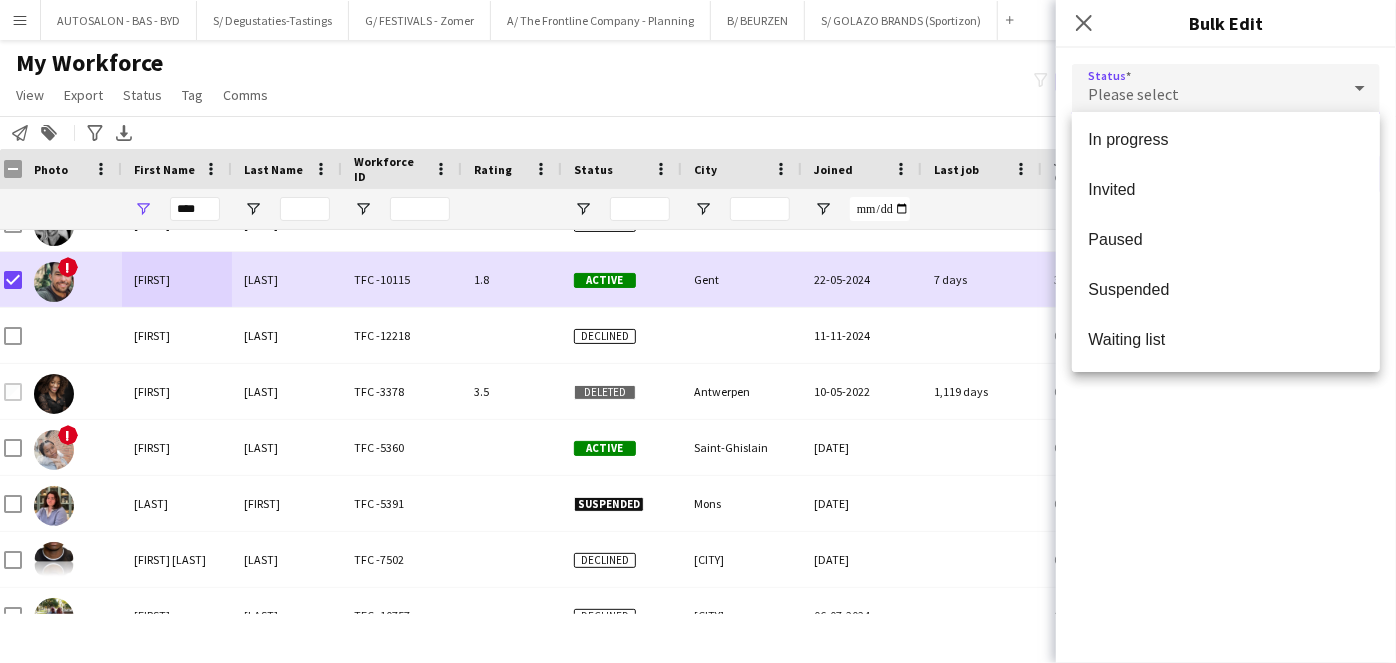click at bounding box center (698, 331) 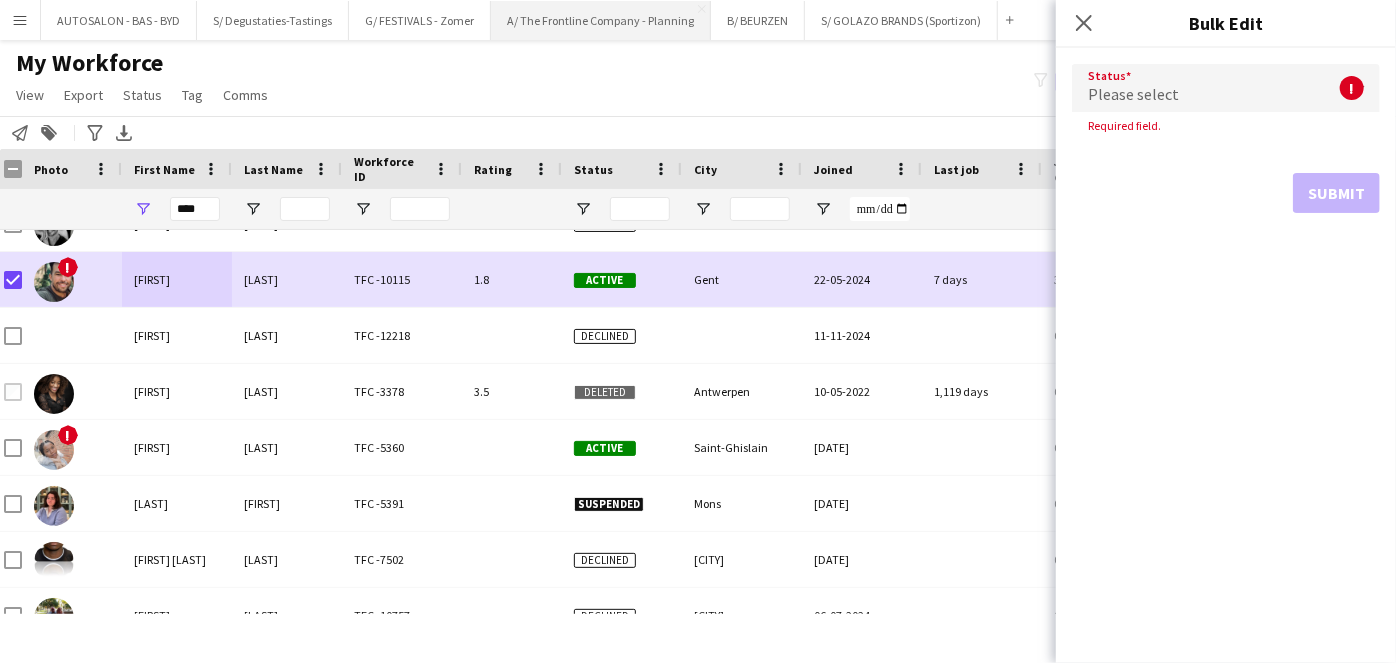 click on "A/ The Frontline Company - Planning
Close" at bounding box center (601, 20) 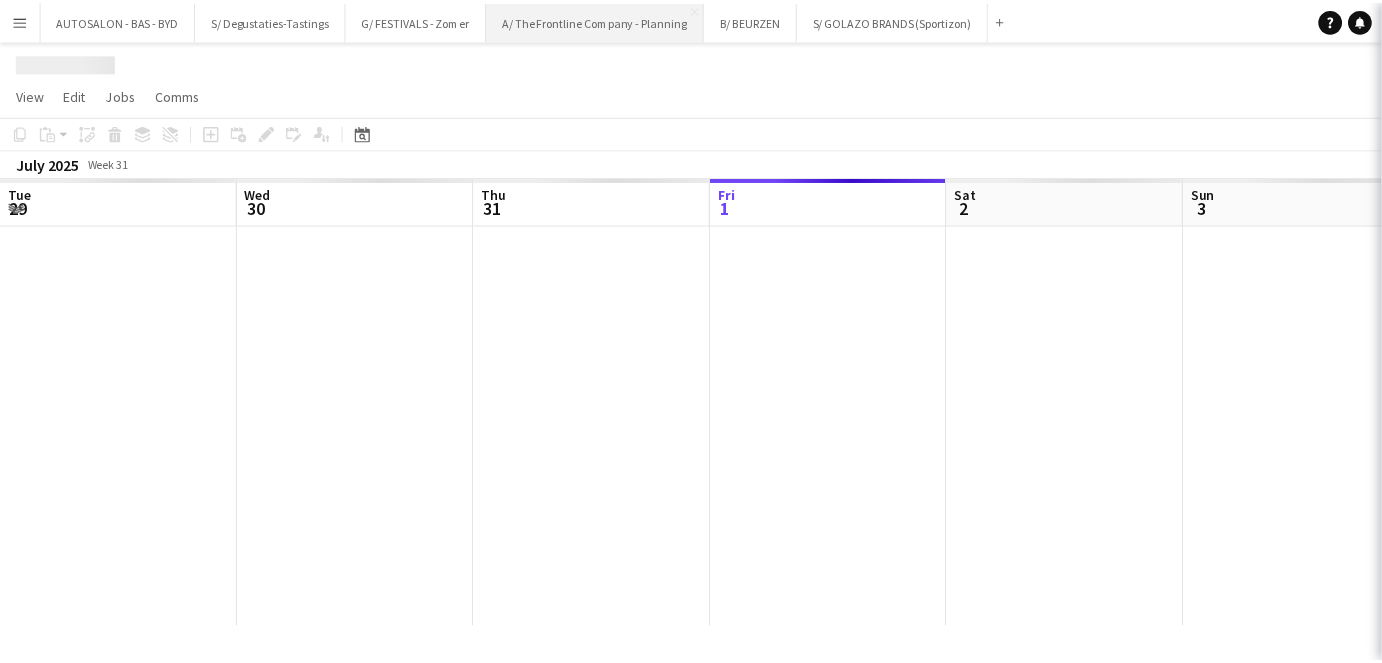 scroll, scrollTop: 0, scrollLeft: 477, axis: horizontal 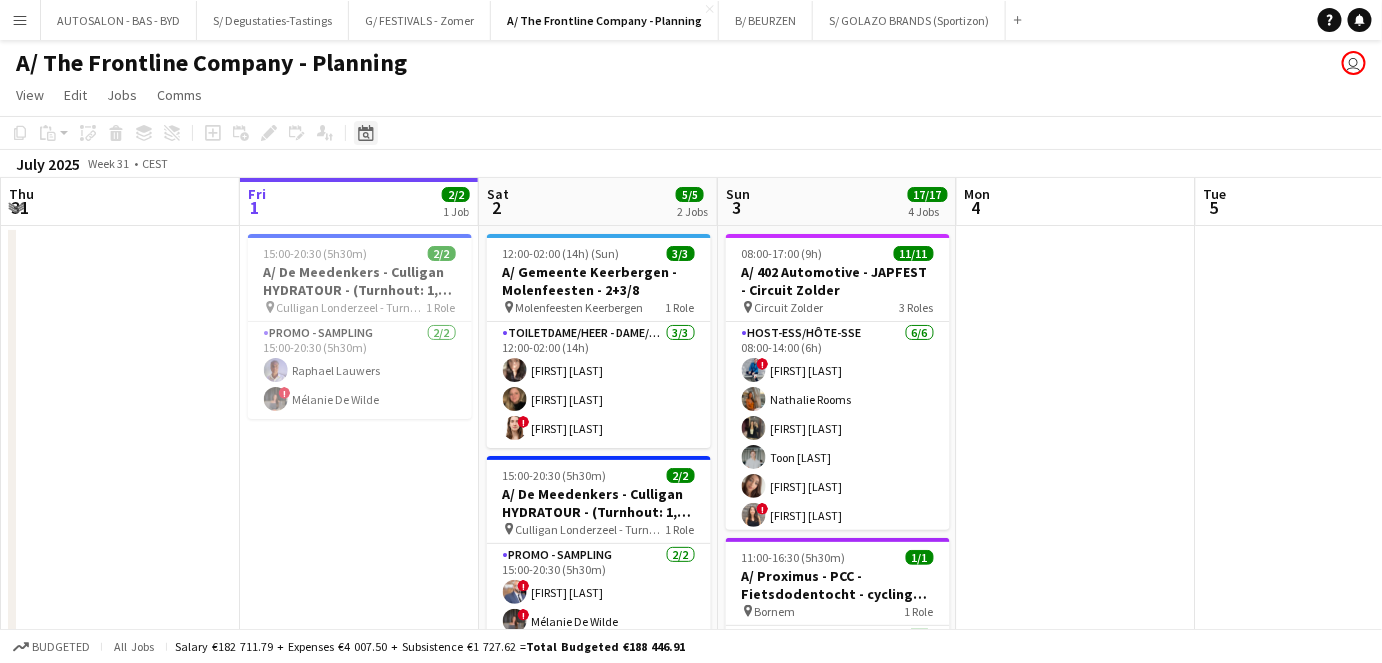 click on "Date picker" 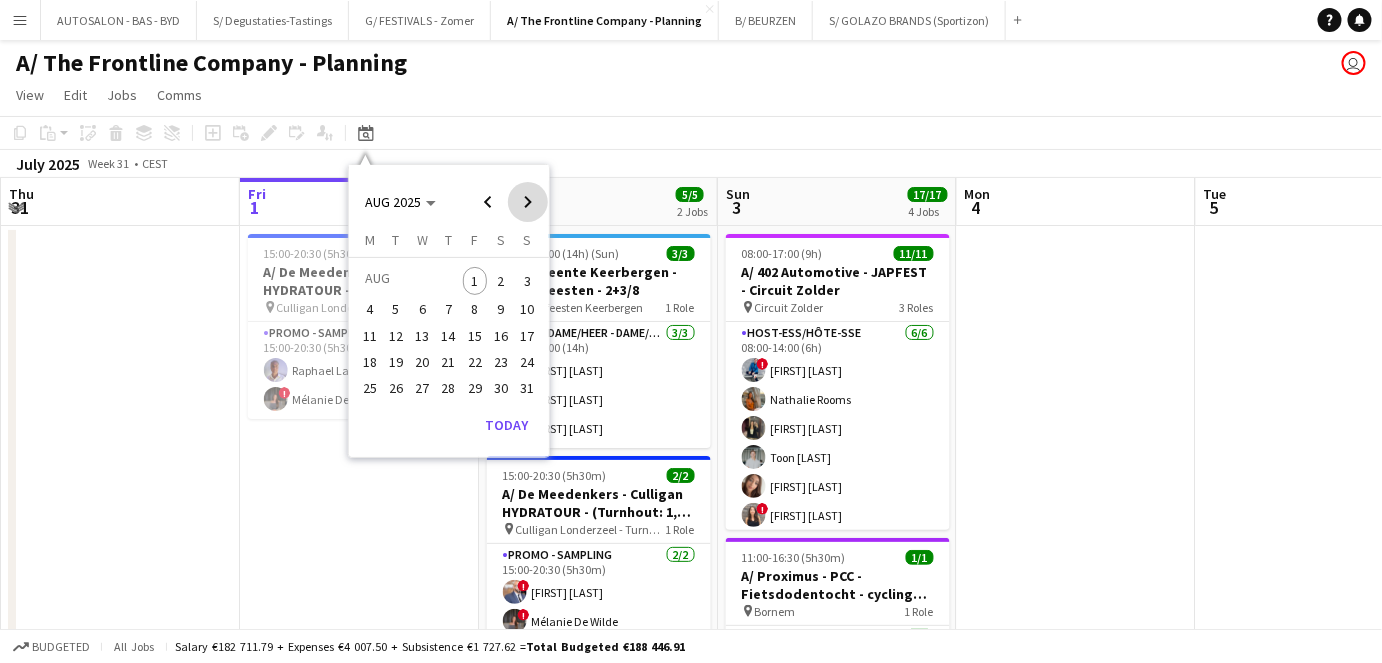 click at bounding box center (528, 202) 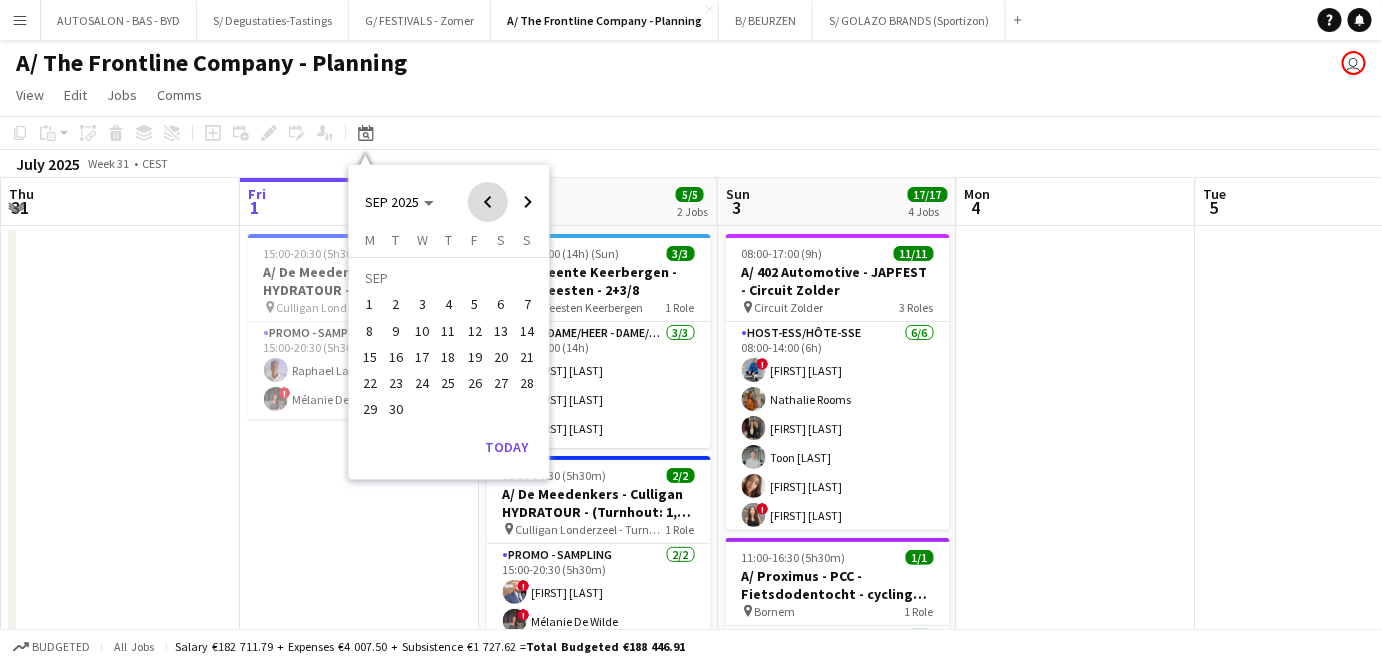 click at bounding box center (488, 202) 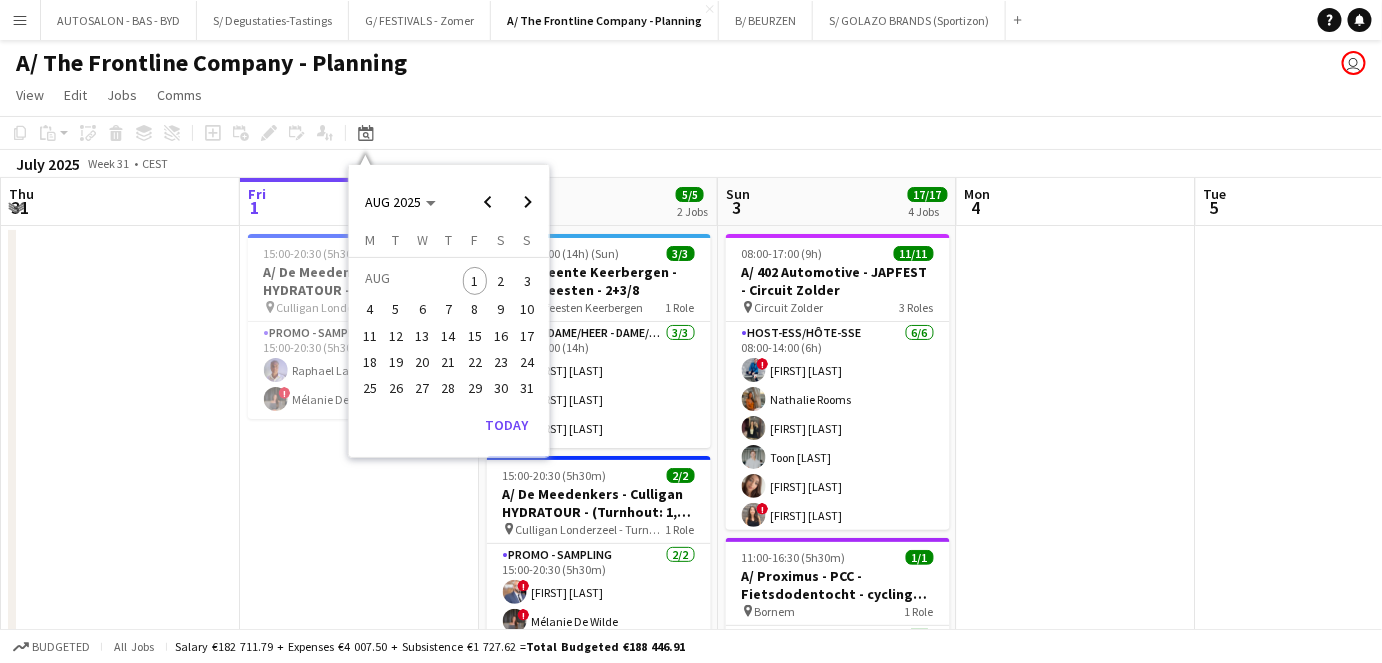 click on "16" at bounding box center (501, 336) 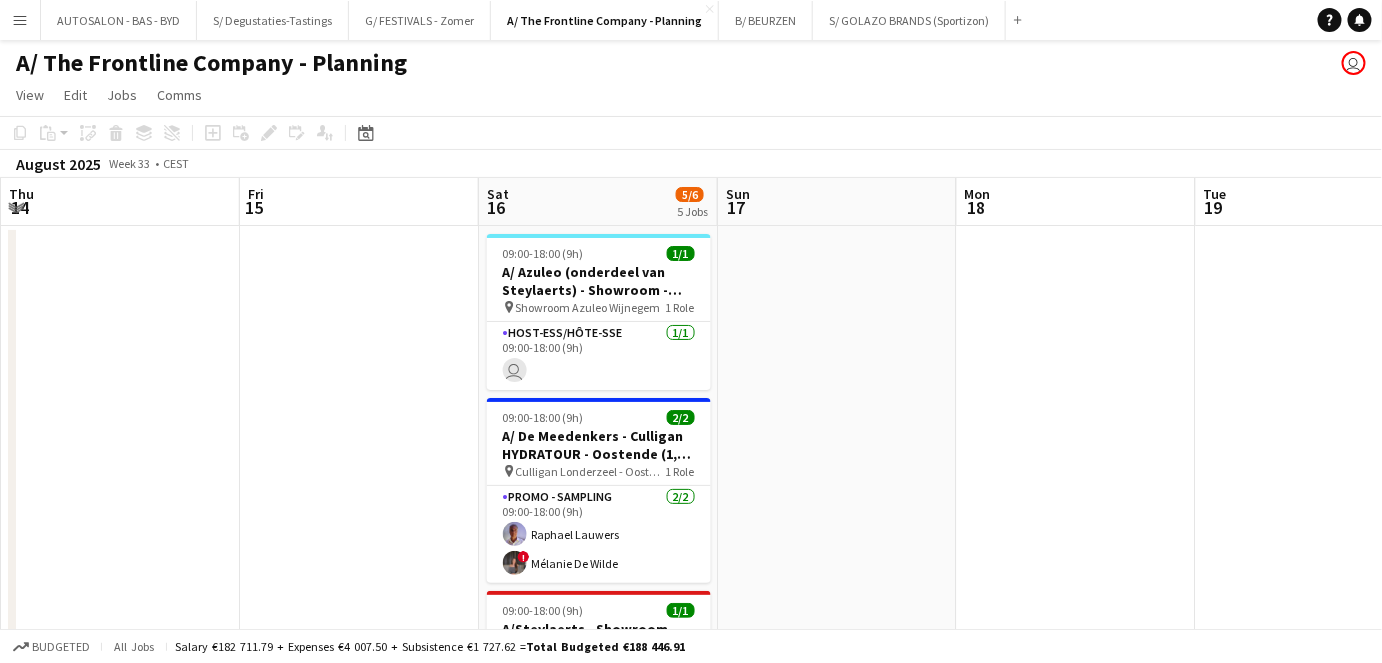 scroll, scrollTop: 0, scrollLeft: 688, axis: horizontal 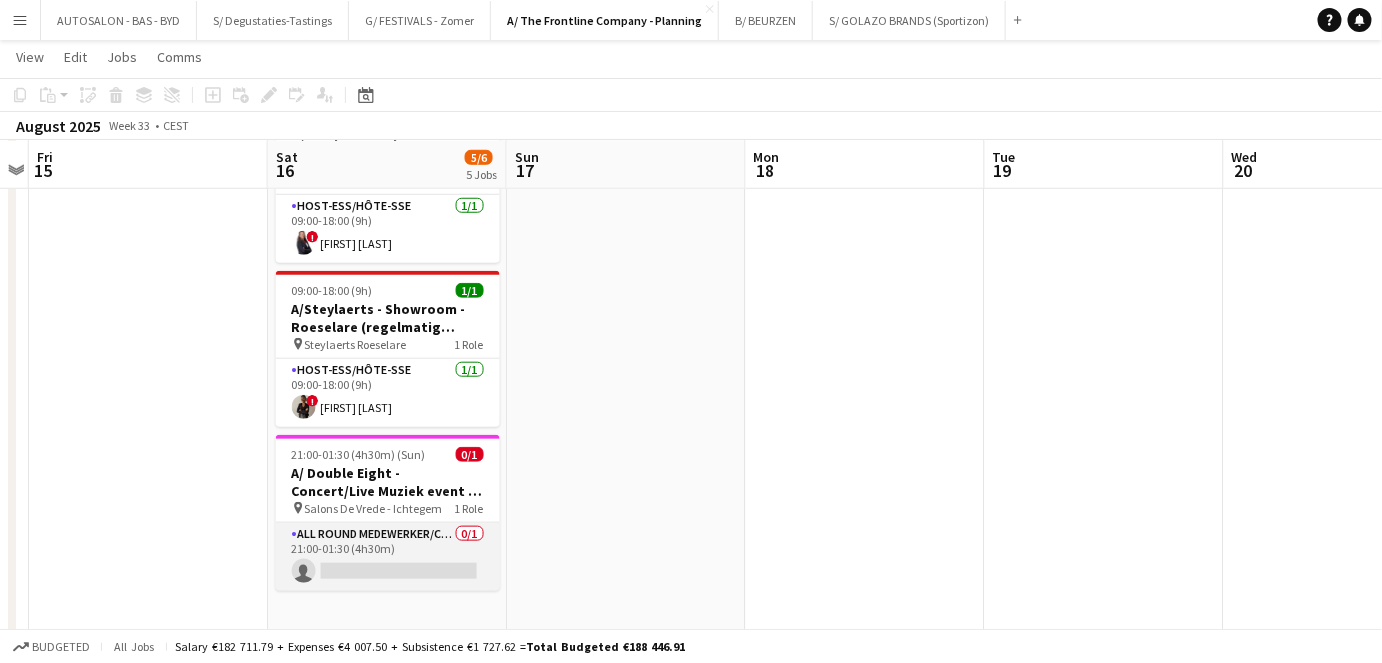 click on "All Round medewerker/collaborateur   0/1   21:00-01:30 (4h30m)
single-neutral-actions" at bounding box center (388, 557) 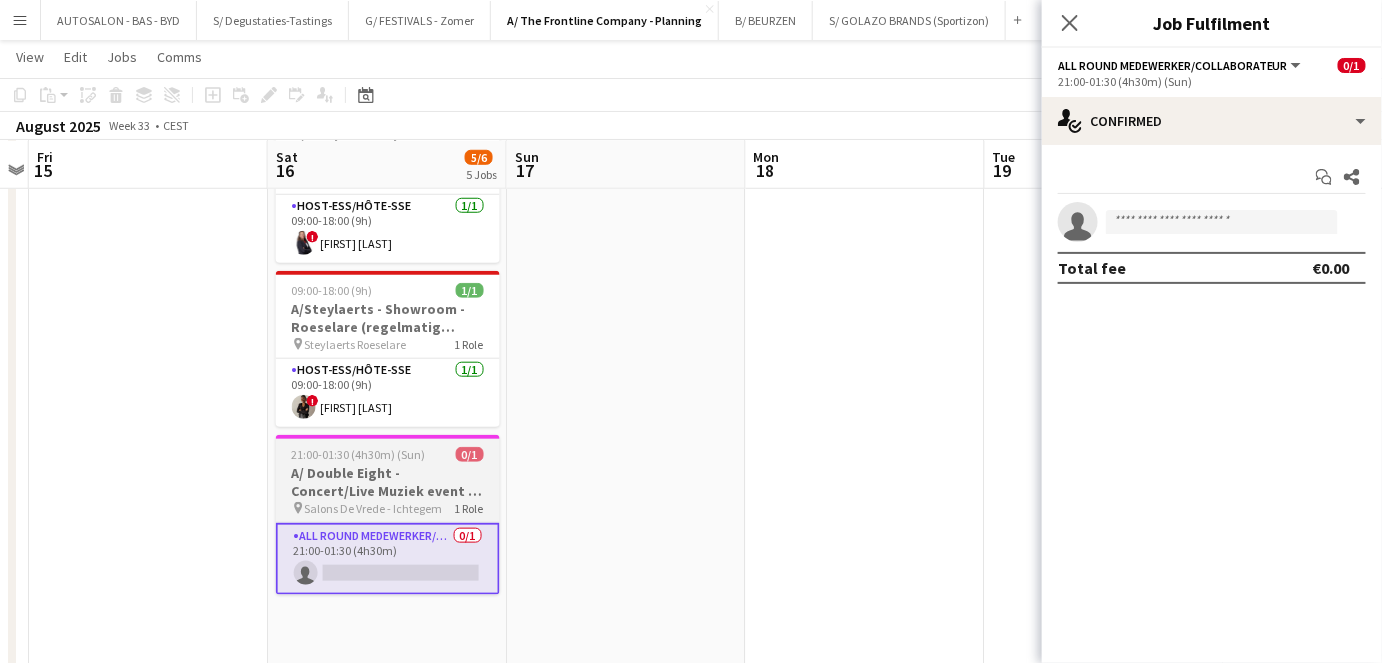 click on "A/ Double Eight - Concert/Live Muziek event - Stagehand light/Roadie - meerdere data" at bounding box center (388, 482) 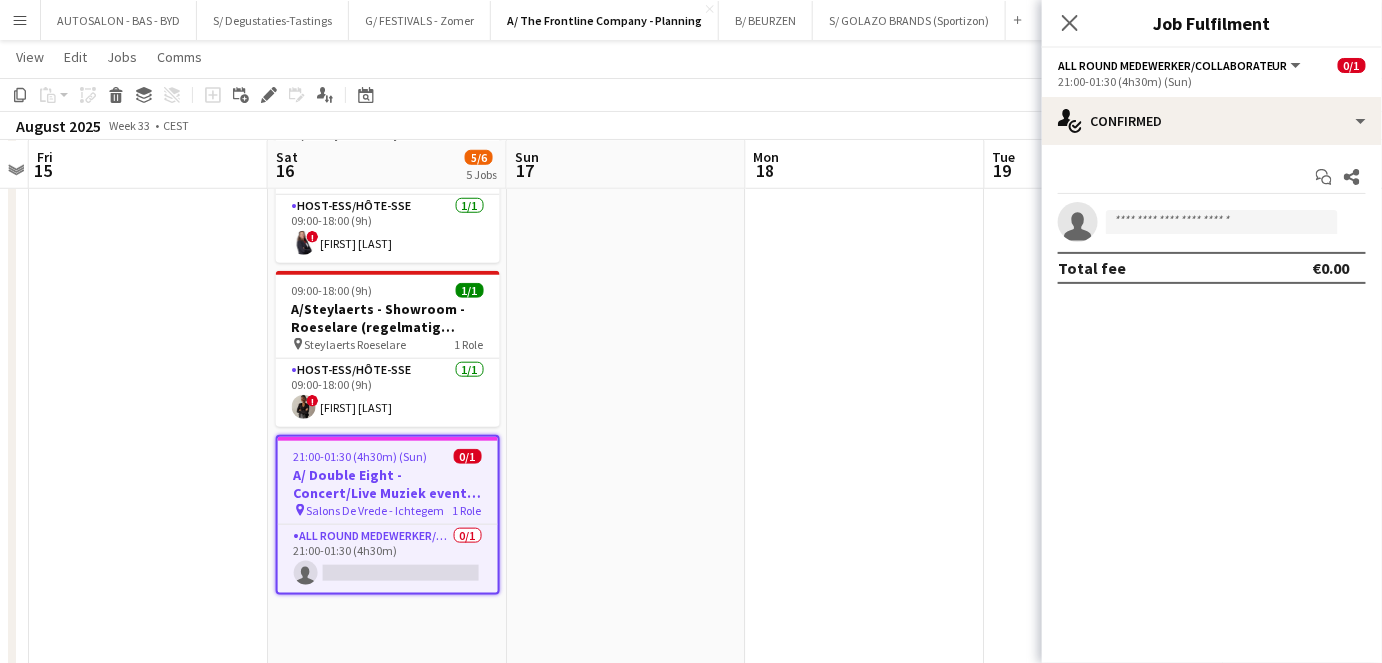 click on "A/ Double Eight - Concert/Live Muziek event - Stagehand light/Roadie - meerdere data" at bounding box center [388, 484] 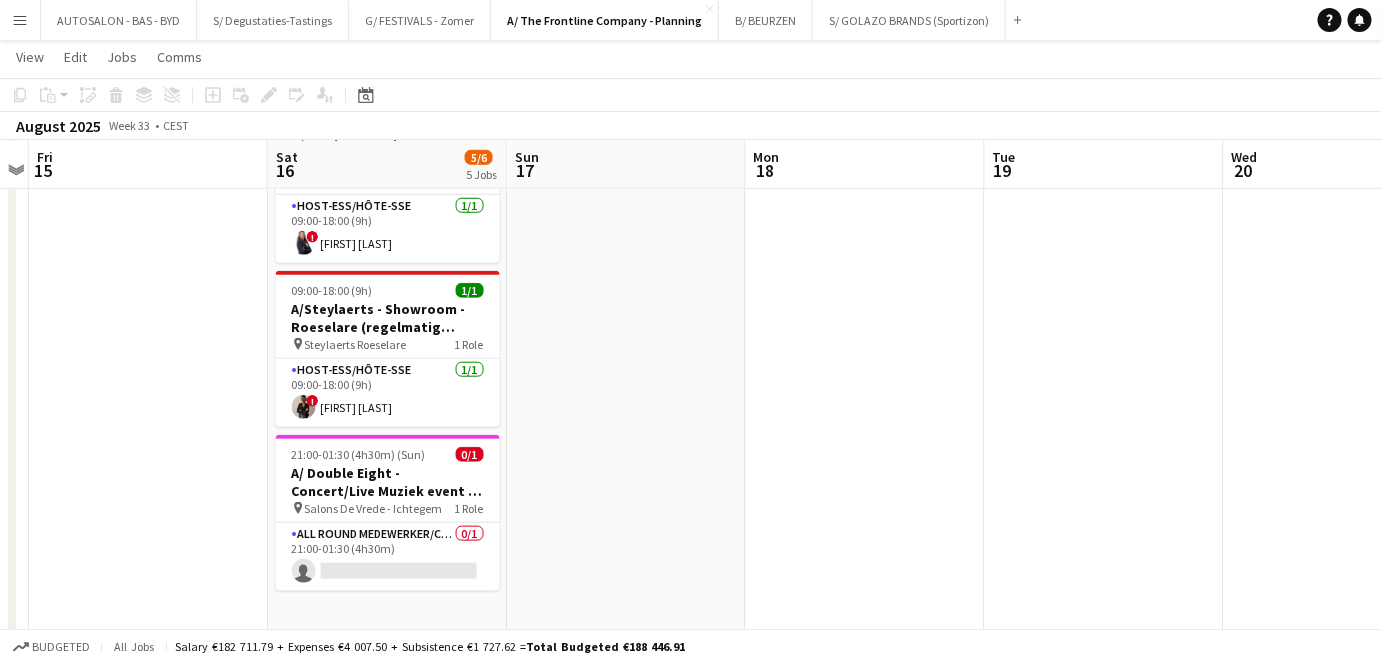 click on "Menu" at bounding box center [20, 20] 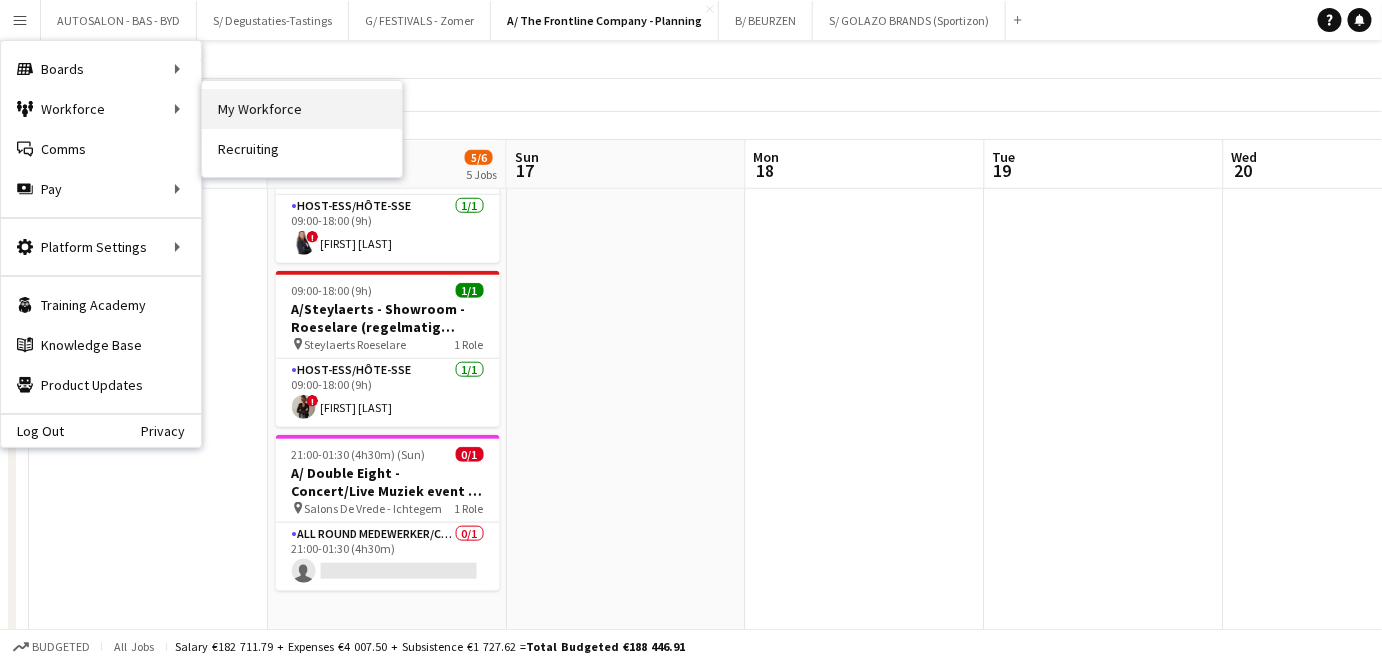 click on "My Workforce" at bounding box center [302, 109] 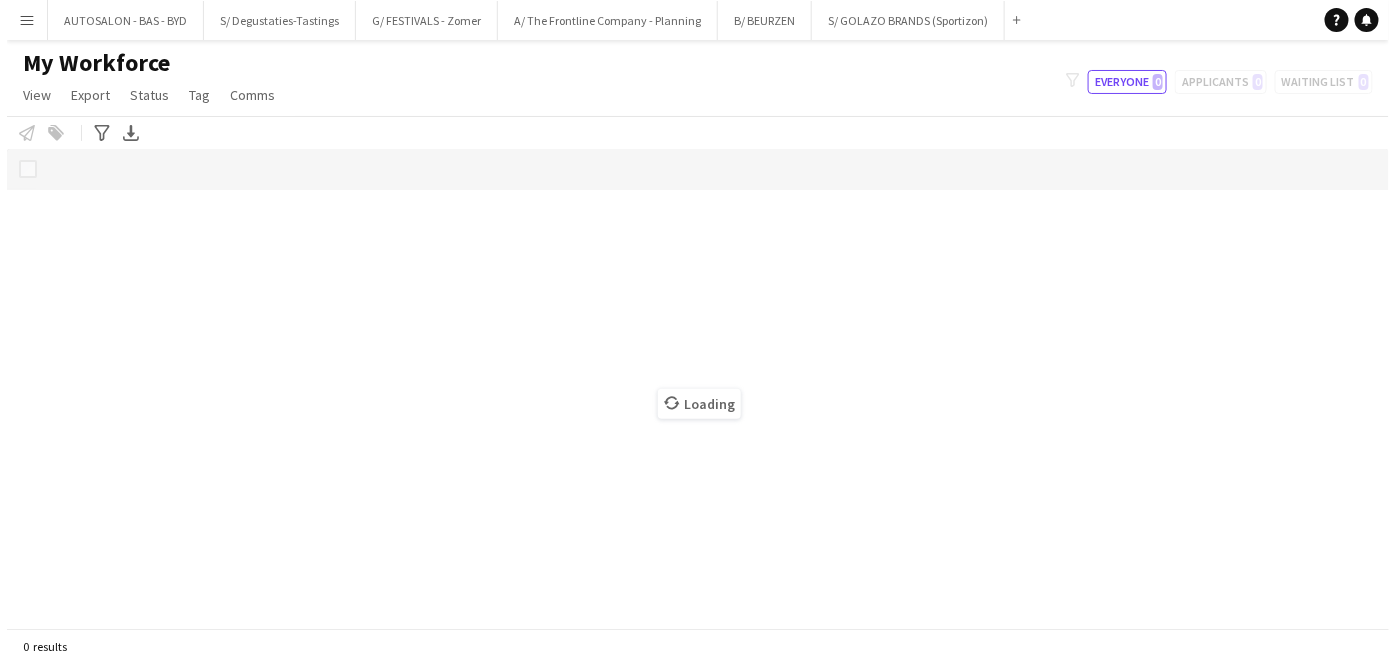 scroll, scrollTop: 0, scrollLeft: 0, axis: both 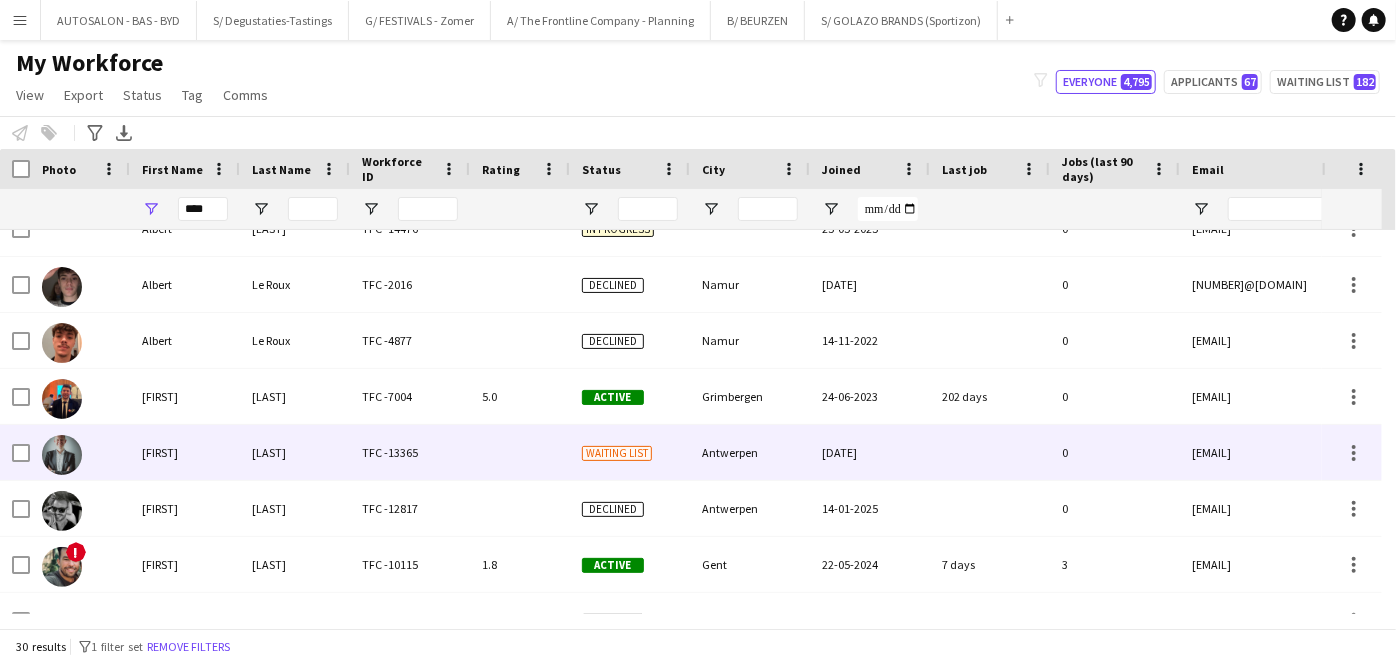 click on "[LAST]" at bounding box center [295, 452] 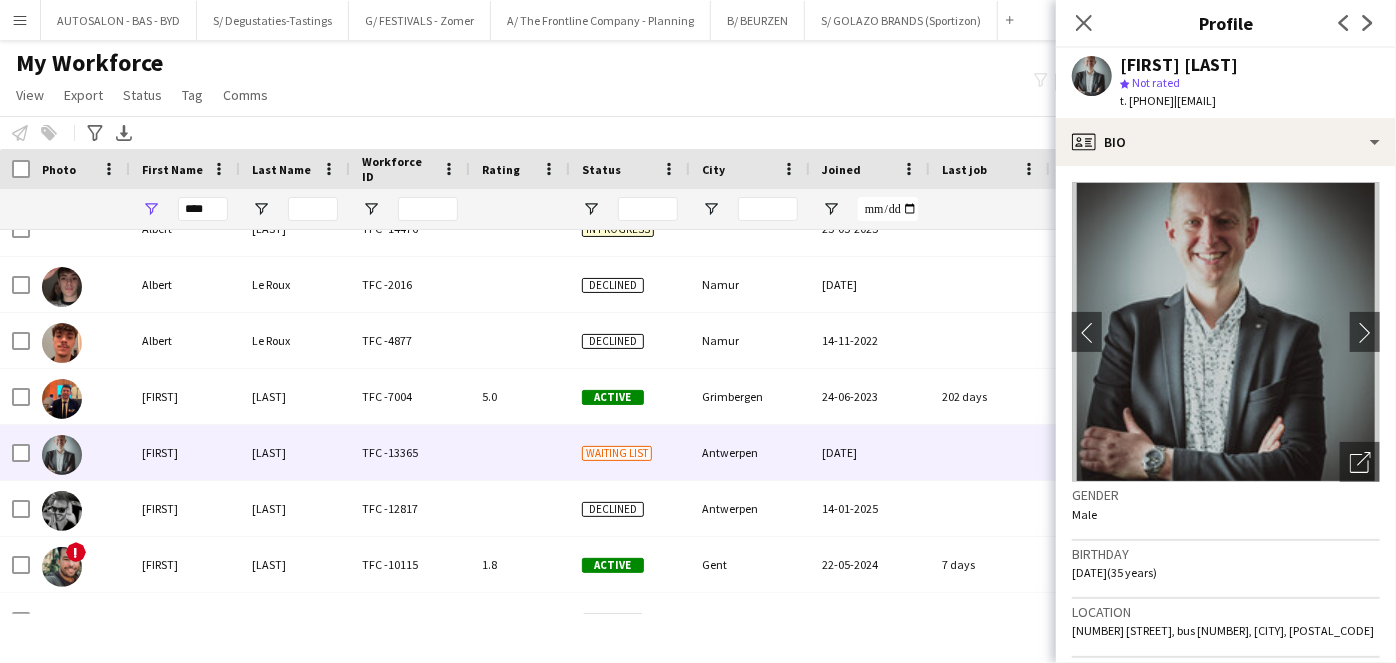 click at bounding box center [295, 209] 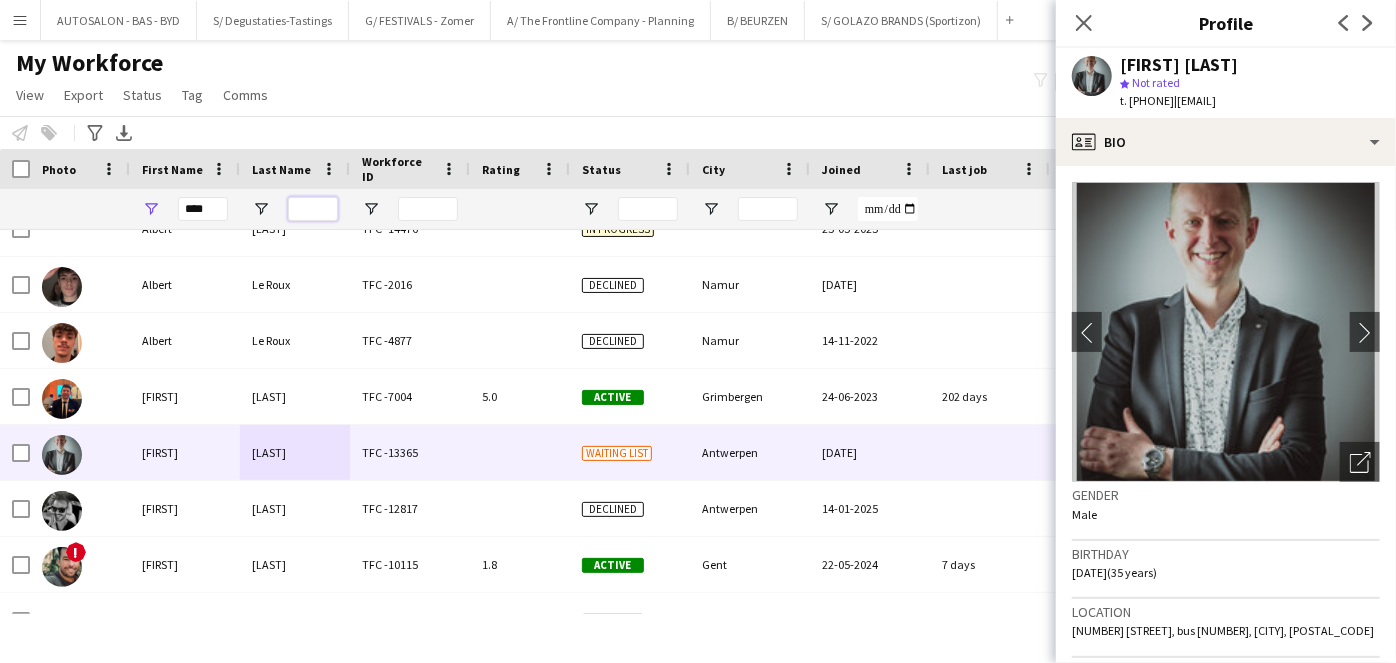 click at bounding box center [313, 209] 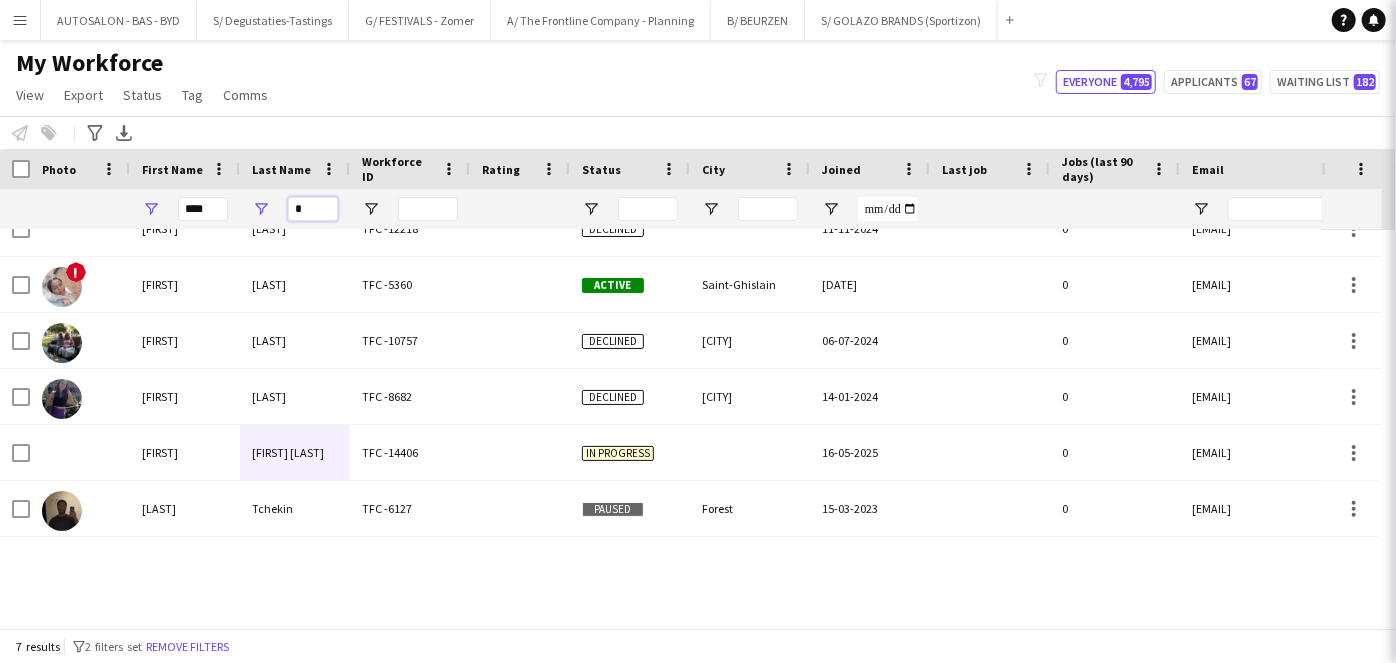 scroll, scrollTop: 8, scrollLeft: 0, axis: vertical 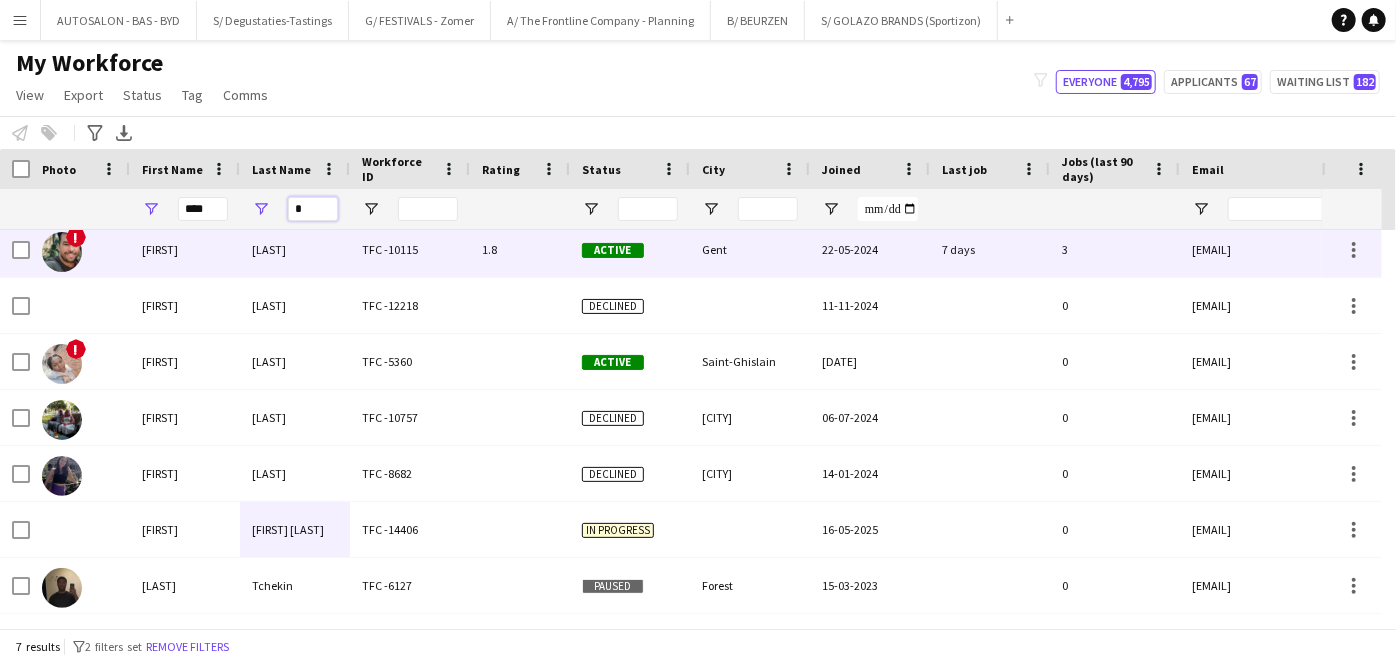 type on "*" 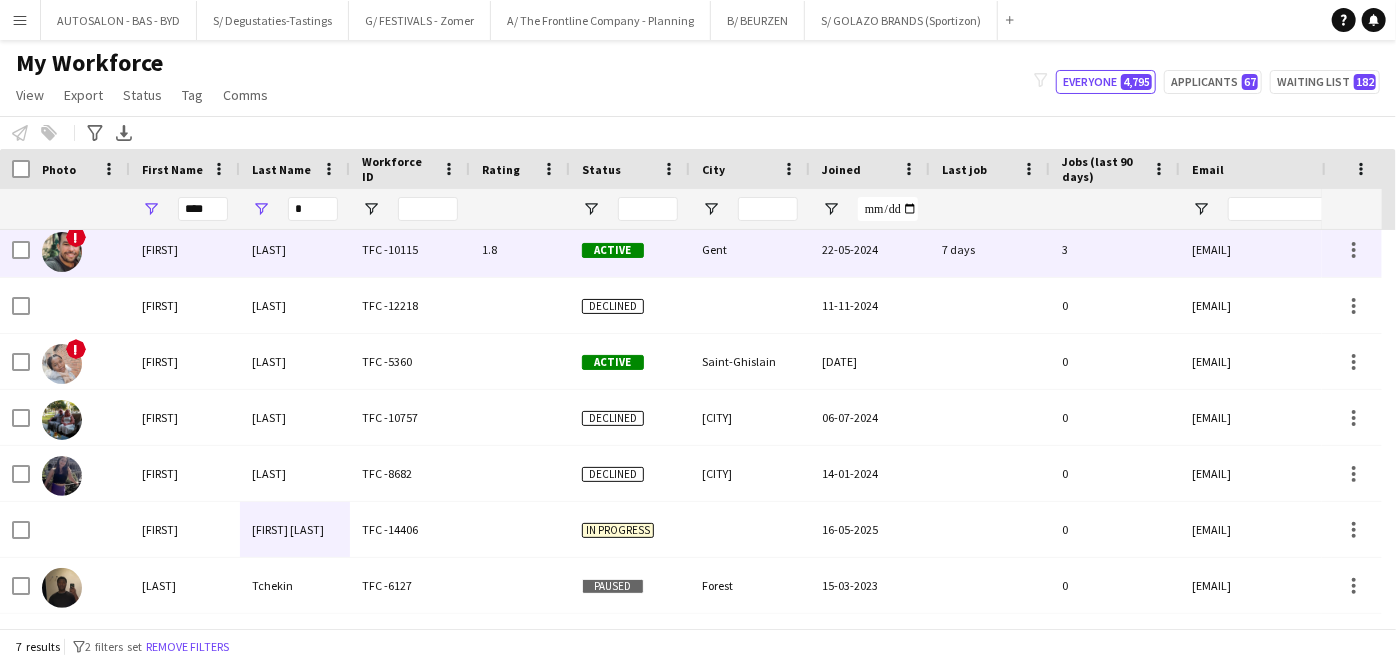 click on "[LAST]" at bounding box center [295, 249] 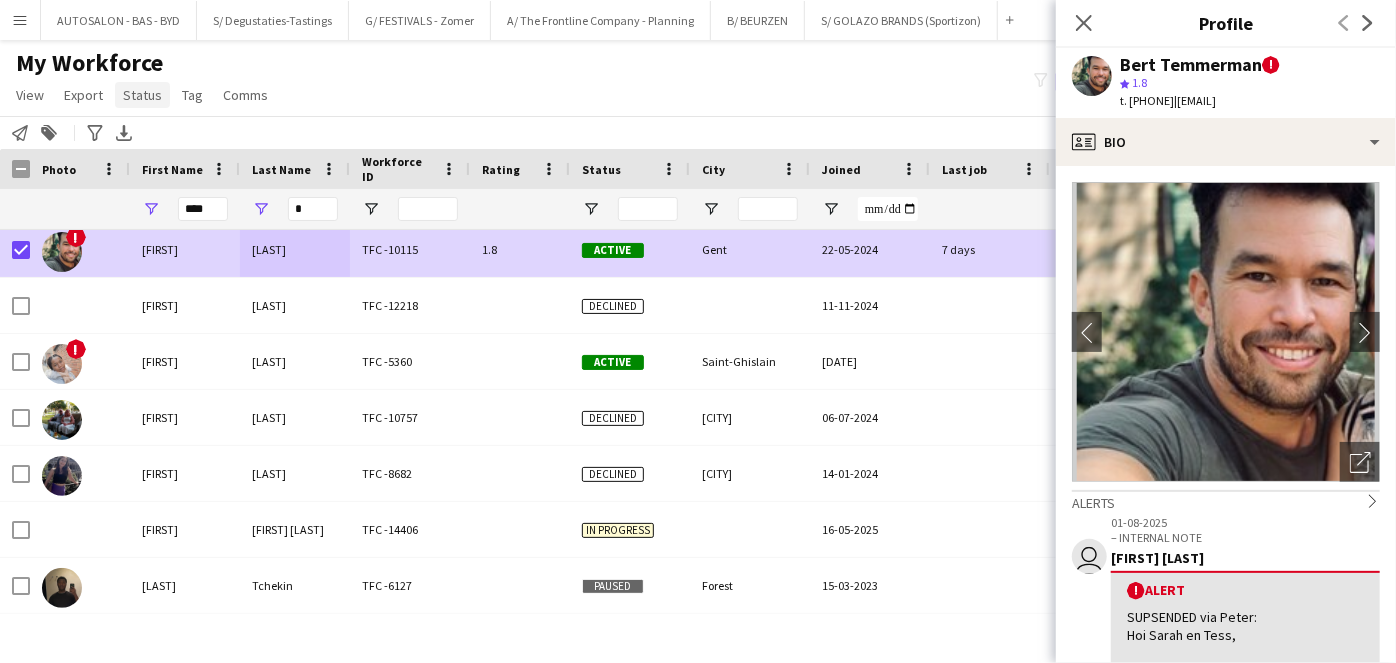click on "Status" 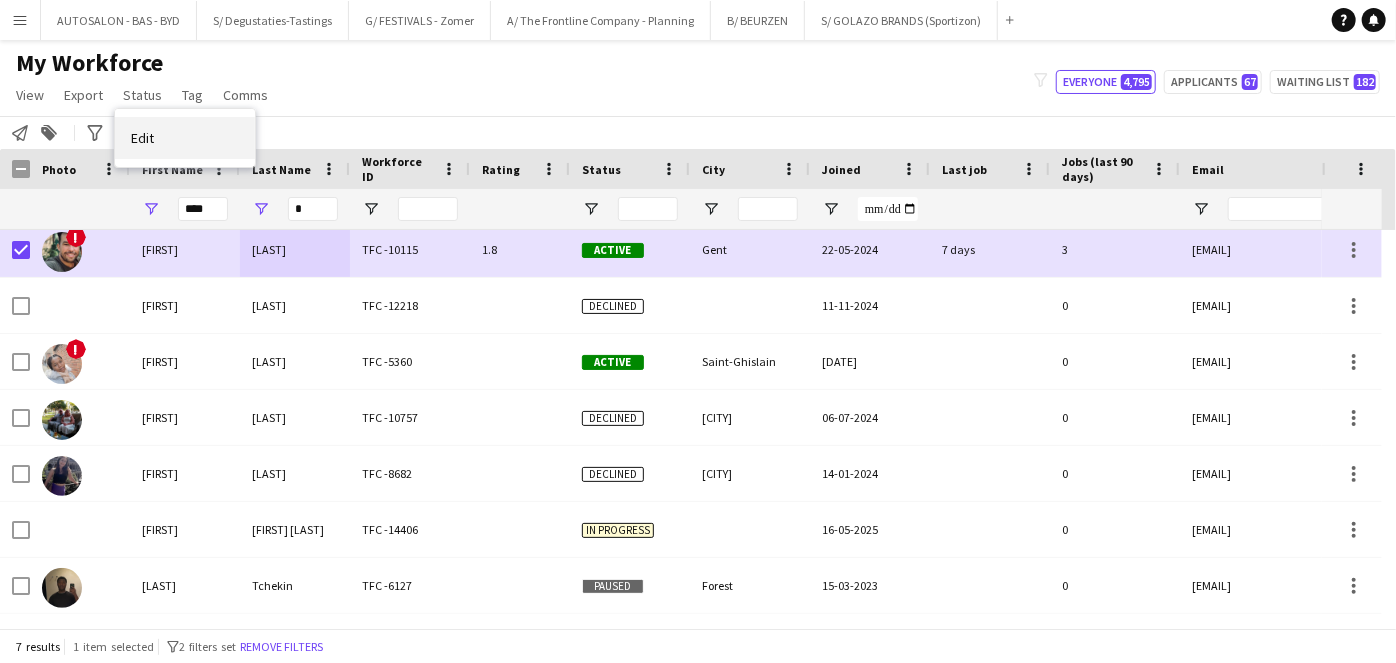 click on "Edit" at bounding box center (185, 138) 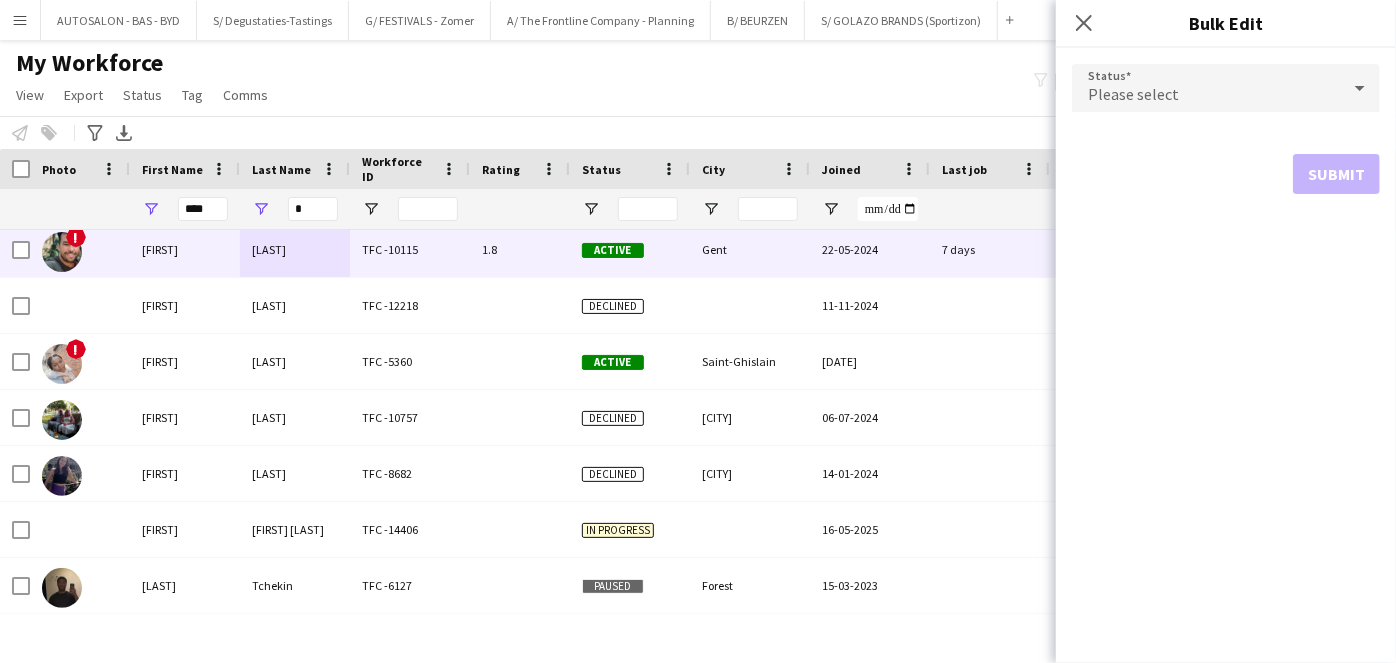 click on "[LAST]" at bounding box center [295, 249] 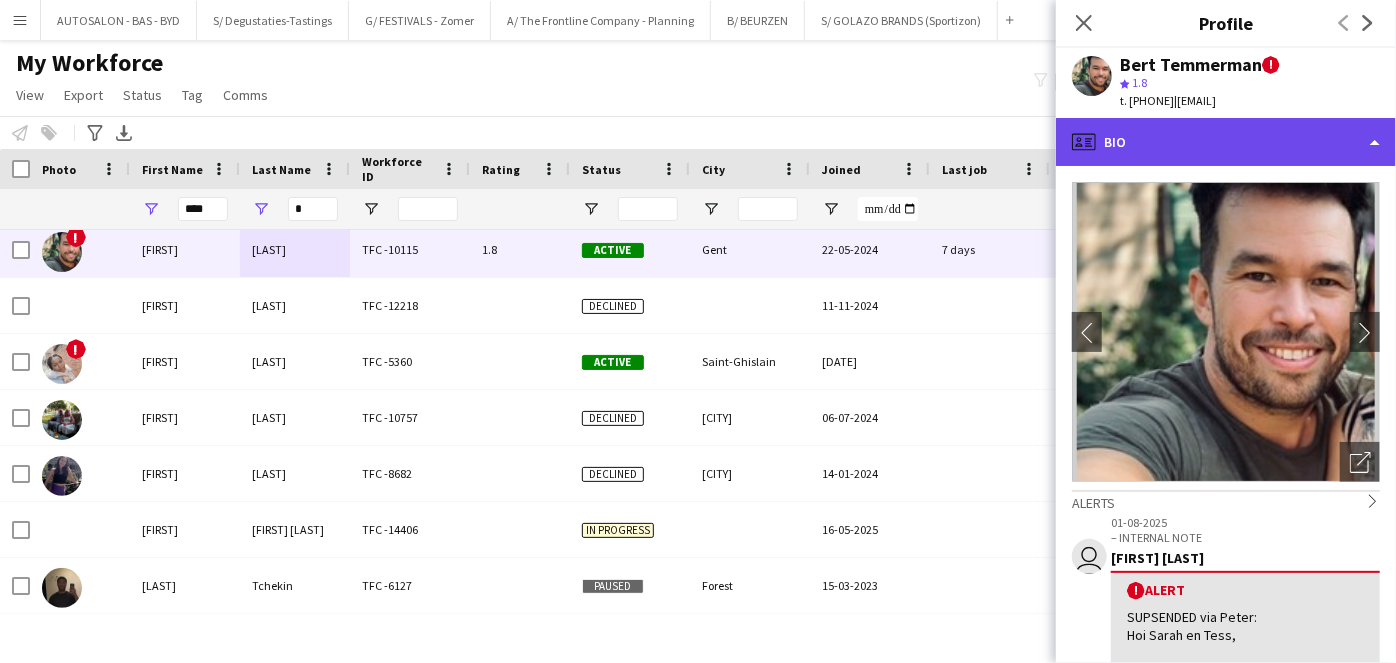 click on "profile
Bio" 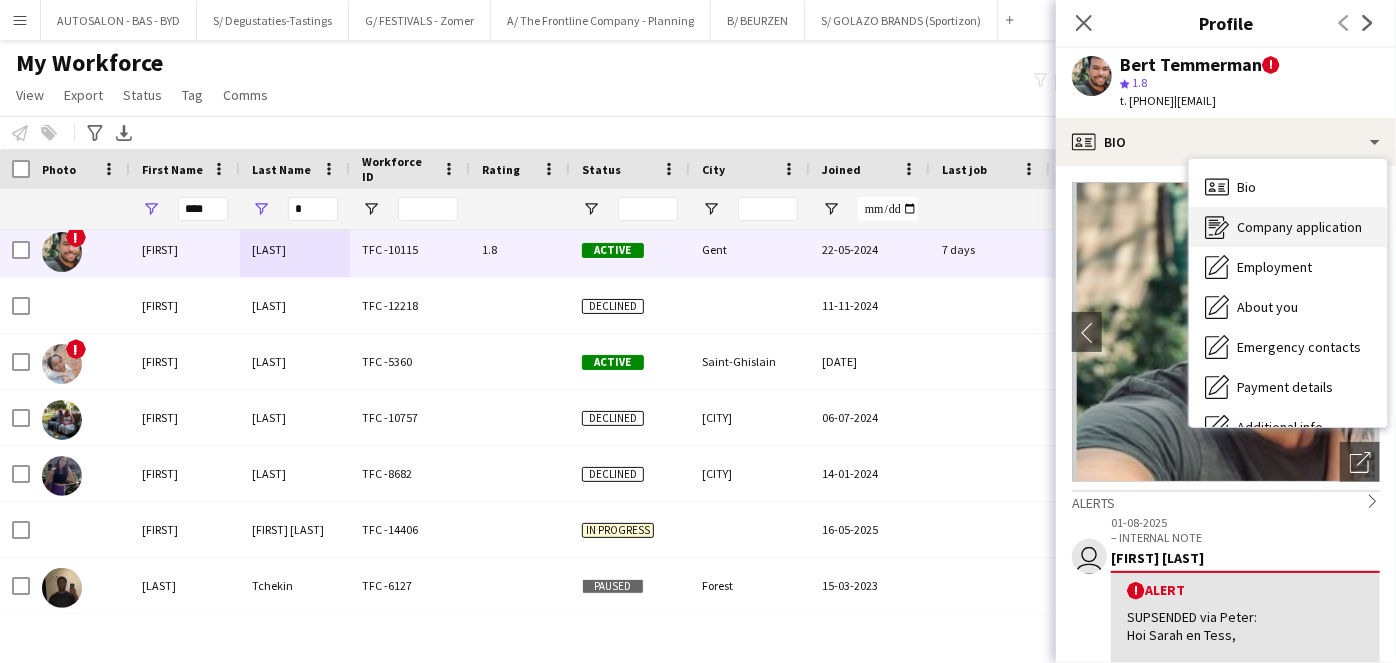 click on "Company application" at bounding box center [1299, 227] 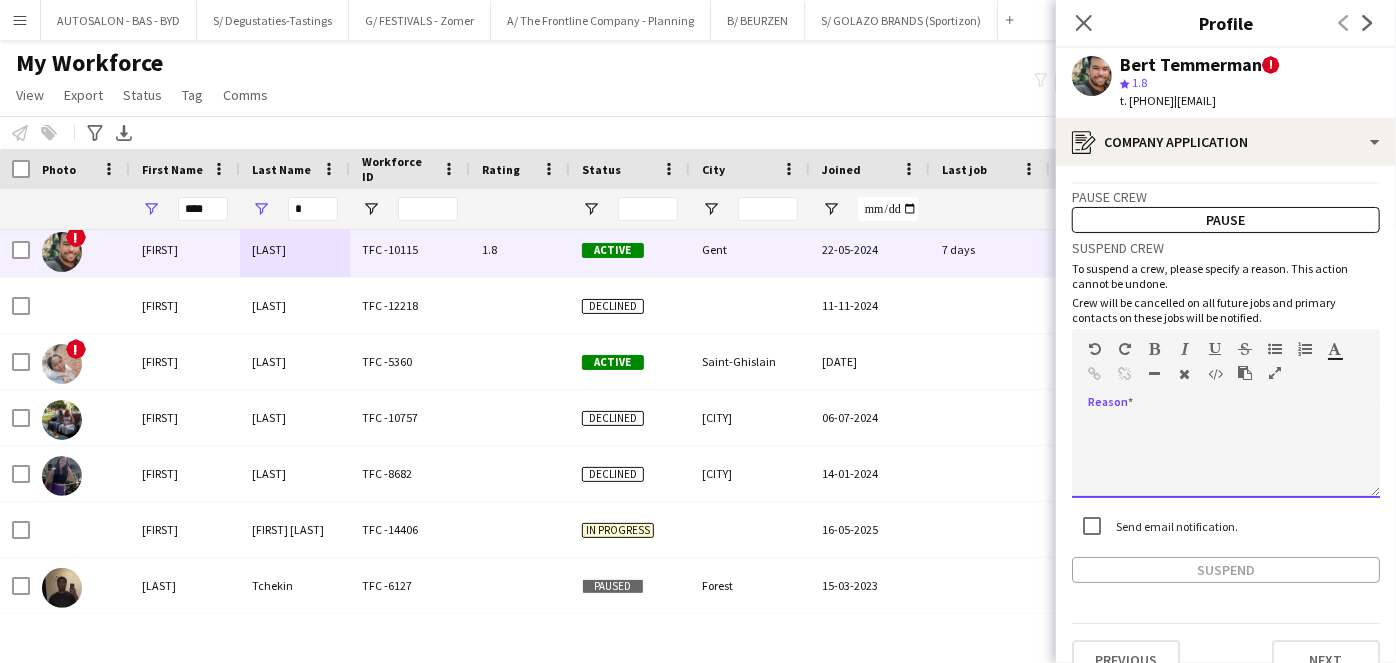 click at bounding box center (1226, 458) 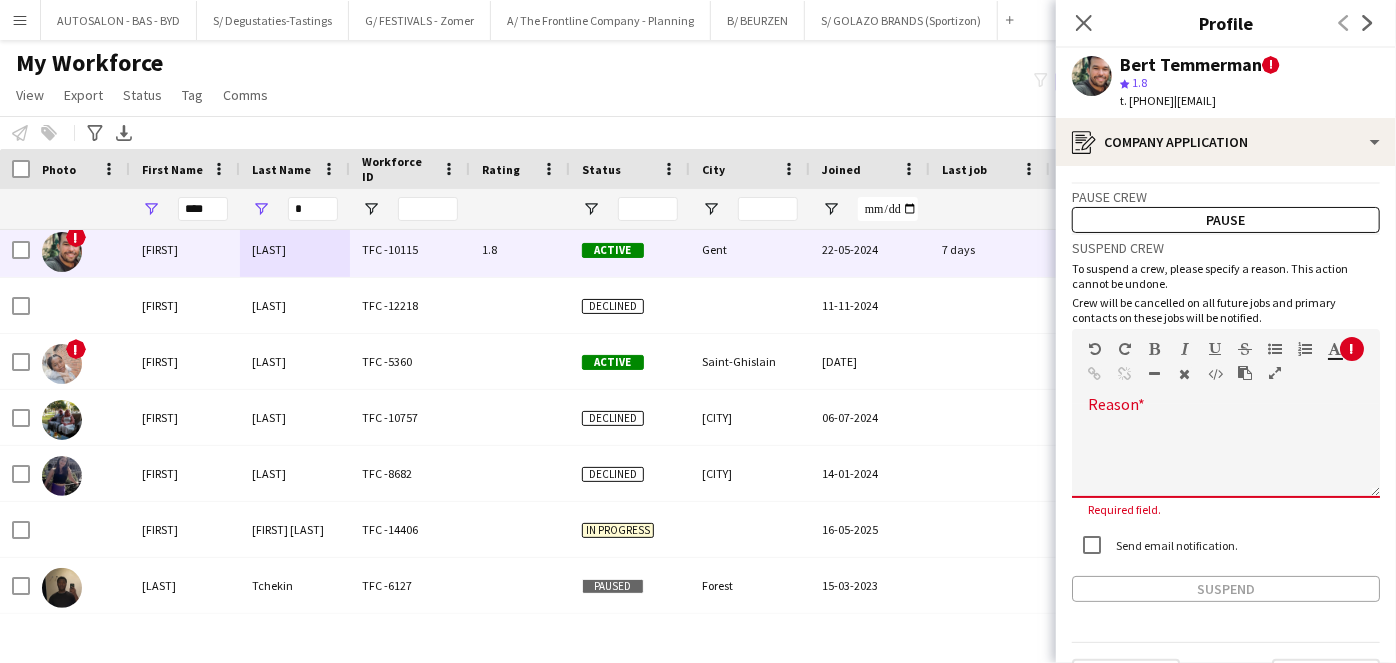 click at bounding box center (1226, 451) 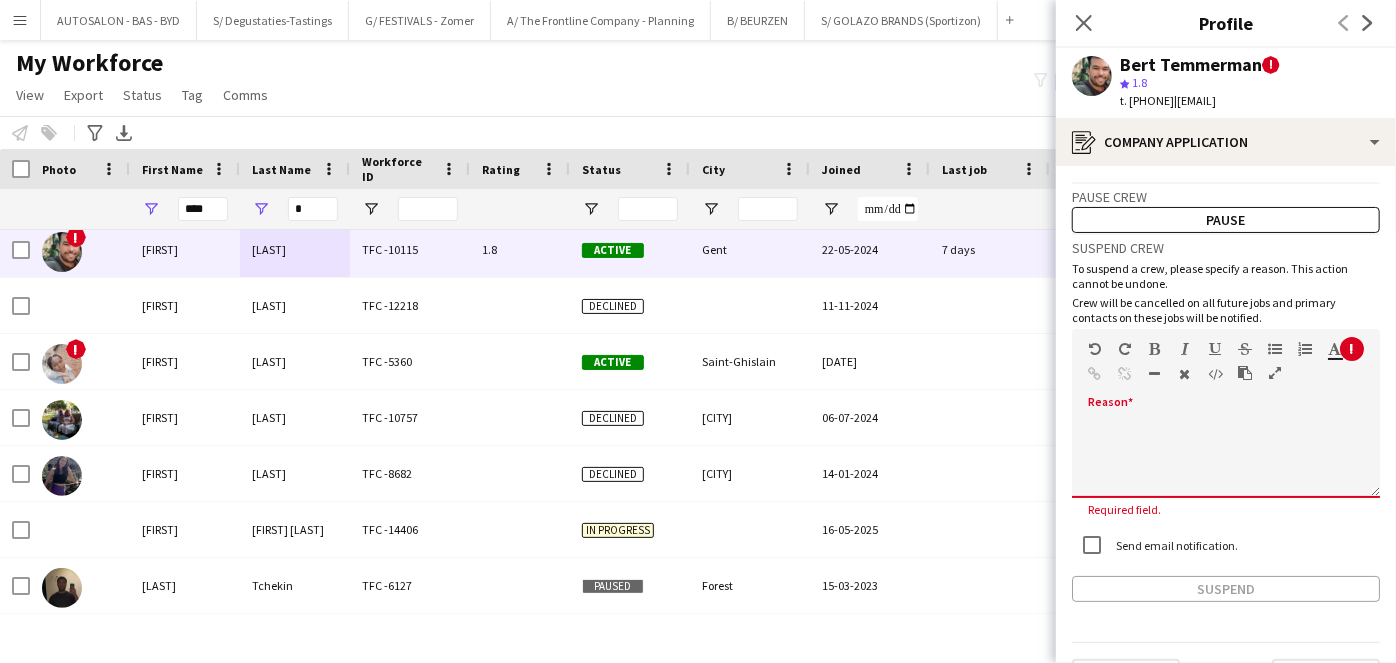 drag, startPoint x: 1141, startPoint y: 466, endPoint x: 1255, endPoint y: 454, distance: 114.62984 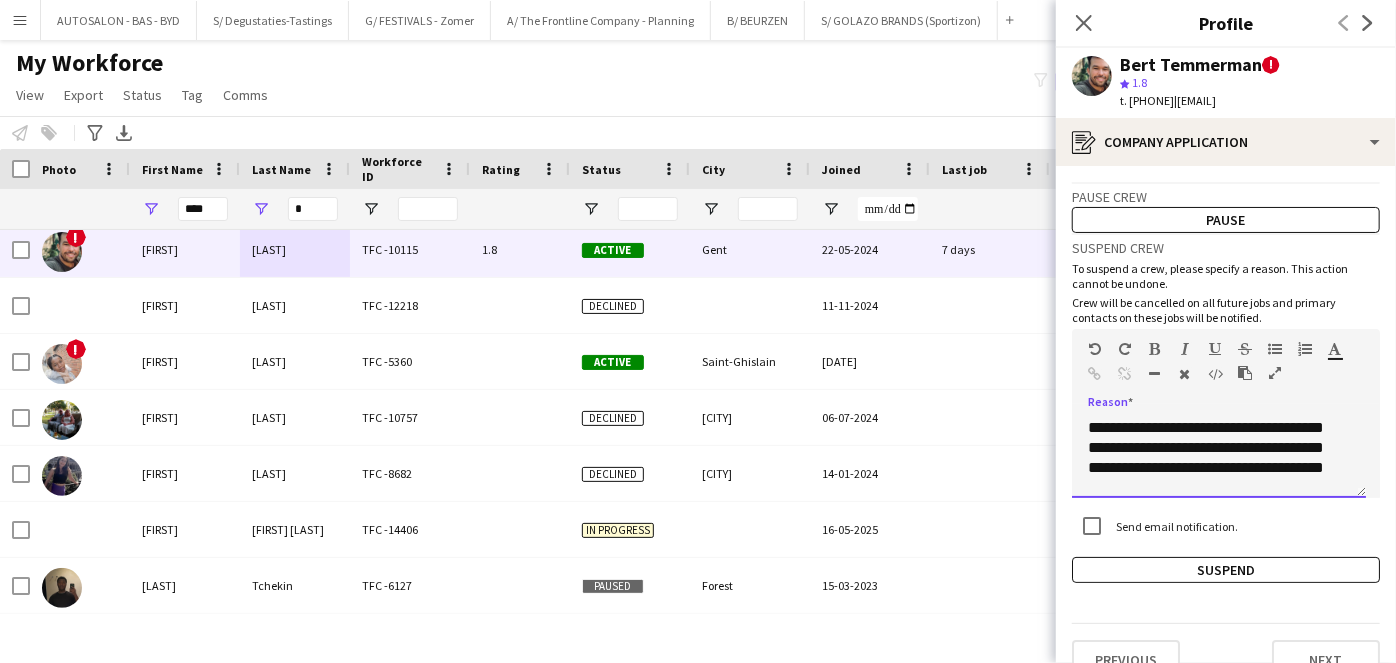 scroll, scrollTop: 0, scrollLeft: 0, axis: both 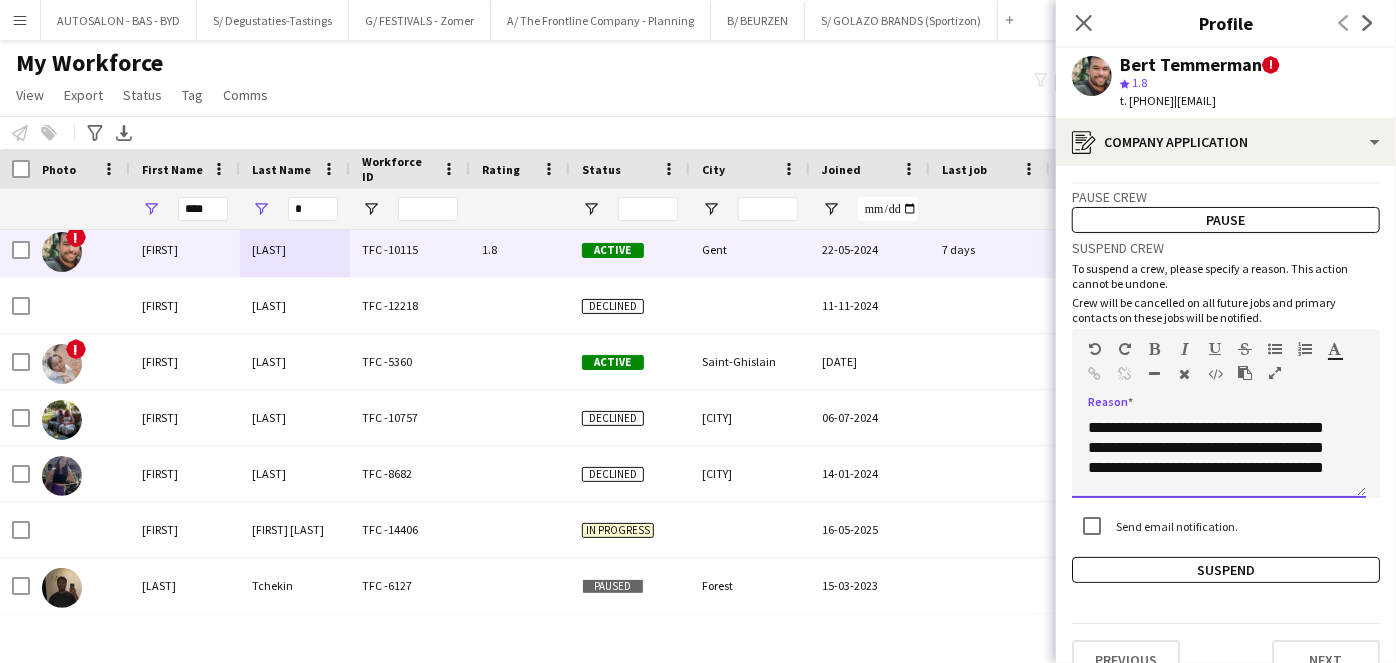 click on "**********" at bounding box center [1219, 458] 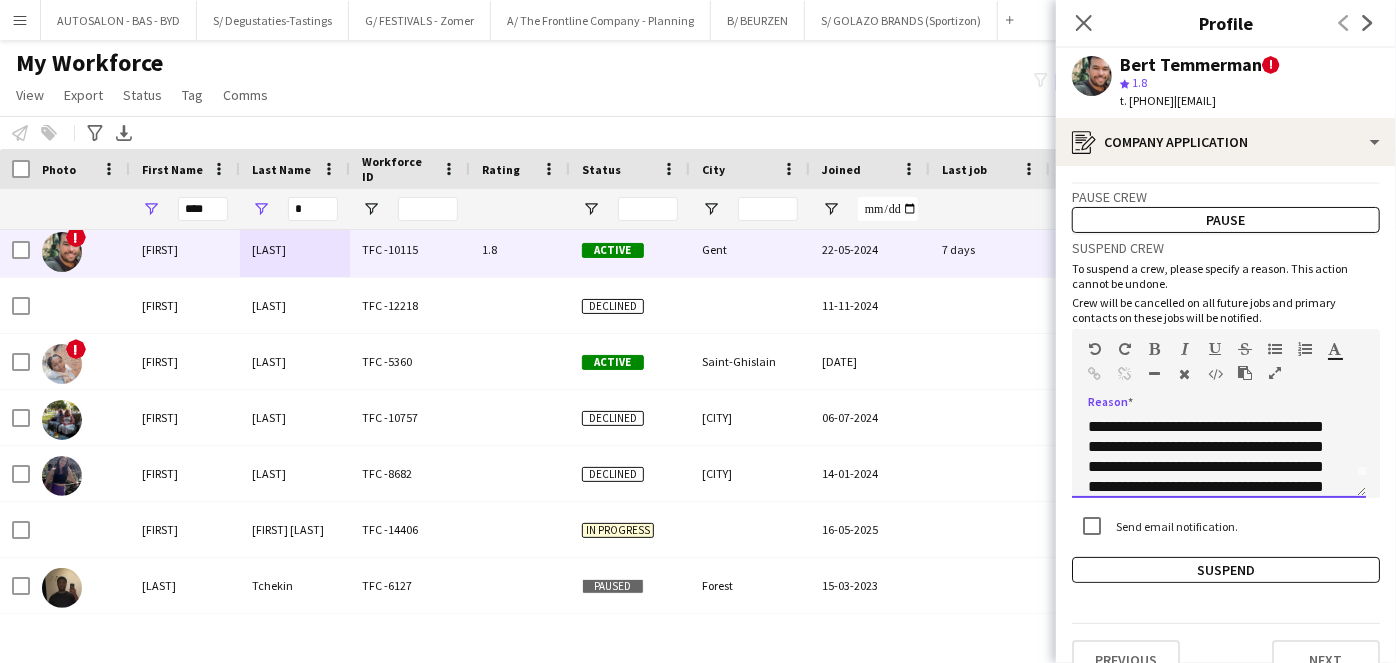 scroll, scrollTop: 41, scrollLeft: 0, axis: vertical 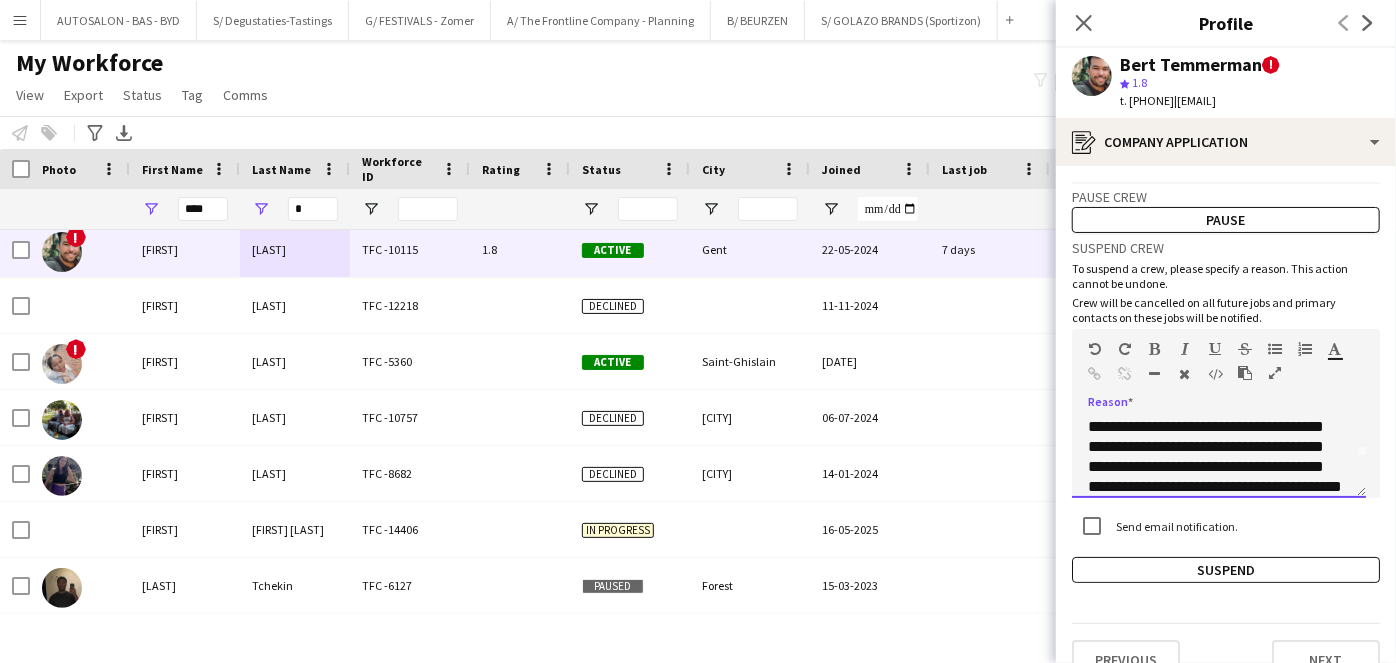 click on "**********" at bounding box center (1219, 458) 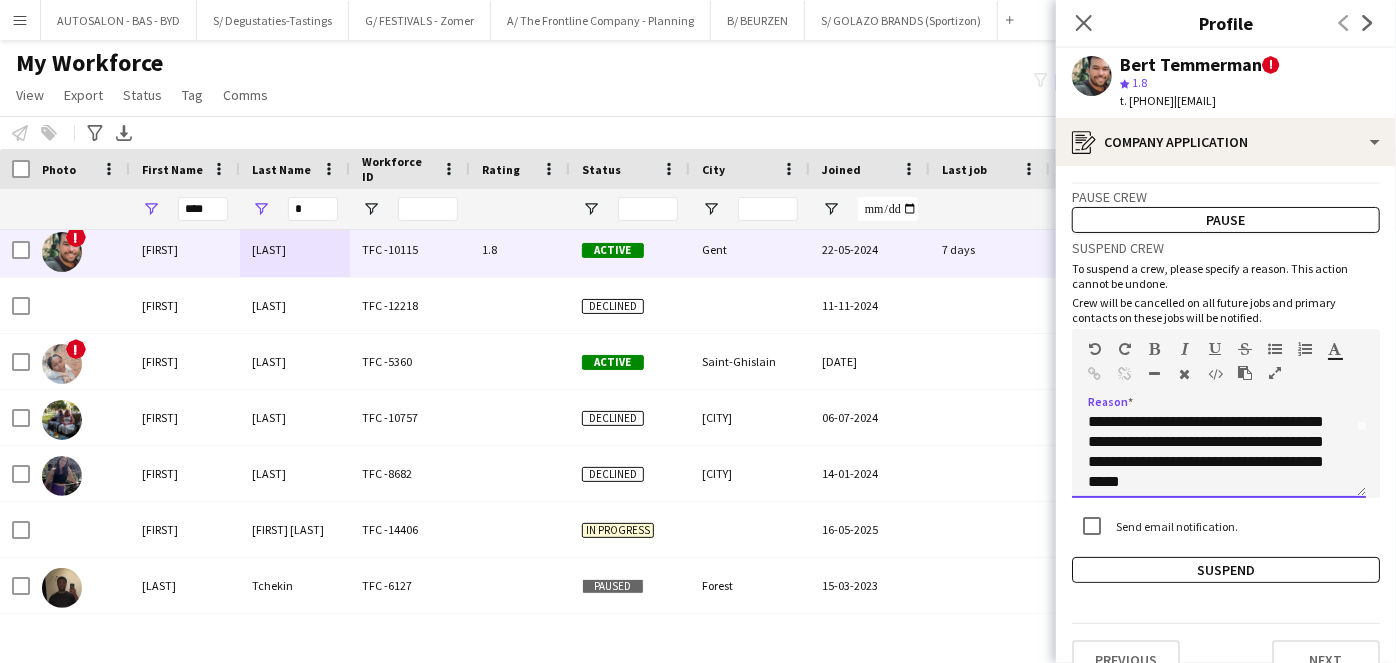 scroll, scrollTop: 75, scrollLeft: 0, axis: vertical 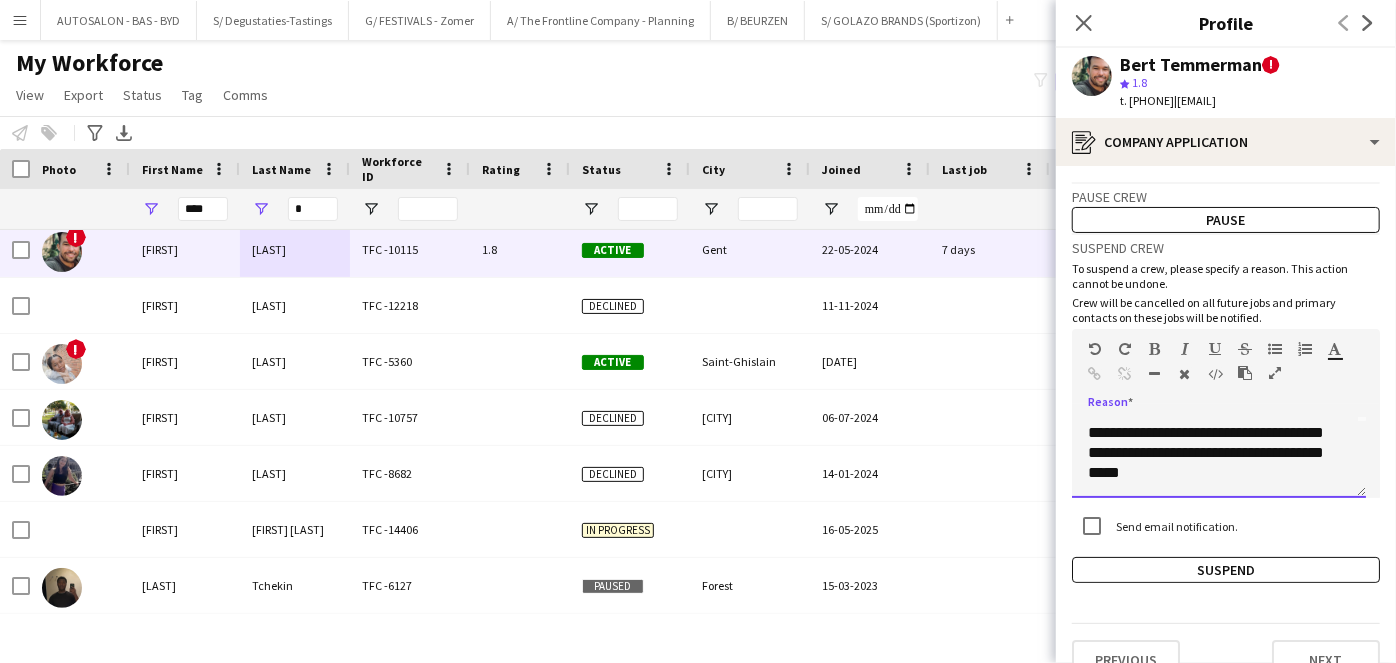 click on "**********" at bounding box center [1219, 458] 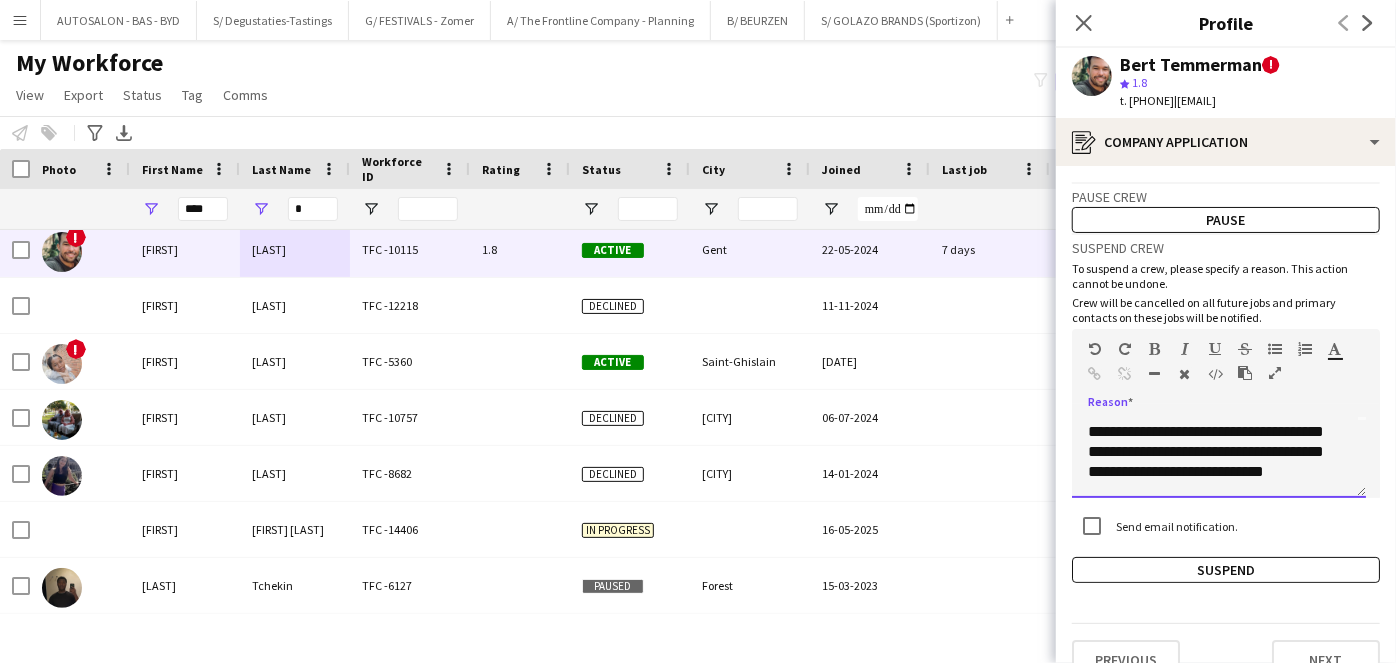 scroll, scrollTop: 0, scrollLeft: 0, axis: both 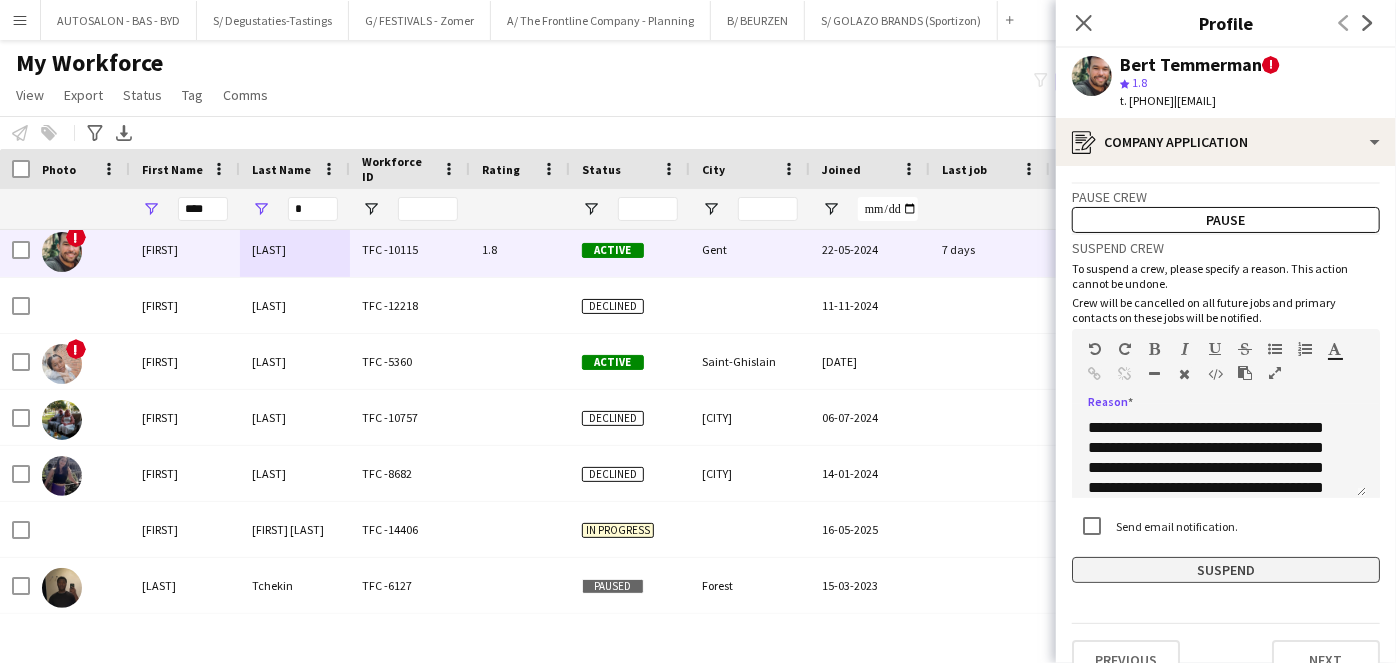 click on "Suspend" 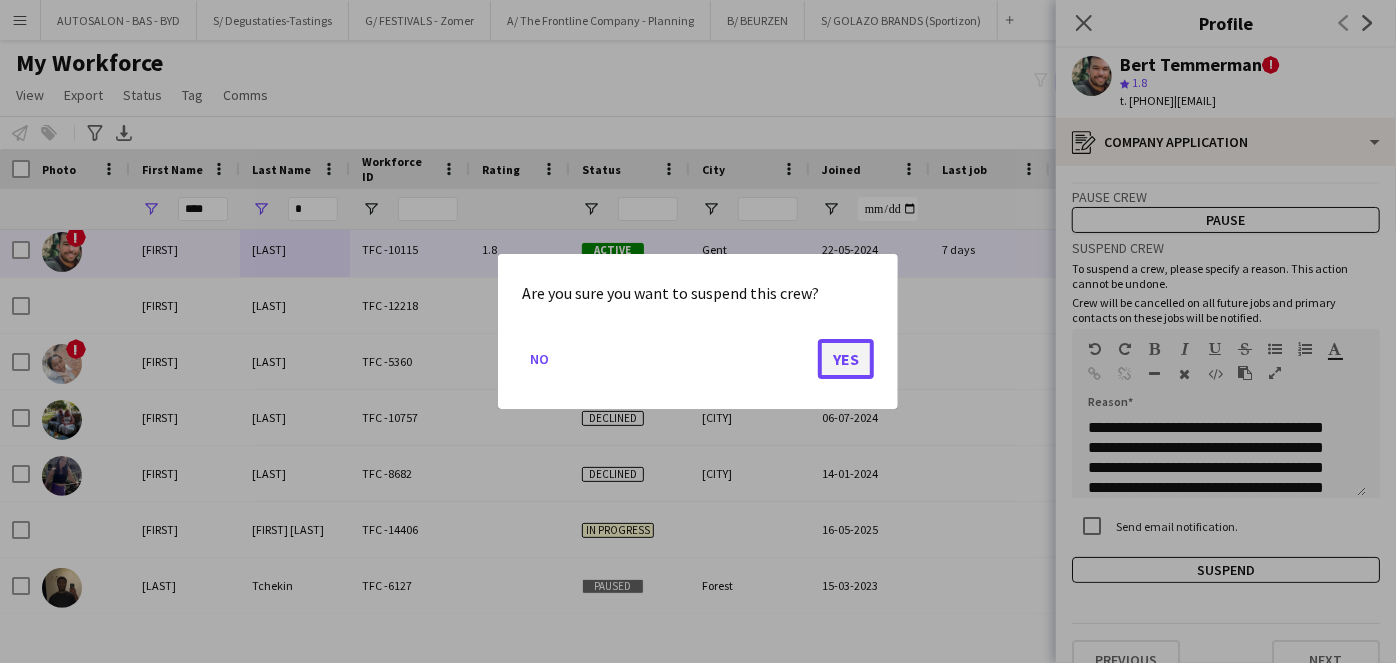 click on "Yes" 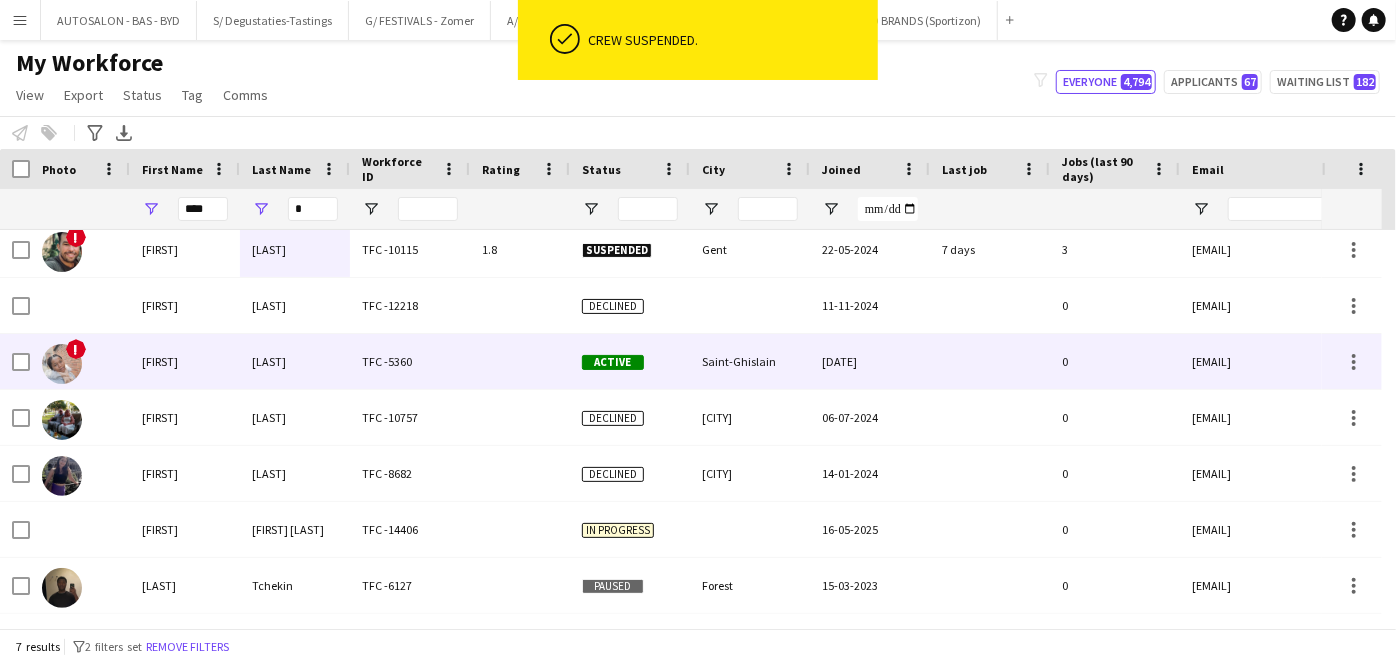 scroll, scrollTop: 0, scrollLeft: 0, axis: both 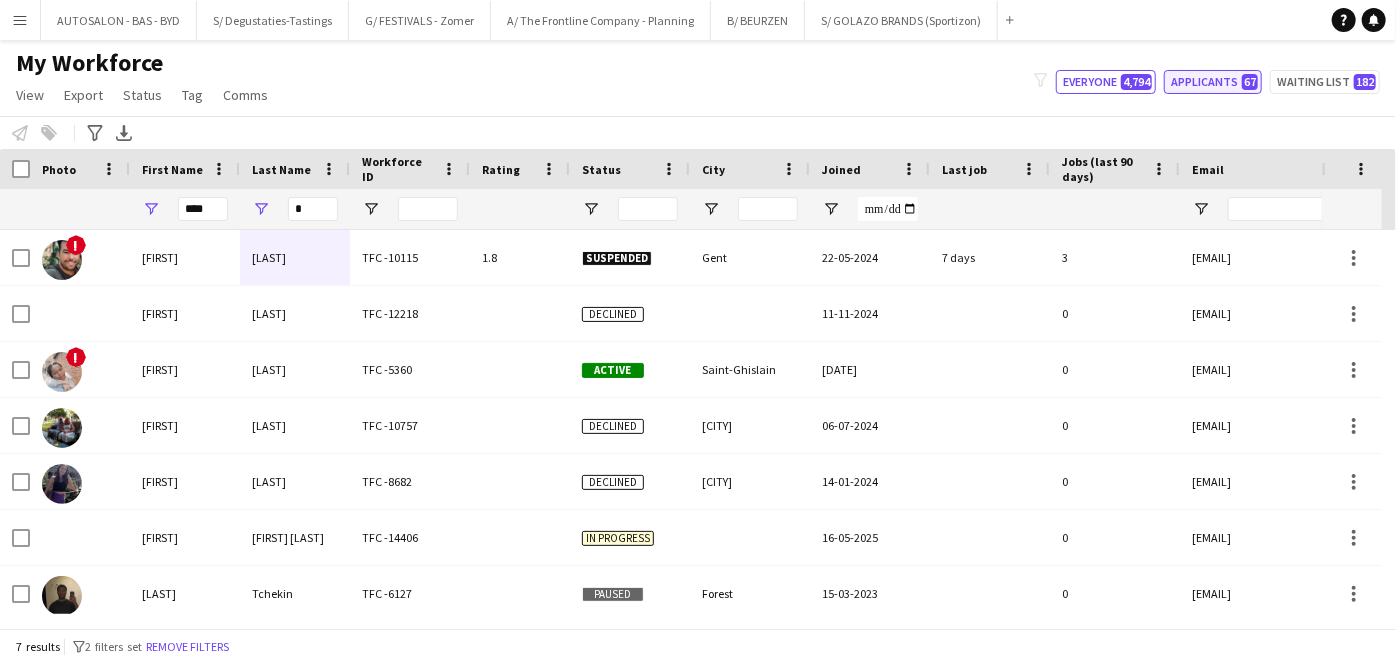 click on "67" 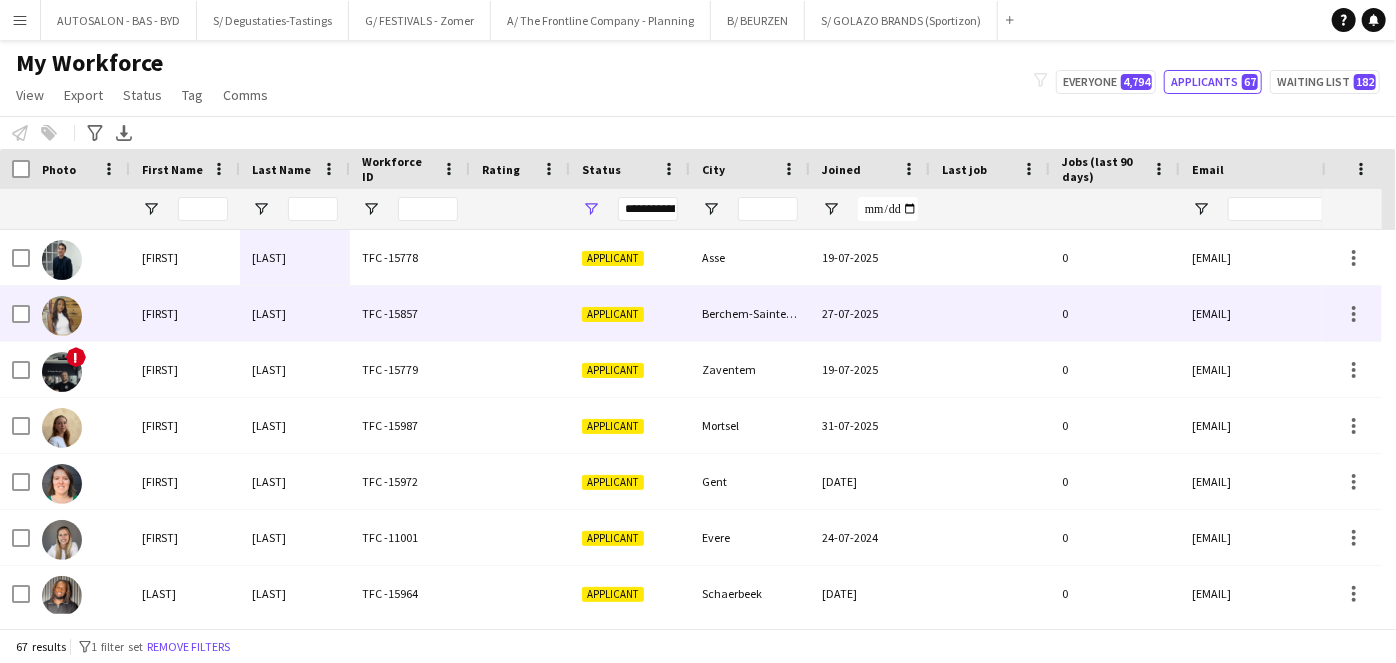 scroll, scrollTop: 130, scrollLeft: 0, axis: vertical 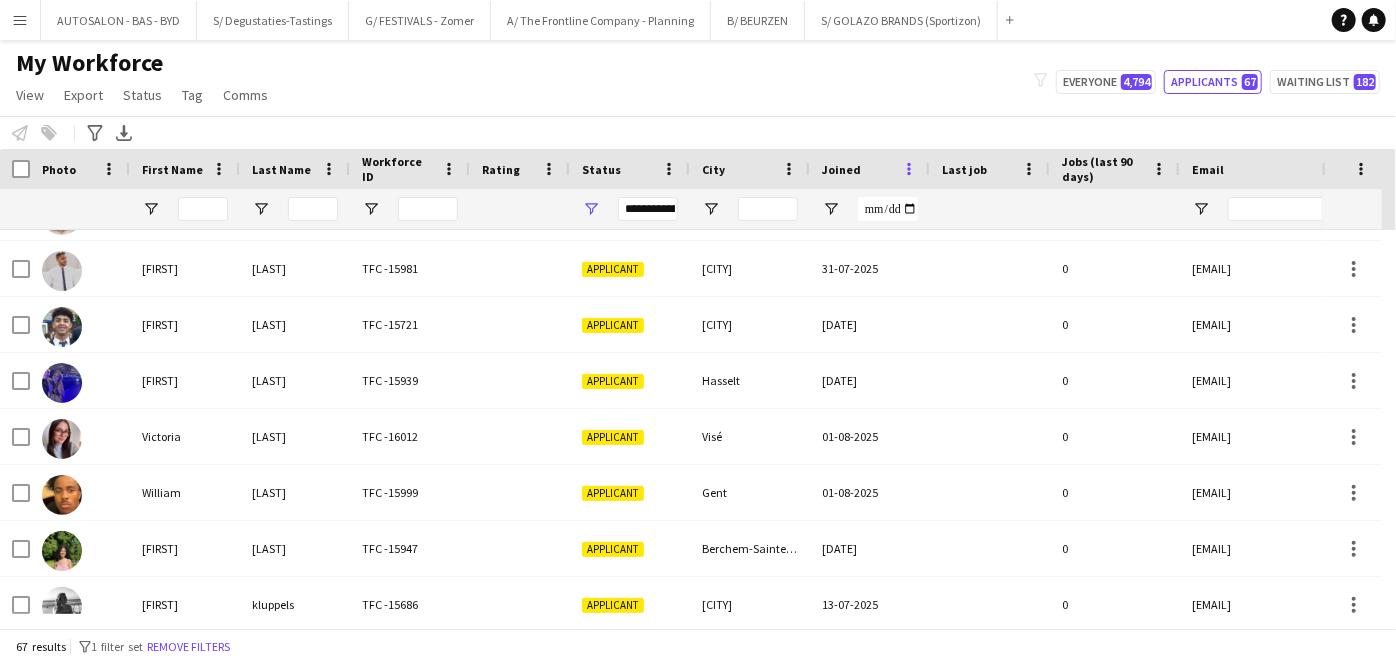 click at bounding box center (909, 169) 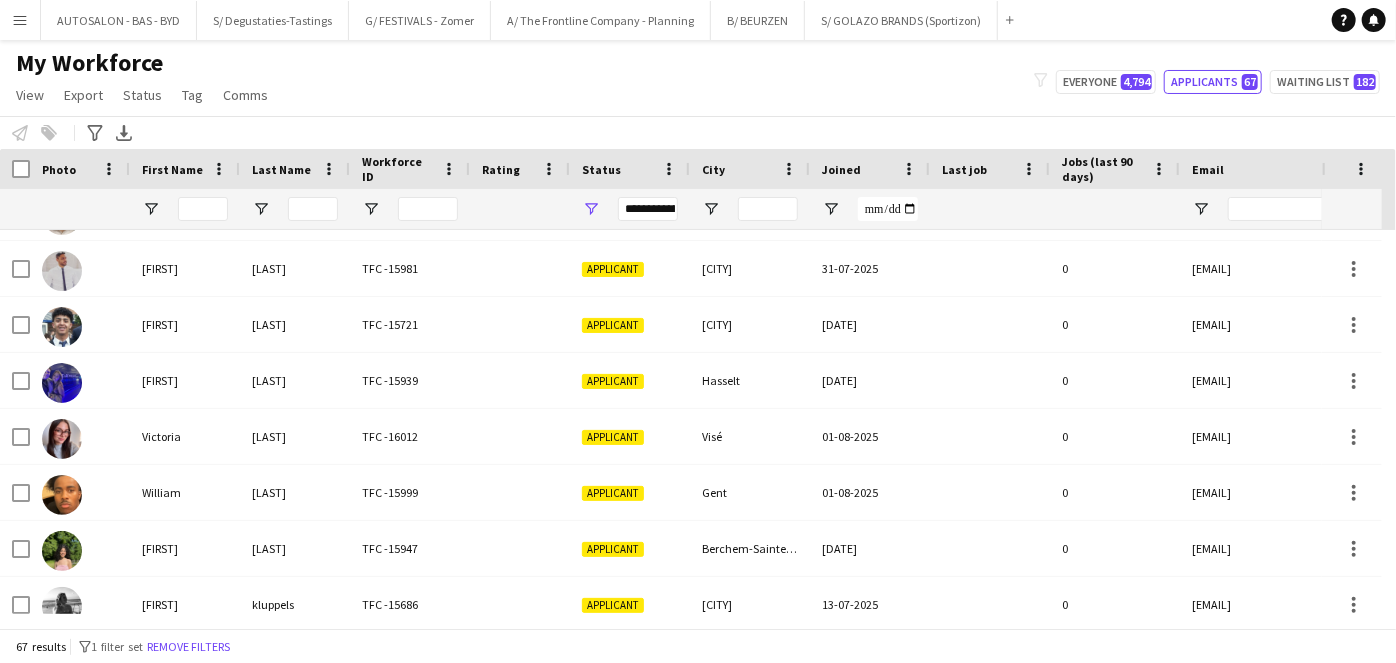 click on "My Workforce   View   Views  Default view New view Update view Delete view Edit name Customise view Customise filters Reset Filters Reset View Reset All  Export  New starters report Export as XLSX Export as PDF  Status  Edit  Tag  New tag  Edit tag  Autosalon (201) Duits - basis (10) Duits - Goed (6) Duits - Zeer Goed (3) Engels - Basis (264) Engels - Goed (230) Engels - Zeer Goed (138) Frans - Basis (246) Frans - Goed (190) Frans - Zeer Goed (148) Nederlands - Basis (266) Nederlands - Goed (261) Nederlands - Zeer Goed (254) NIET GEVALIDEERD (163) NONA TEAM Degustaties (46) Steylaerts (10) SYSTEEM UITLEGGEN (20) Team Biertappen - vat vervangen (2) Team Capitole (0) Team Chiefs (7) Team Eventmodels (0) Team Festivals Zomer (7) Team Horeca (12) Team LIDL (1) Team Maasmechelen Village (8) TEAM SmartLab Waasland Automotive (5) Team Up Your Bizz (18) Via student.be (te verwerken) (3)  Add to tag  Autosalon (201) Duits - basis (10) Duits - Goed (6) Duits - Zeer Goed (3) Engels - Basis (264) Engels - Goed (230)" 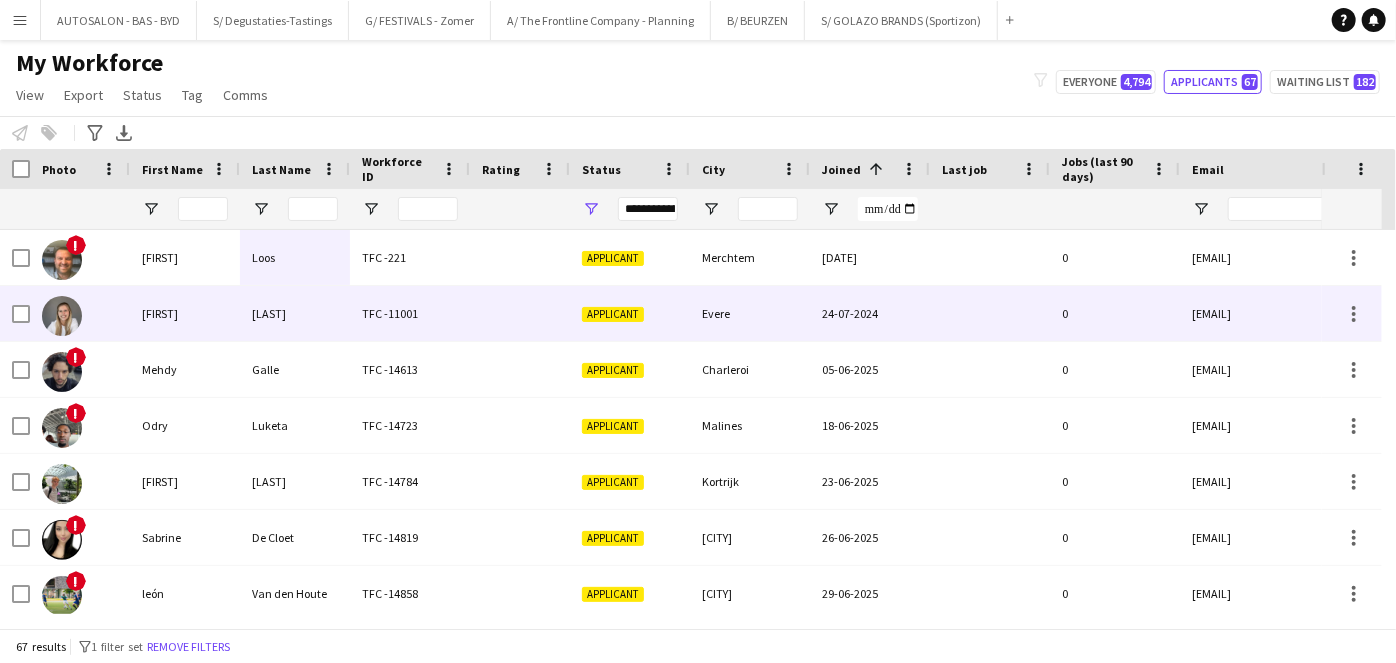 click on "[LAST]" at bounding box center (295, 313) 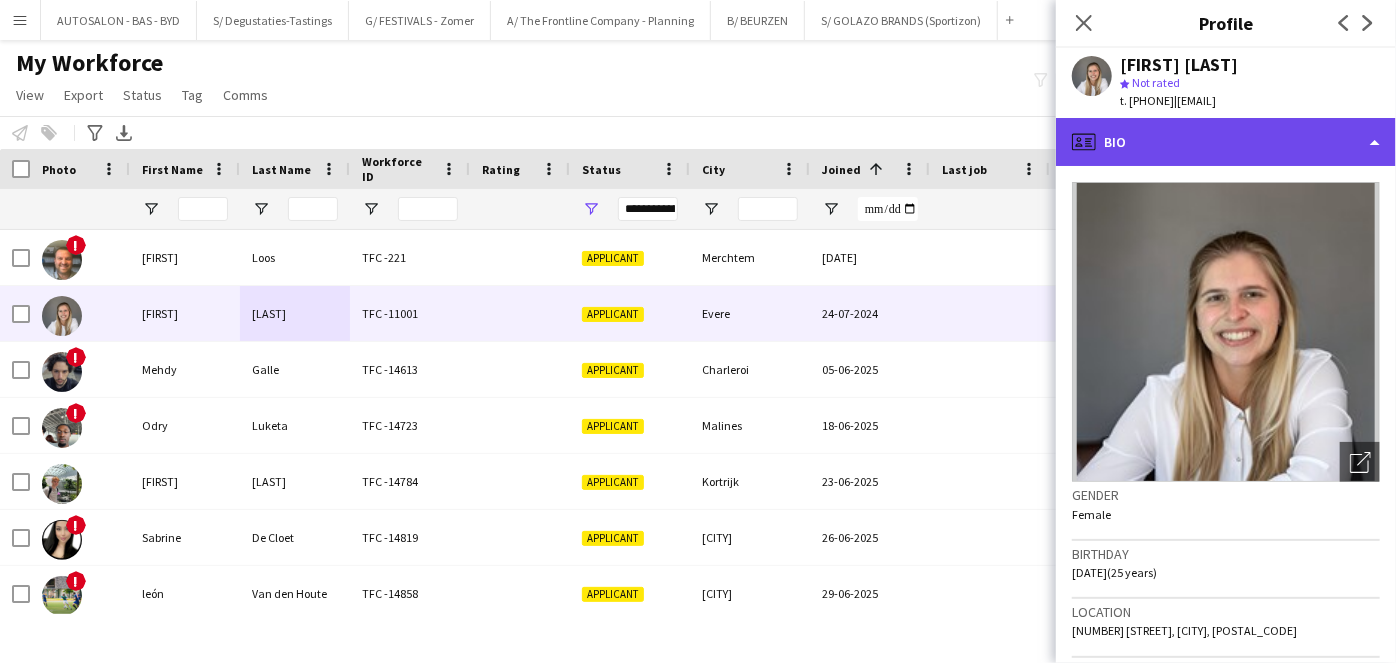 click on "profile
Bio" 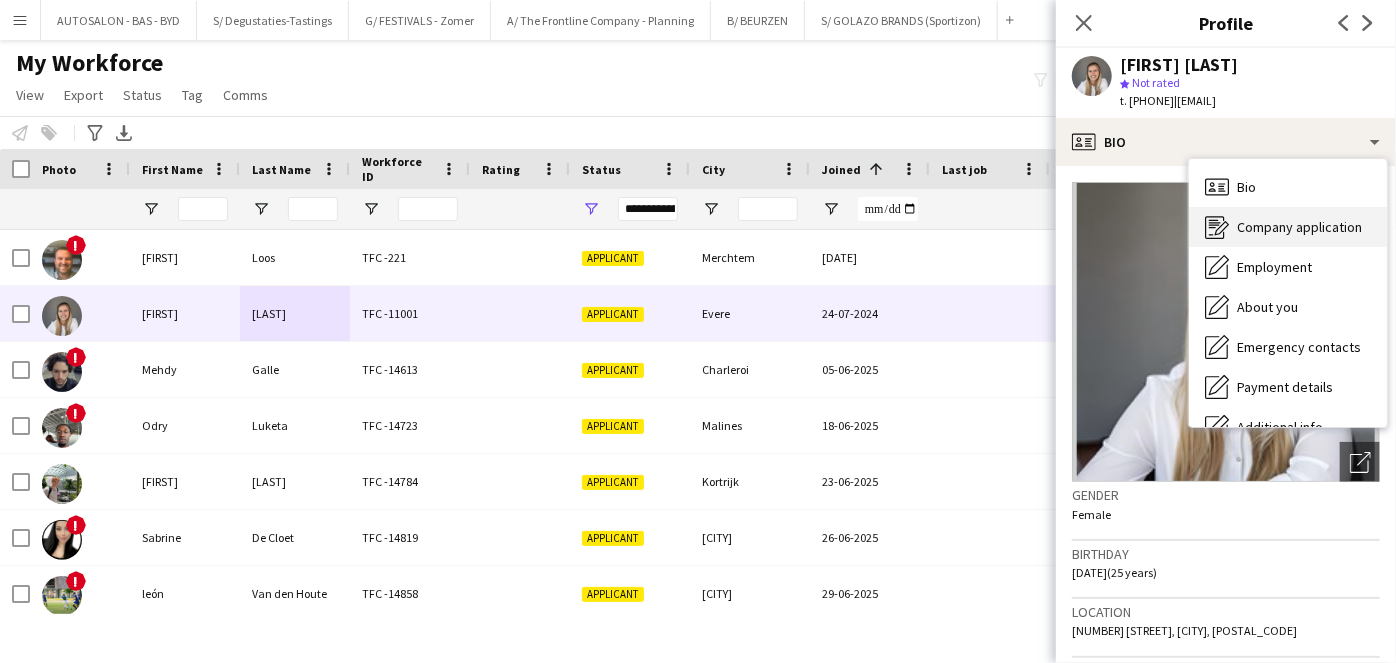 click on "Company application
Company application" at bounding box center (1288, 227) 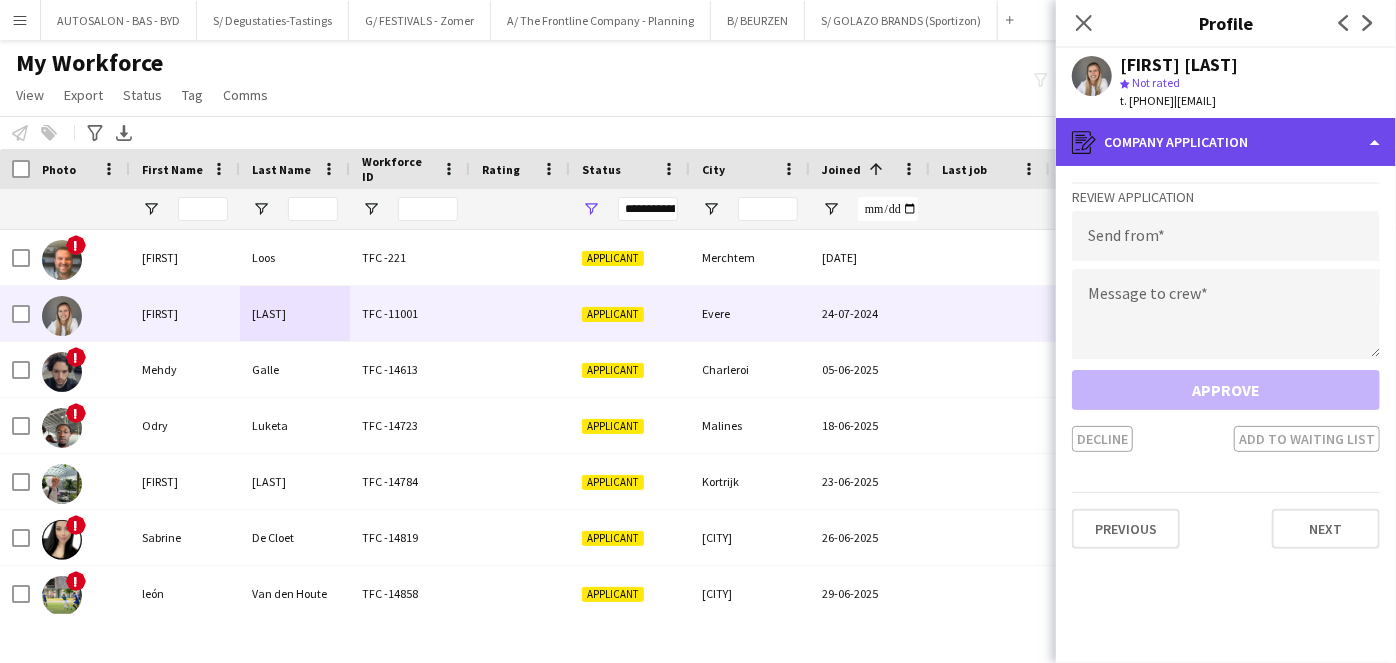 click on "register
Company application" 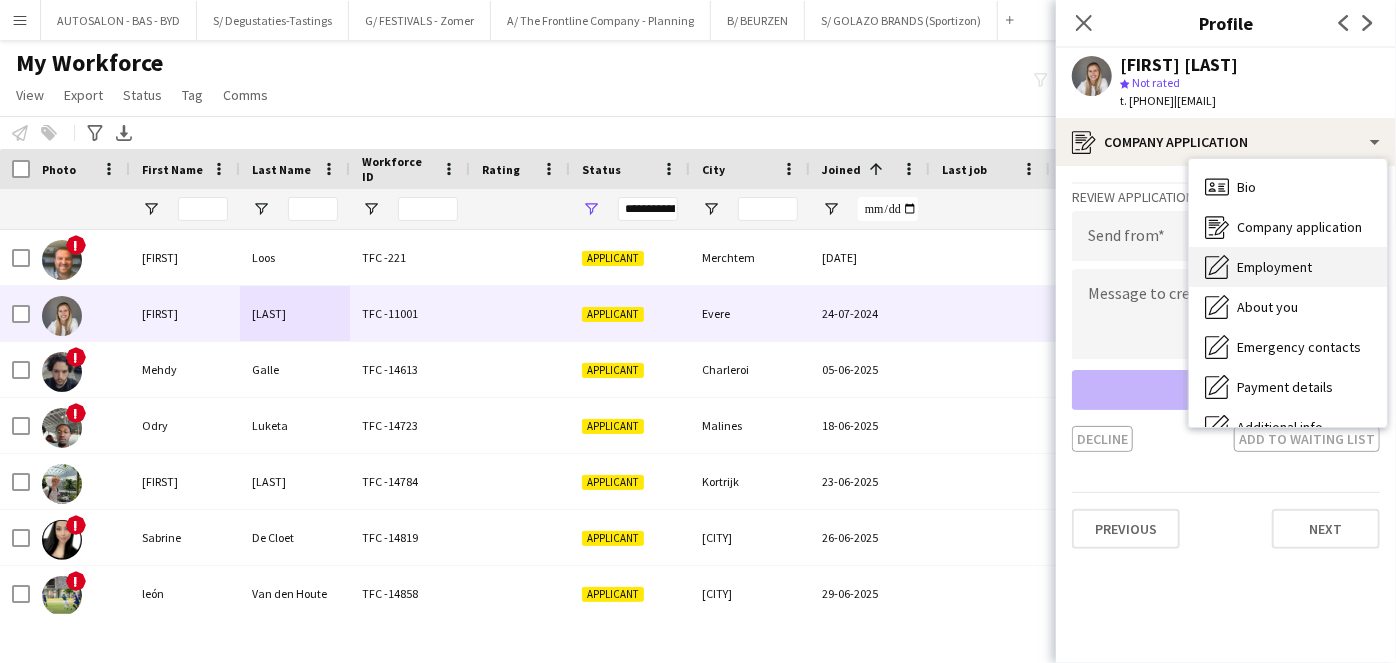 click on "Employment
Employment" at bounding box center (1288, 267) 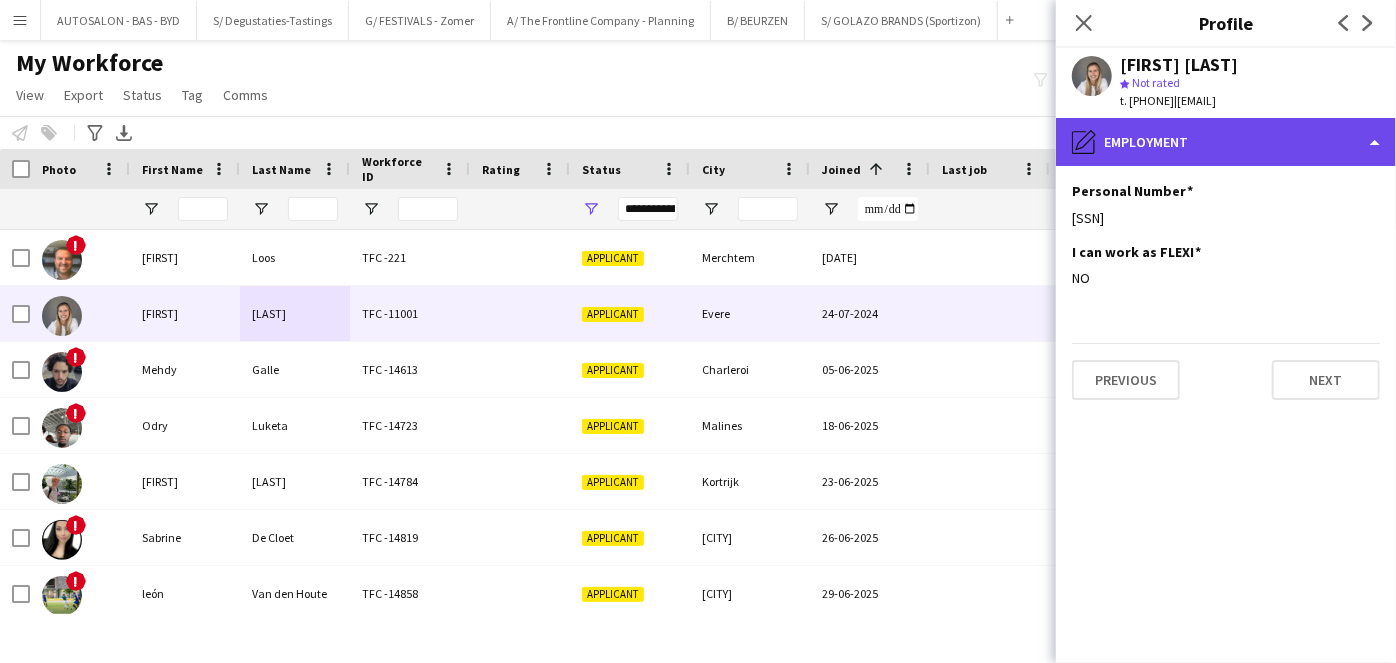 click on "pencil4
Employment" 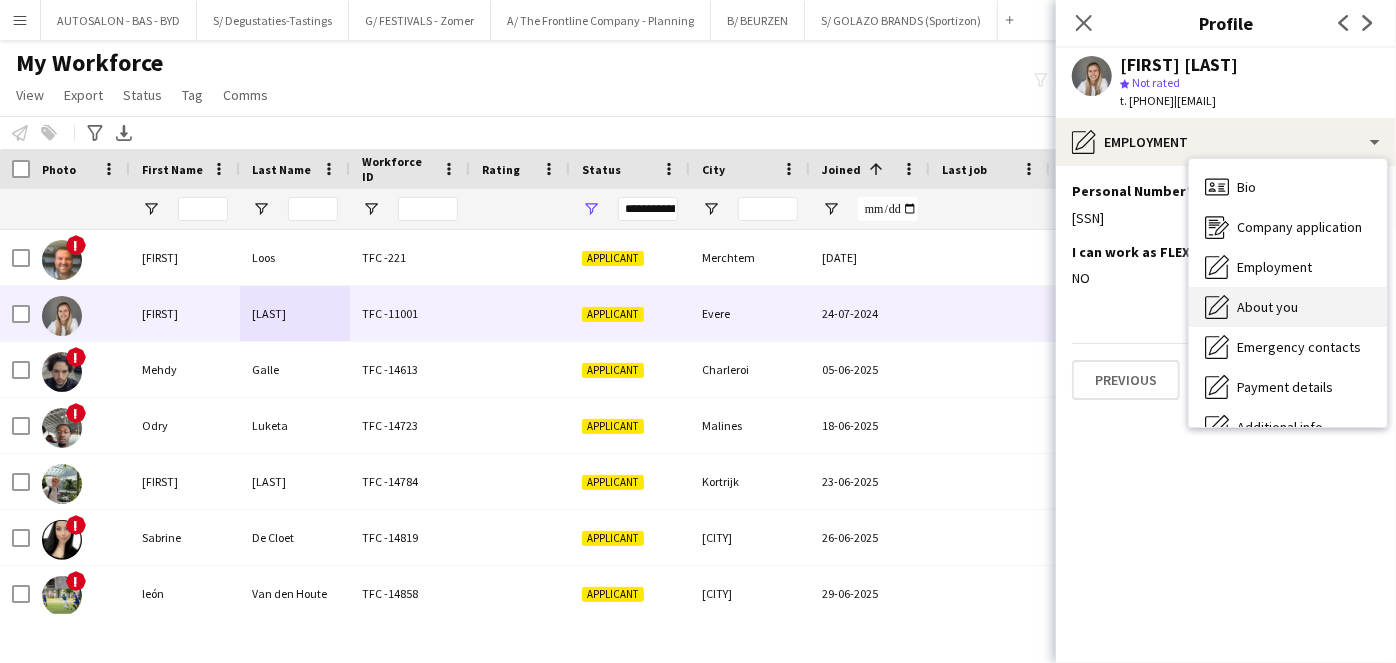 click on "About you" at bounding box center (1267, 307) 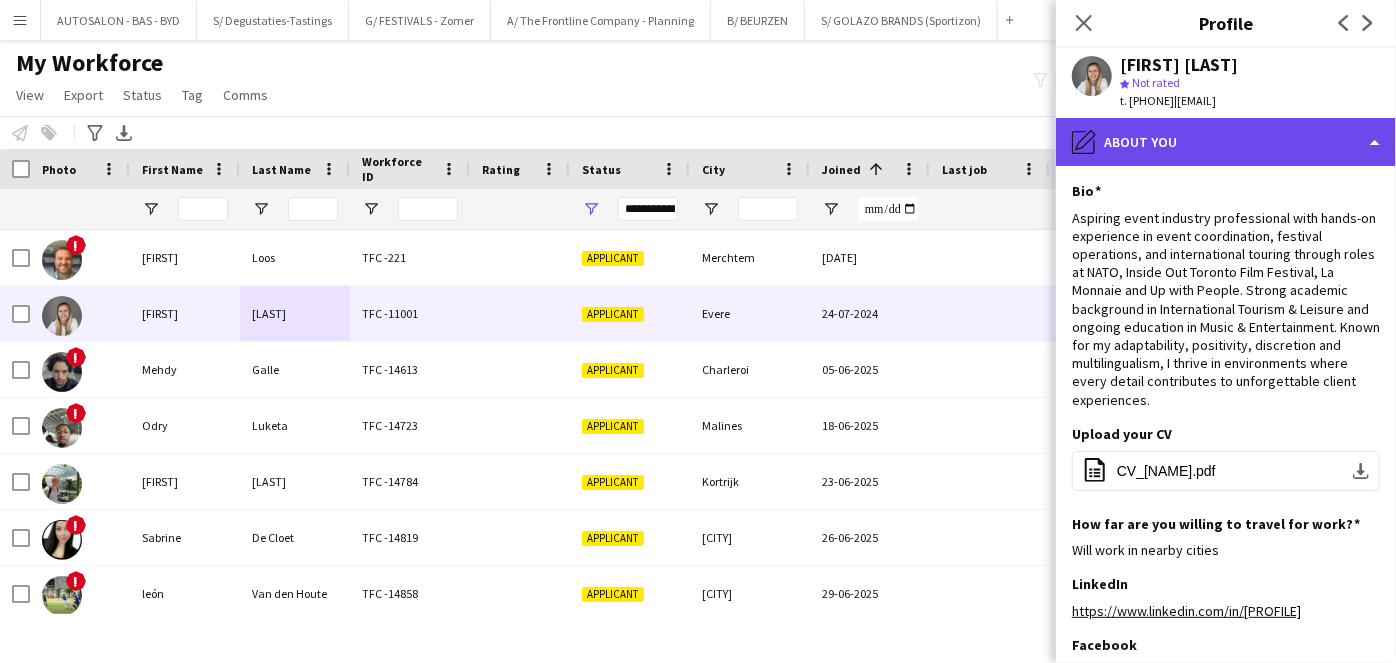click on "pencil4
About you" 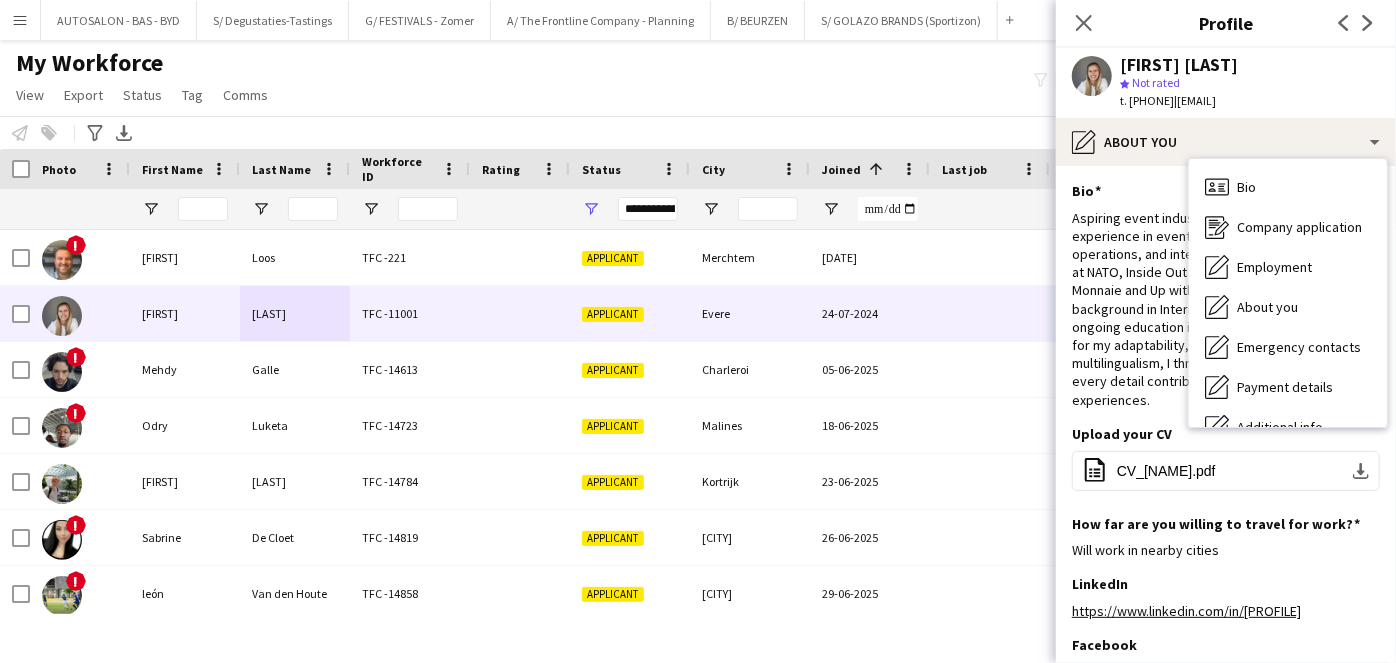 click on "My Workforce   View   Views  Default view New view Update view Delete view Edit name Customise view Customise filters Reset Filters Reset View Reset All  Export  New starters report Export as XLSX Export as PDF  Status  Edit  Tag  New tag  Edit tag  Autosalon (201) Duits - basis (10) Duits - Goed (6) Duits - Zeer Goed (3) Engels - Basis (264) Engels - Goed (230) Engels - Zeer Goed (138) Frans - Basis (246) Frans - Goed (190) Frans - Zeer Goed (148) Nederlands - Basis (266) Nederlands - Goed (261) Nederlands - Zeer Goed (254) NIET GEVALIDEERD (163) NONA TEAM Degustaties (46) Steylaerts (10) SYSTEEM UITLEGGEN (20) Team Biertappen - vat vervangen (2) Team Capitole (0) Team Chiefs (7) Team Eventmodels (0) Team Festivals Zomer (7) Team Horeca (12) Team LIDL (1) Team Maasmechelen Village (8) TEAM SmartLab Waasland Automotive (5) Team Up Your Bizz (18) Via student.be (te verwerken) (3)  Add to tag  Autosalon (201) Duits - basis (10) Duits - Goed (6) Duits - Zeer Goed (3) Engels - Basis (264) Engels - Goed (230)" 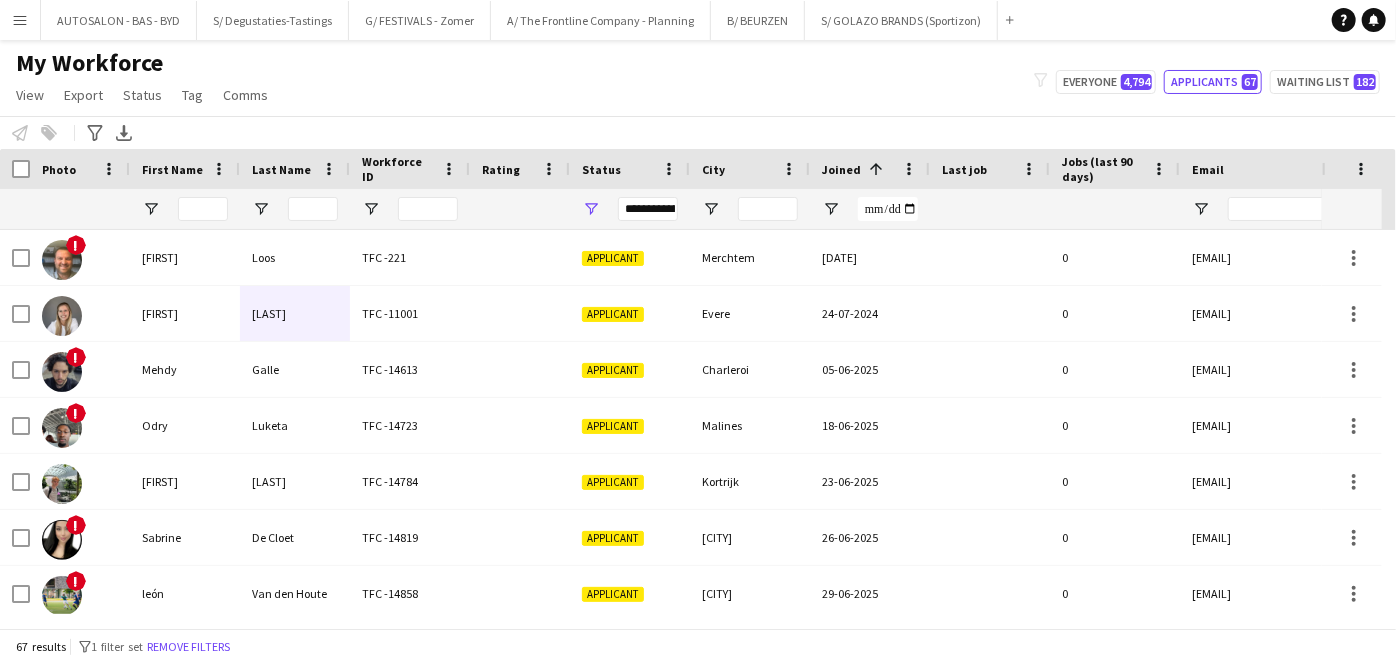 click on "Joined" at bounding box center (841, 169) 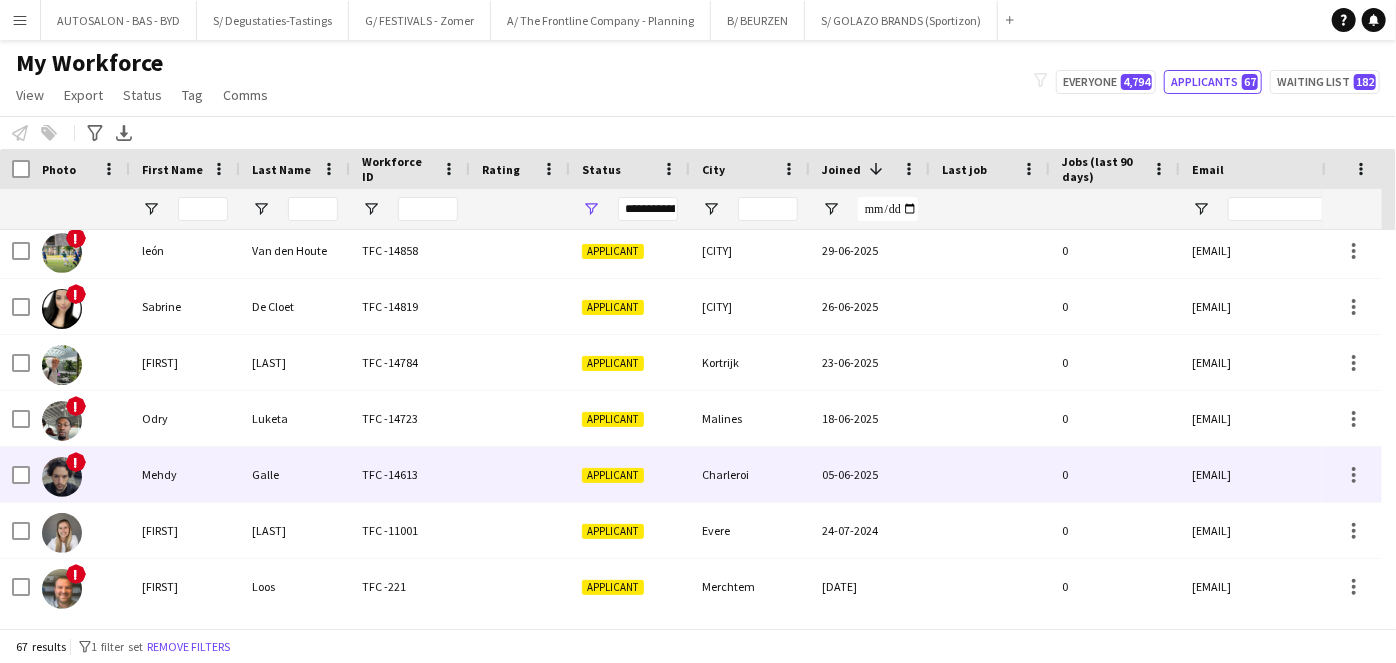 click on "05-06-2025" at bounding box center [870, 474] 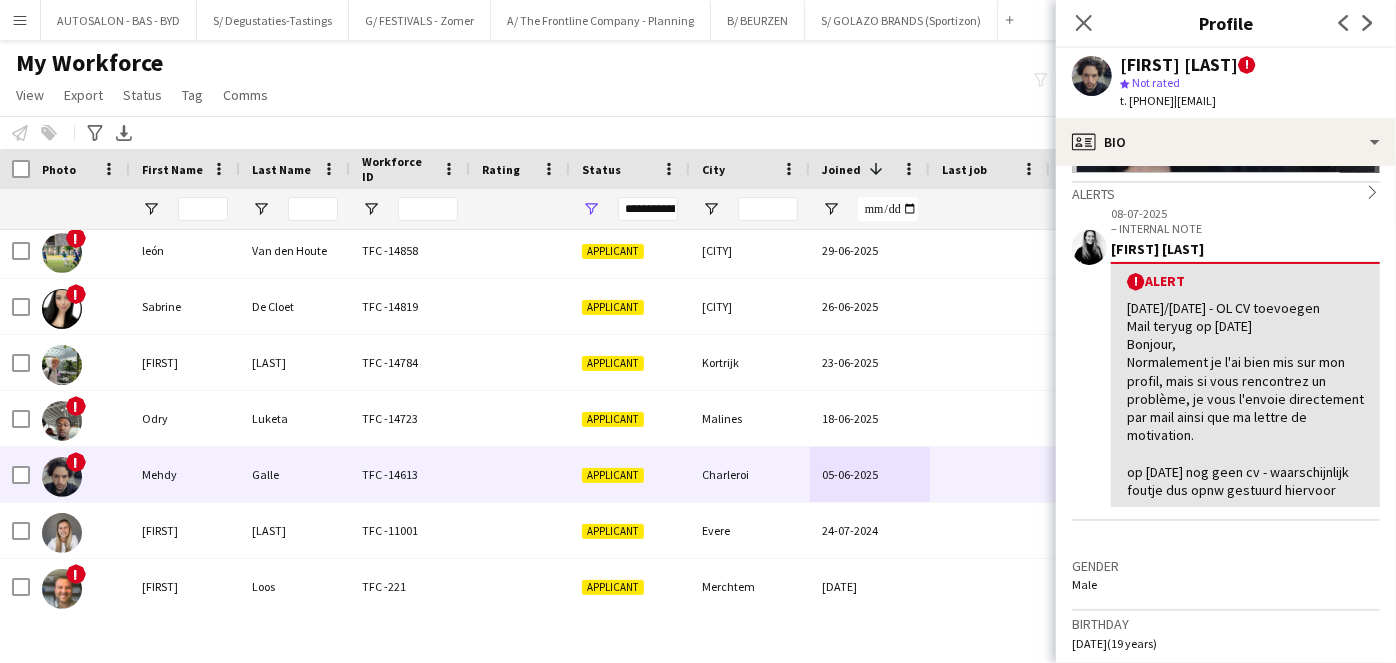 click on "[DATE]/[DATE] - OL CV toevoegen
Mail teryug op [DATE]
Bonjour,
Normalement je l'ai bien mis sur mon profil, mais si vous rencontrez un problème, je vous l'envoie directement par mail ainsi que ma lettre de motivation.
op [DATE] nog geen cv - waarschijnlijk foutje dus opnw gestuurd hiervoor" 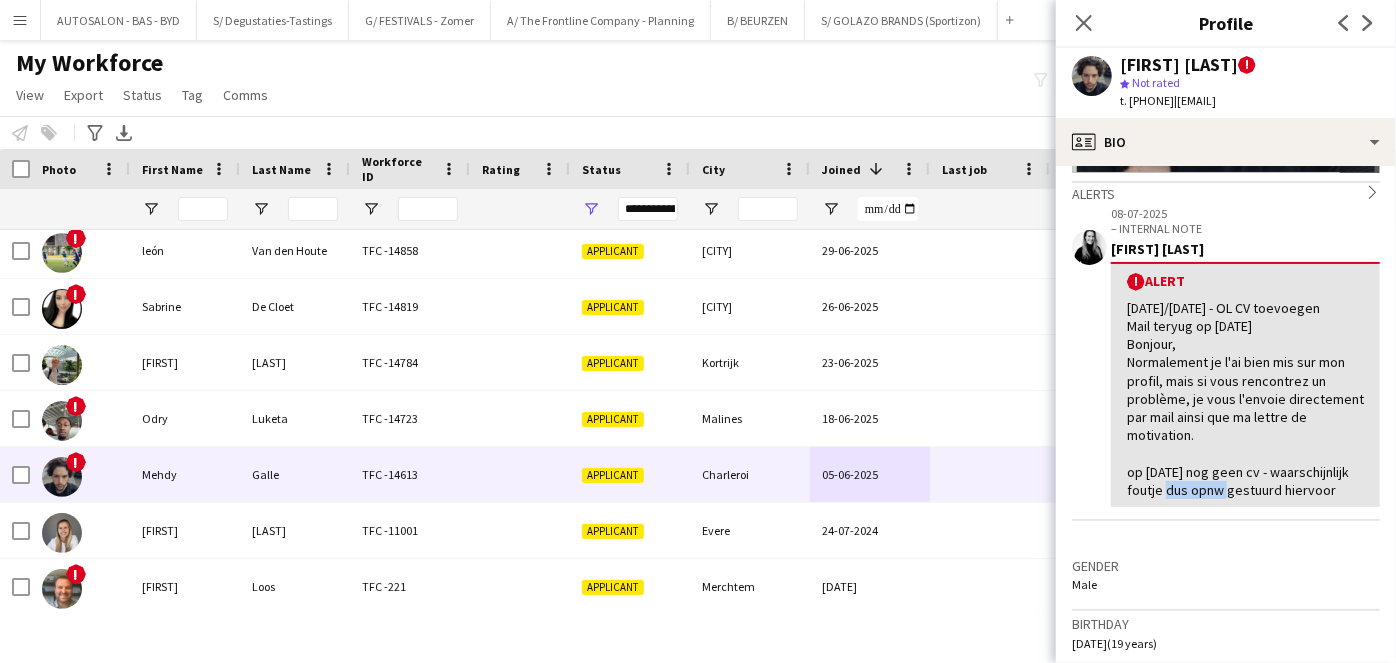 click on "[DATE]/[DATE] - OL CV toevoegen
Mail teryug op [DATE]
Bonjour,
Normalement je l'ai bien mis sur mon profil, mais si vous rencontrez un problème, je vous l'envoie directement par mail ainsi que ma lettre de motivation.
op [DATE] nog geen cv - waarschijnlijk foutje dus opnw gestuurd hiervoor" 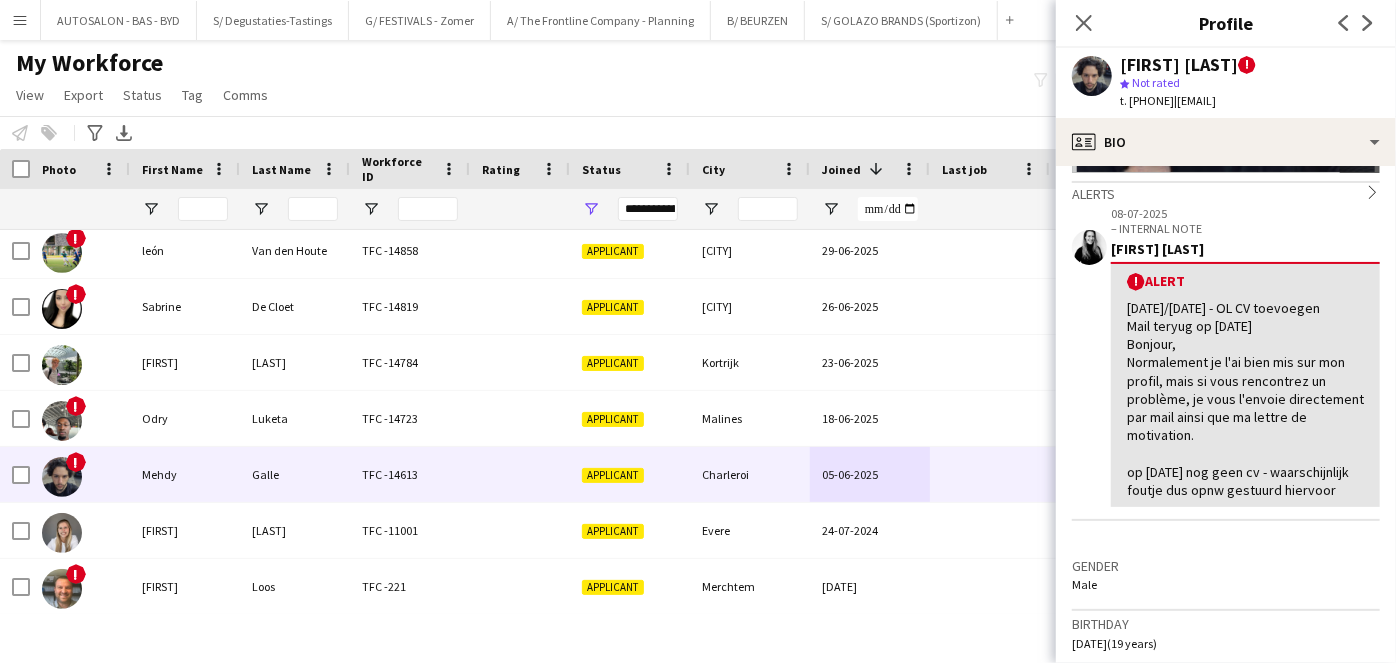 click on "[DATE]/[DATE] - OL CV toevoegen
Mail teryug op [DATE]
Bonjour,
Normalement je l'ai bien mis sur mon profil, mais si vous rencontrez un problème, je vous l'envoie directement par mail ainsi que ma lettre de motivation.
op [DATE] nog geen cv - waarschijnlijk foutje dus opnw gestuurd hiervoor" 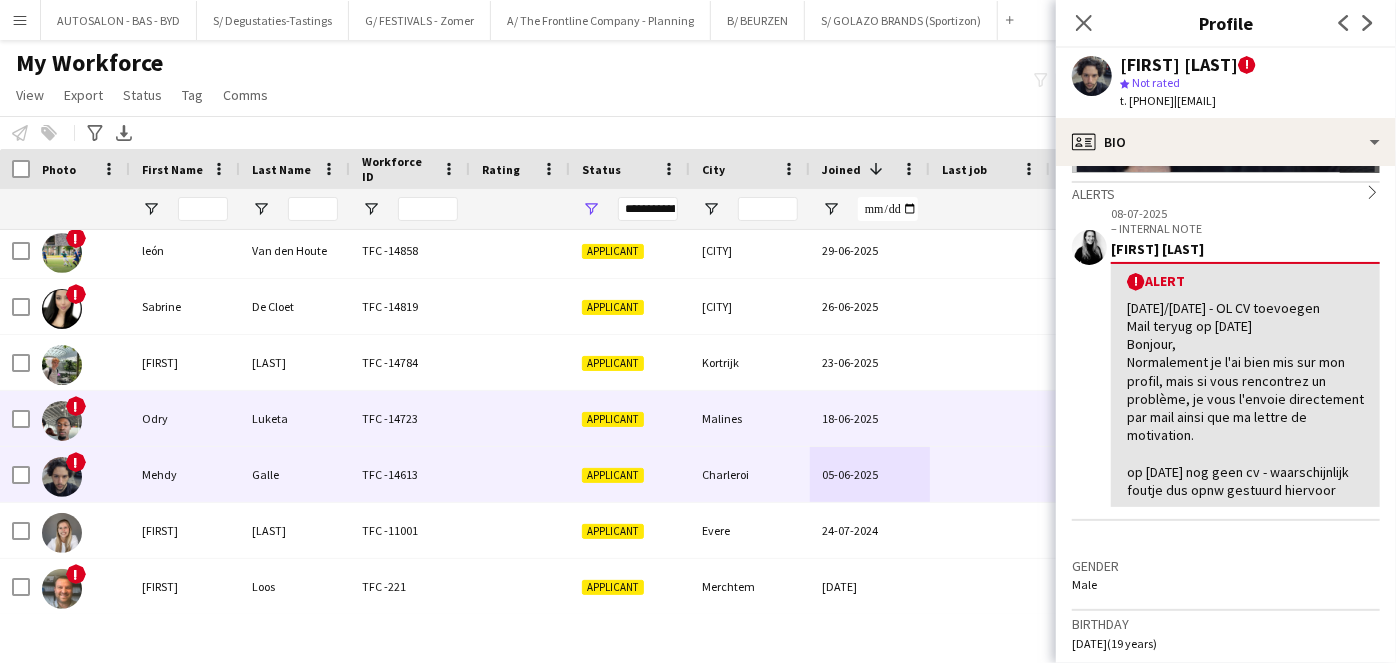 click on "18-06-2025" at bounding box center (870, 418) 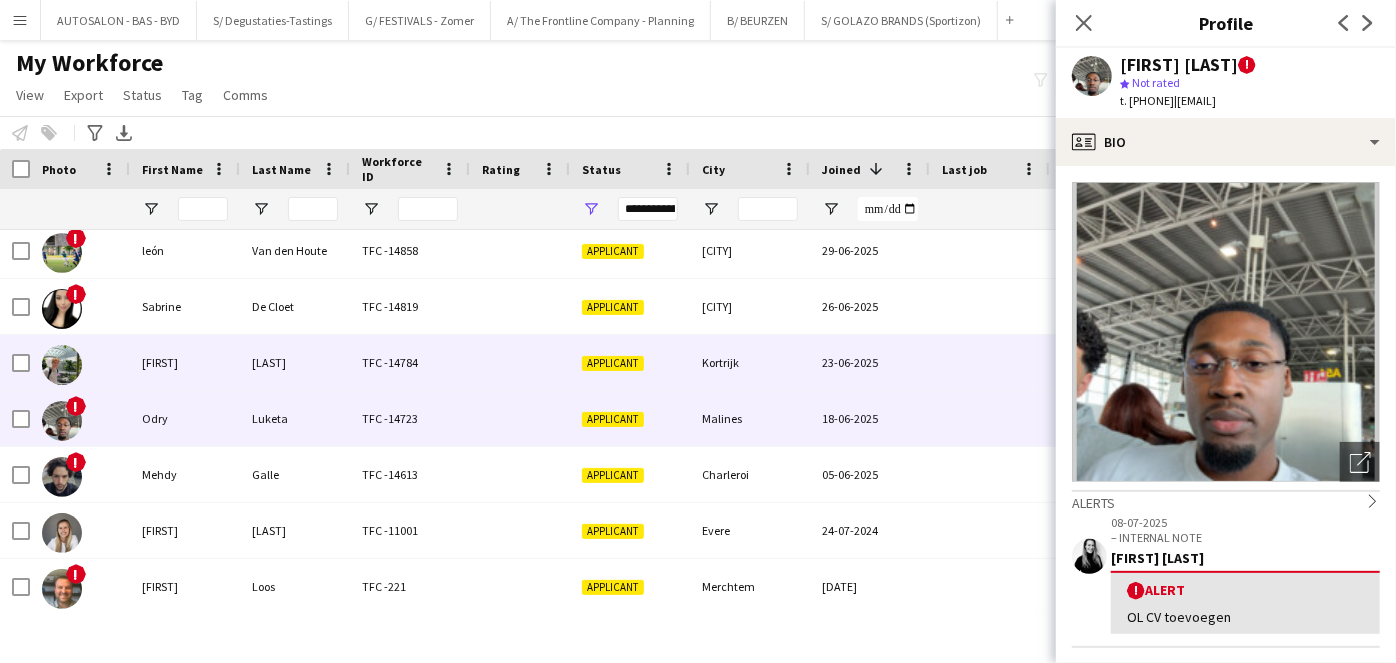click on "23-06-2025" at bounding box center [870, 362] 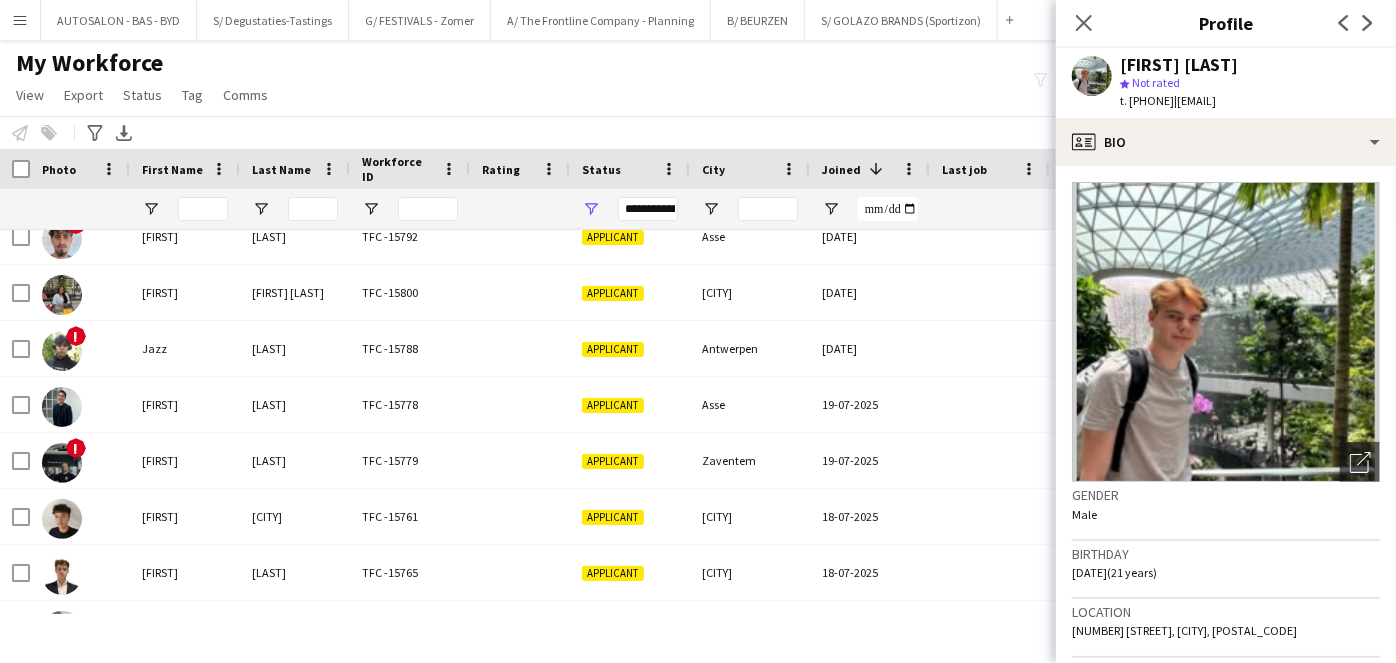 click on "My Workforce   View   Views  Default view New view Update view Delete view Edit name Customise view Customise filters Reset Filters Reset View Reset All  Export  New starters report Export as XLSX Export as PDF  Status  Edit  Tag  New tag  Edit tag  Autosalon (201) Duits - basis (10) Duits - Goed (6) Duits - Zeer Goed (3) Engels - Basis (264) Engels - Goed (230) Engels - Zeer Goed (138) Frans - Basis (246) Frans - Goed (190) Frans - Zeer Goed (148) Nederlands - Basis (266) Nederlands - Goed (261) Nederlands - Zeer Goed (254) NIET GEVALIDEERD (163) NONA TEAM Degustaties (46) Steylaerts (10) SYSTEEM UITLEGGEN (20) Team Biertappen - vat vervangen (2) Team Capitole (0) Team Chiefs (7) Team Eventmodels (0) Team Festivals Zomer (7) Team Horeca (12) Team LIDL (1) Team Maasmechelen Village (8) TEAM SmartLab Waasland Automotive (5) Team Up Your Bizz (18) Via student.be (te verwerken) (3)  Add to tag  Autosalon (201) Duits - basis (10) Duits - Goed (6) Duits - Zeer Goed (3) Engels - Basis (264) Engels - Goed (230)" 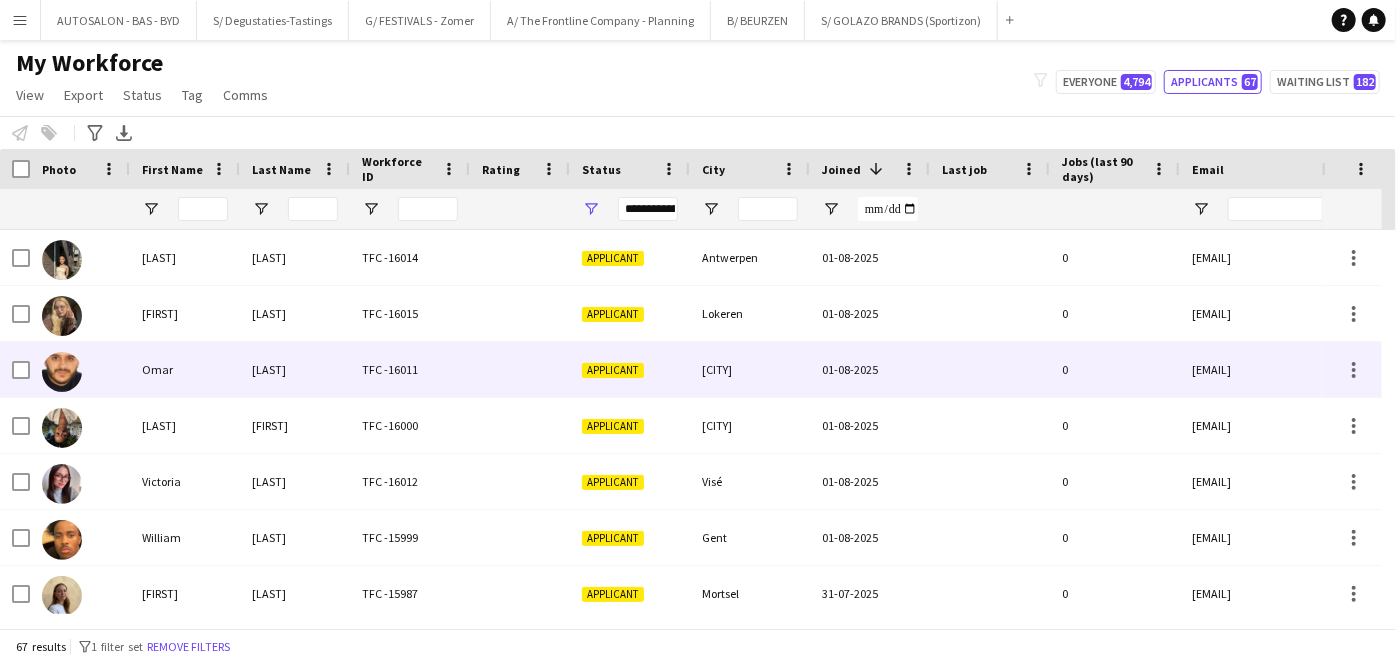 click at bounding box center [520, 369] 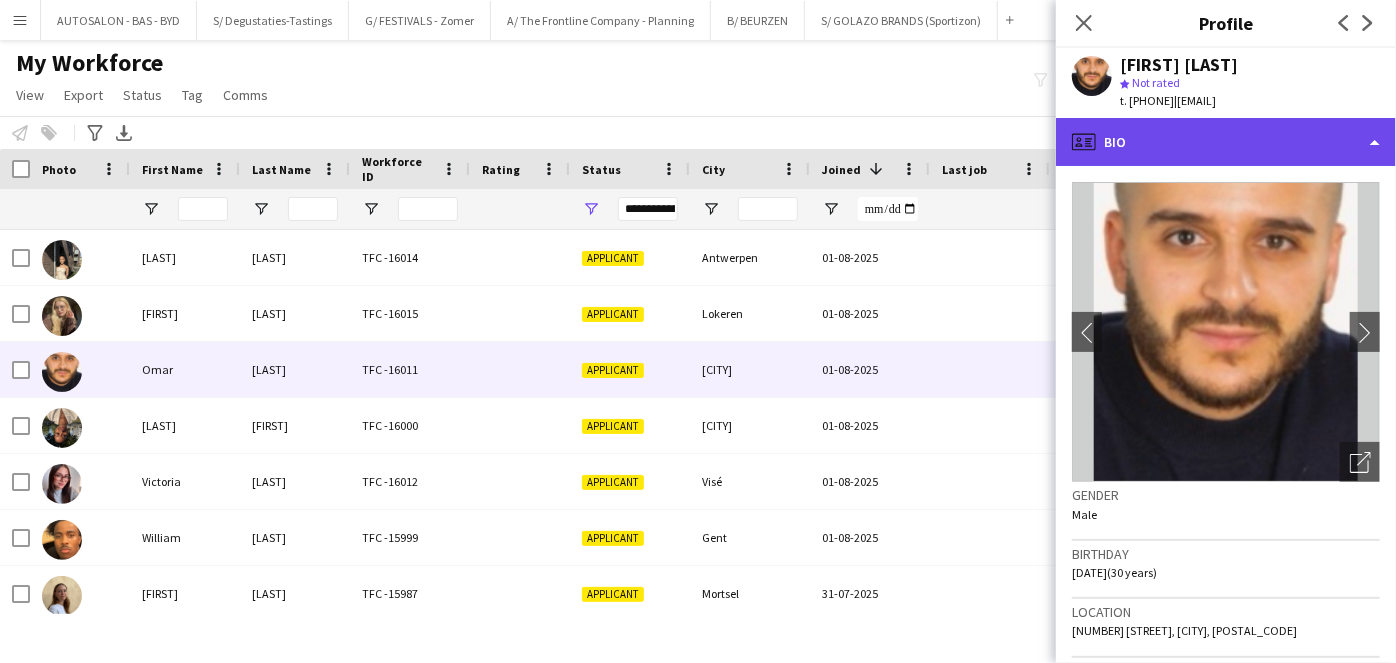 click on "profile
Bio" 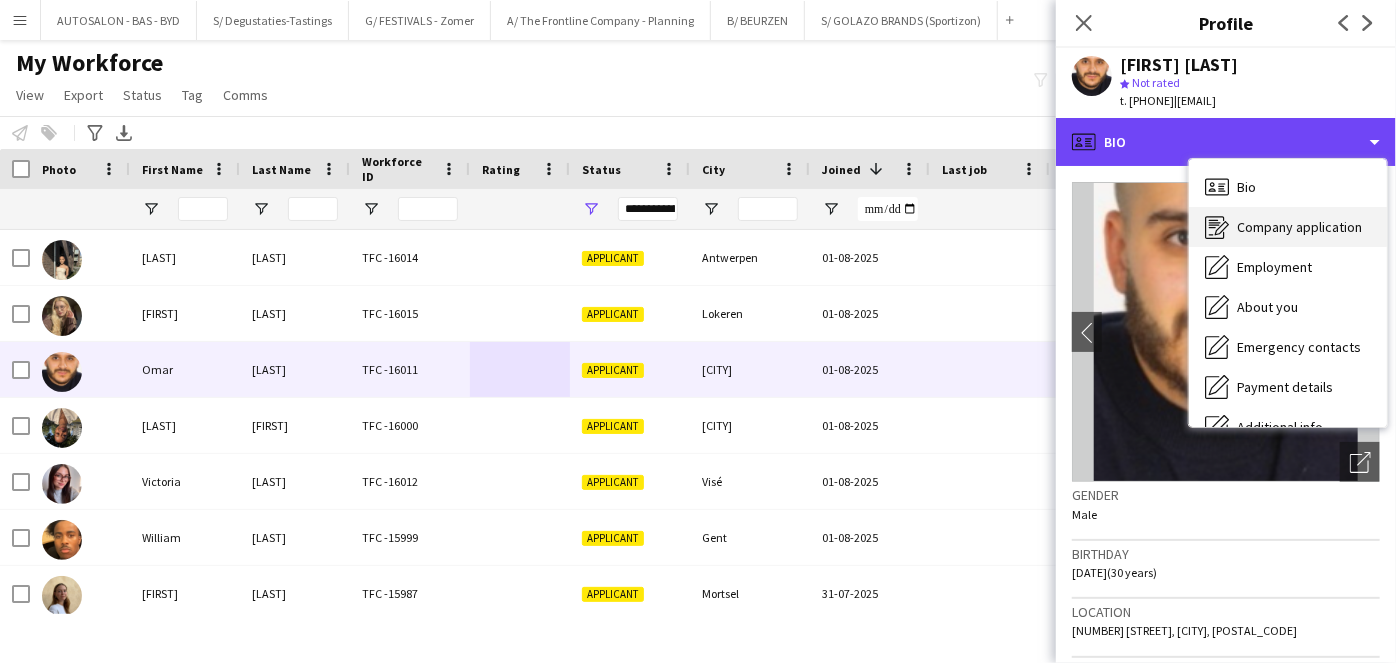 scroll, scrollTop: 147, scrollLeft: 0, axis: vertical 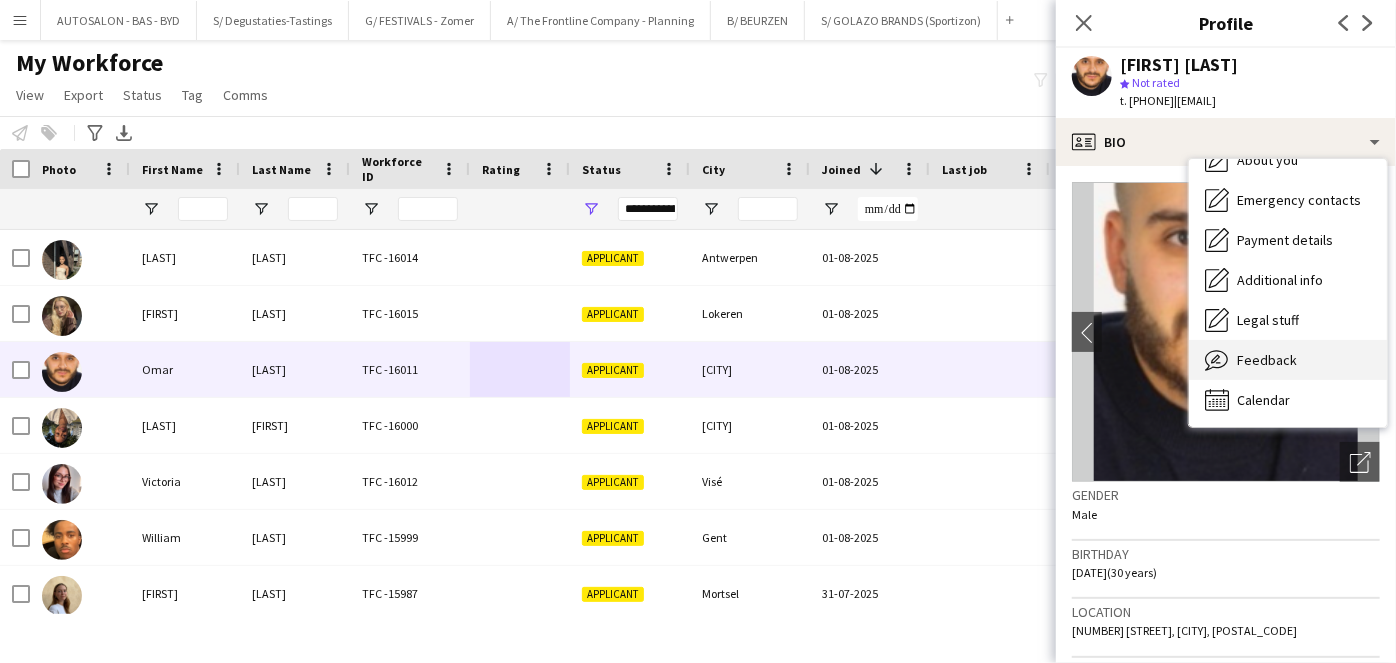 click on "Feedback" at bounding box center (1267, 360) 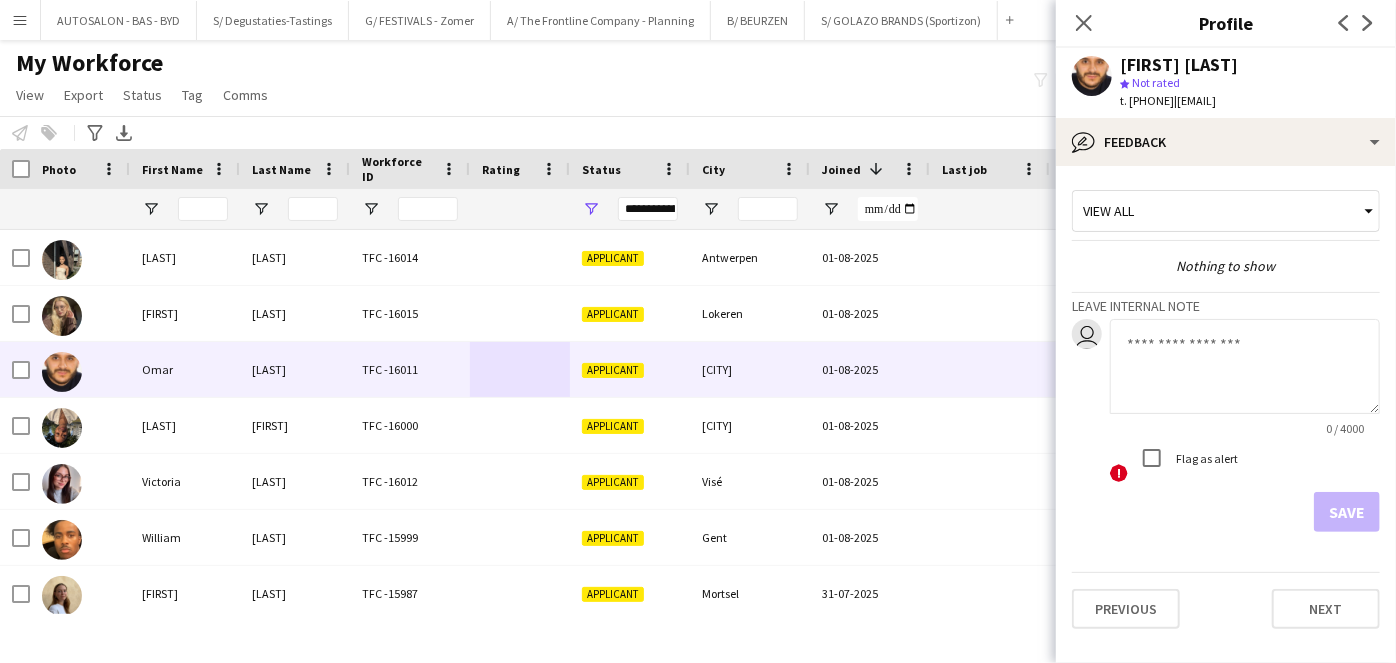 click 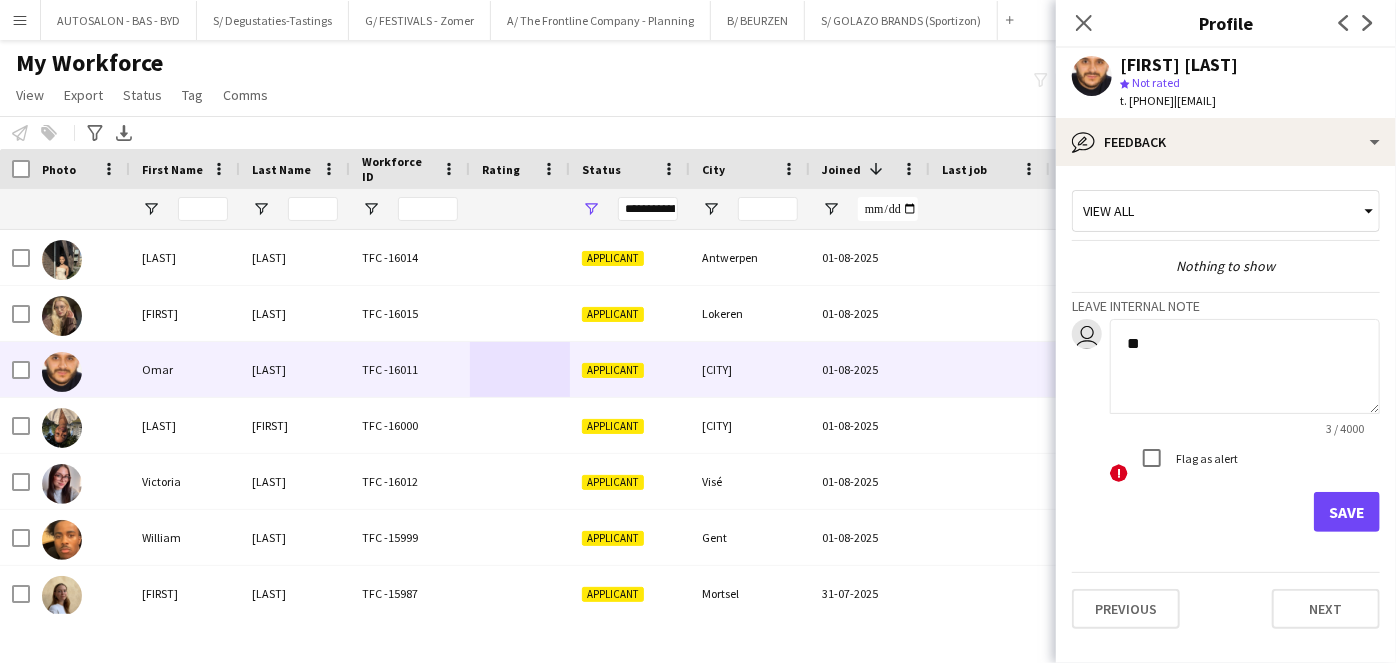 type on "*" 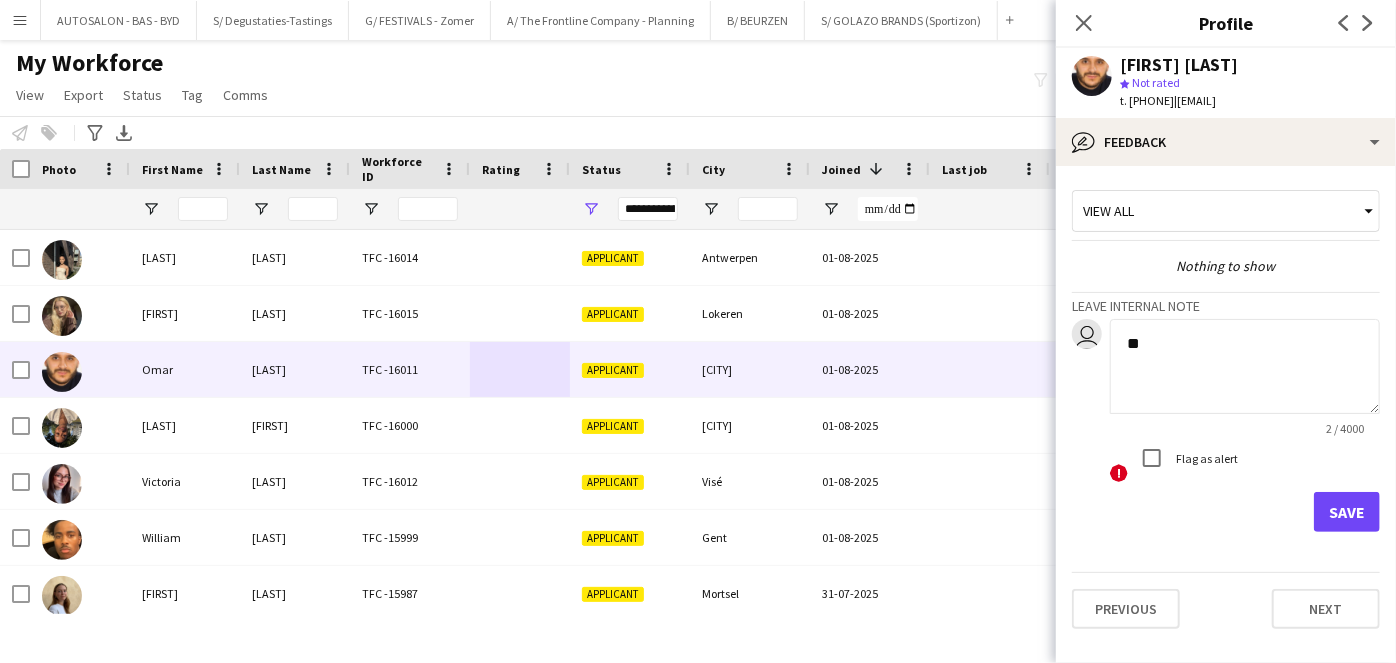 type on "*" 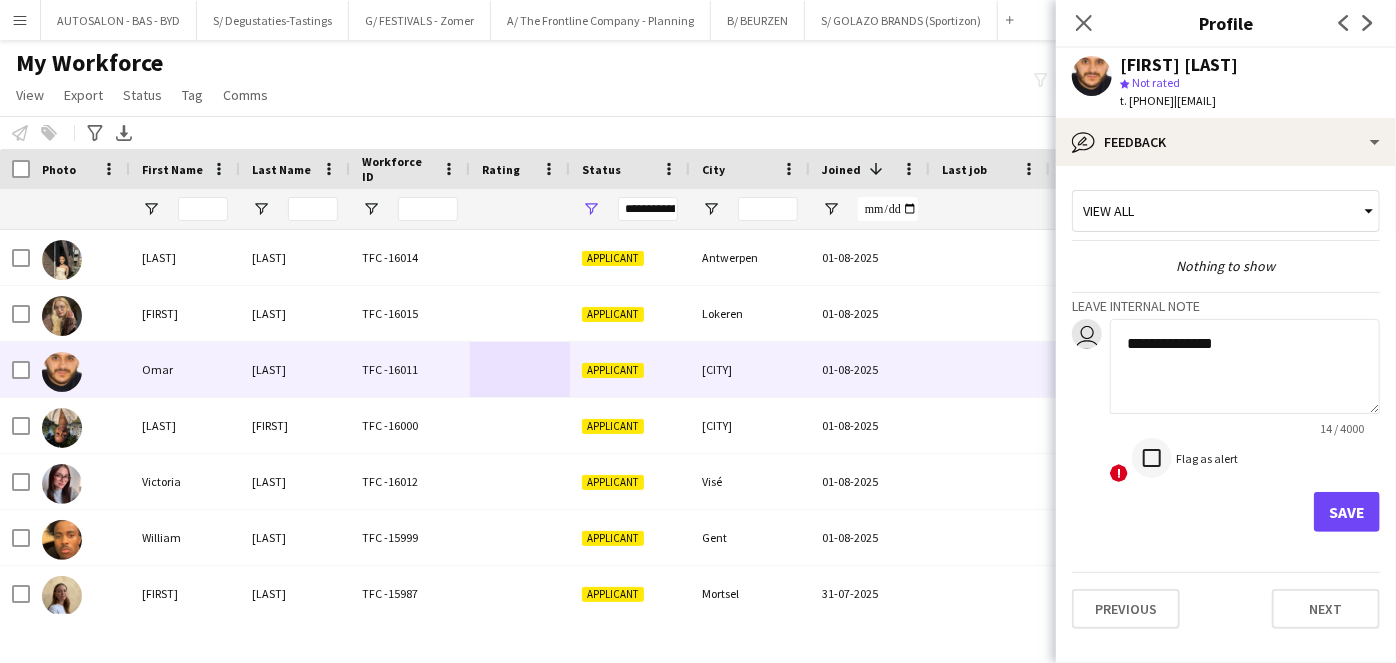 type on "**********" 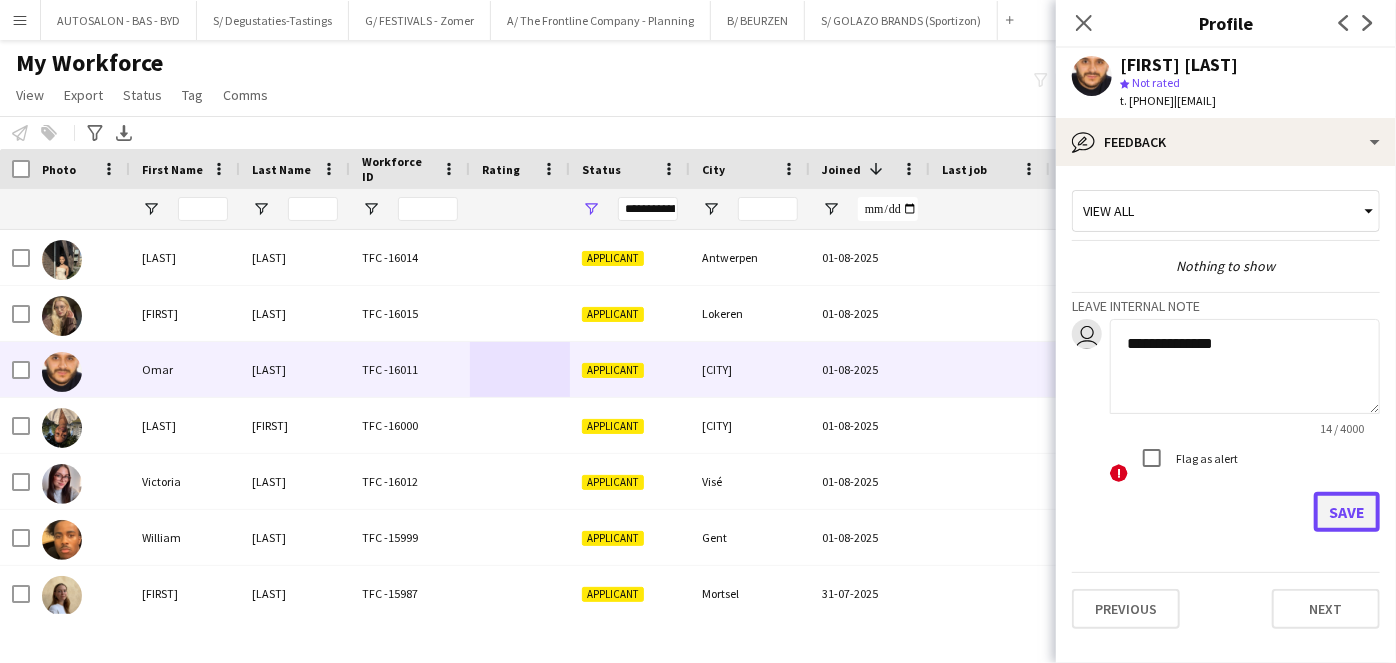 click on "Save" 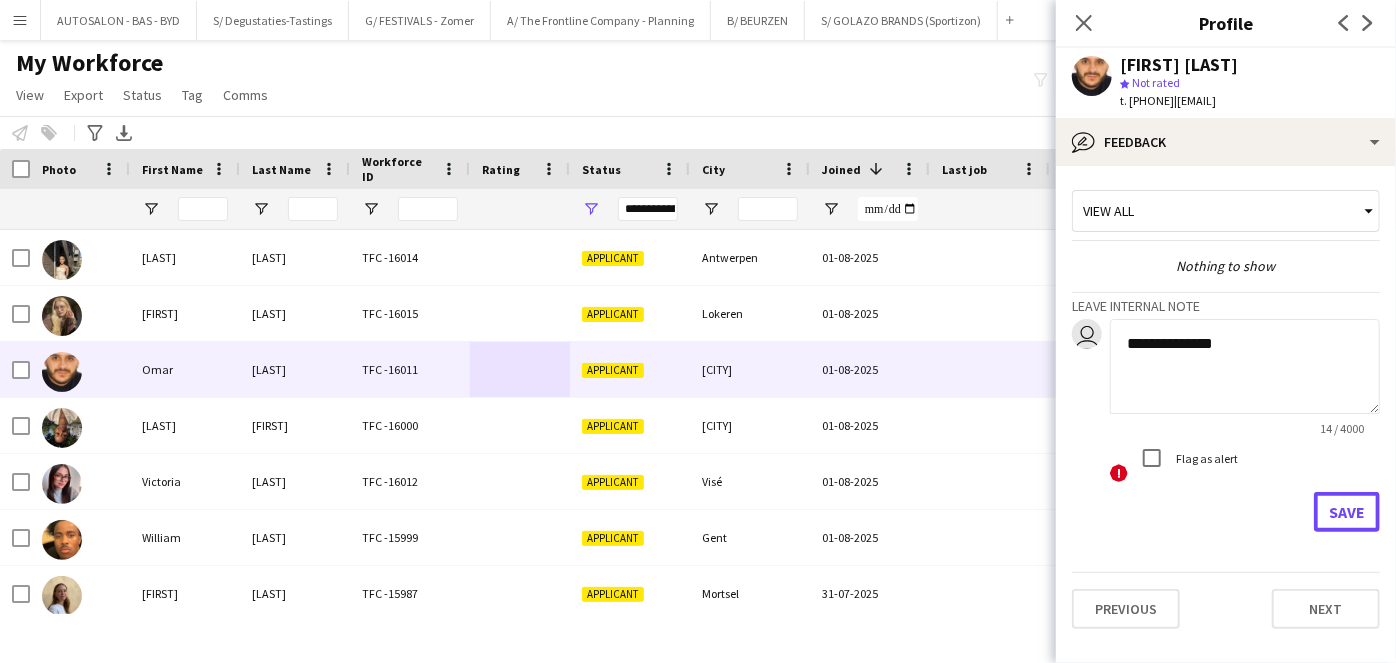 type 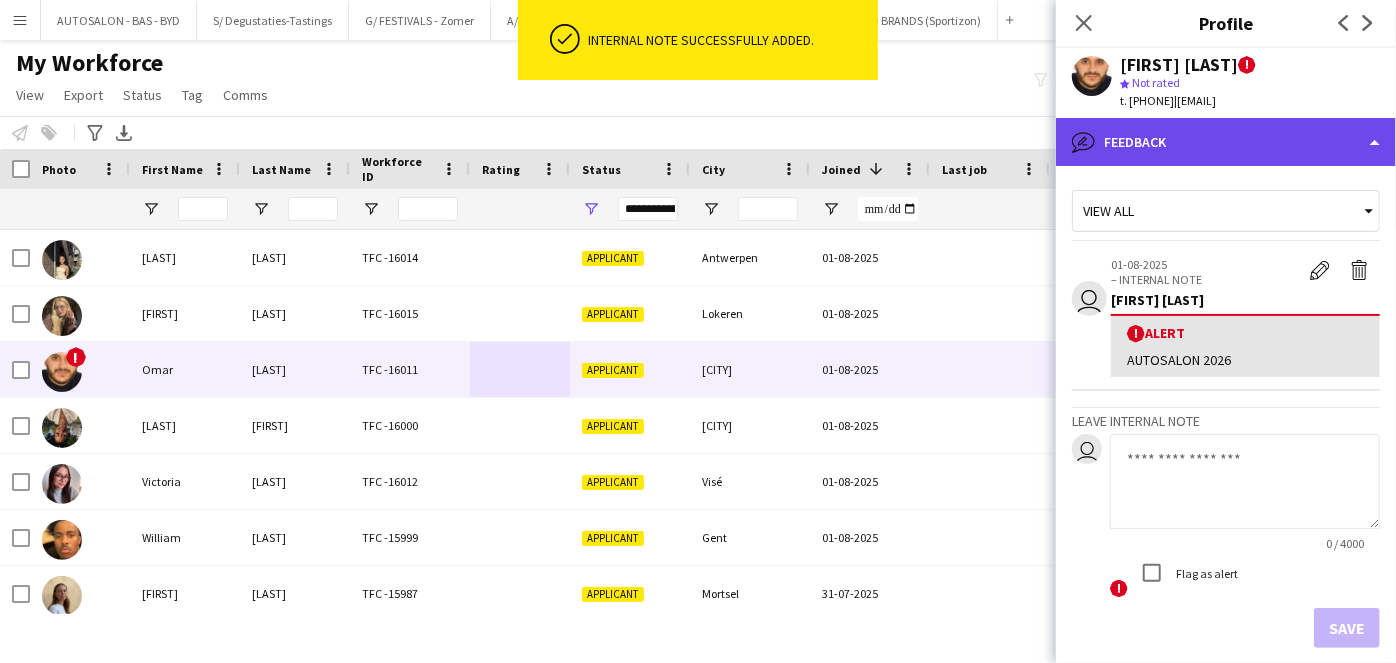 click on "bubble-pencil
Feedback" 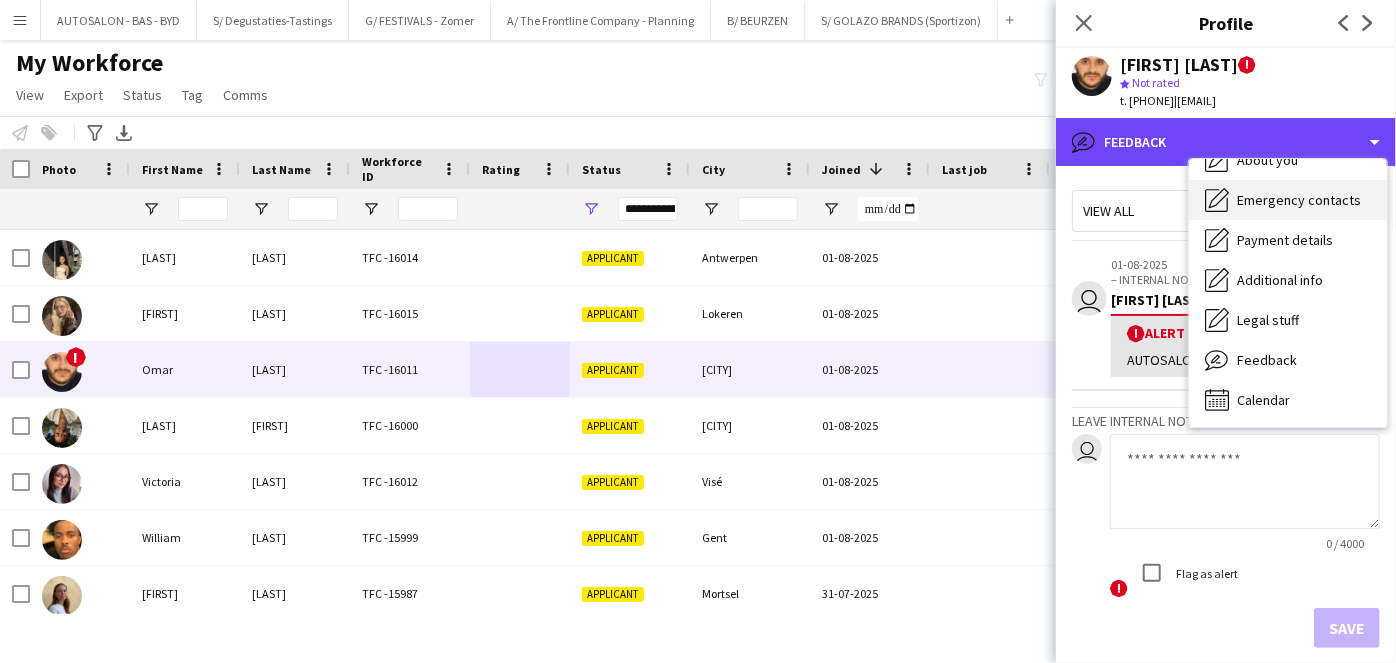 scroll, scrollTop: 0, scrollLeft: 0, axis: both 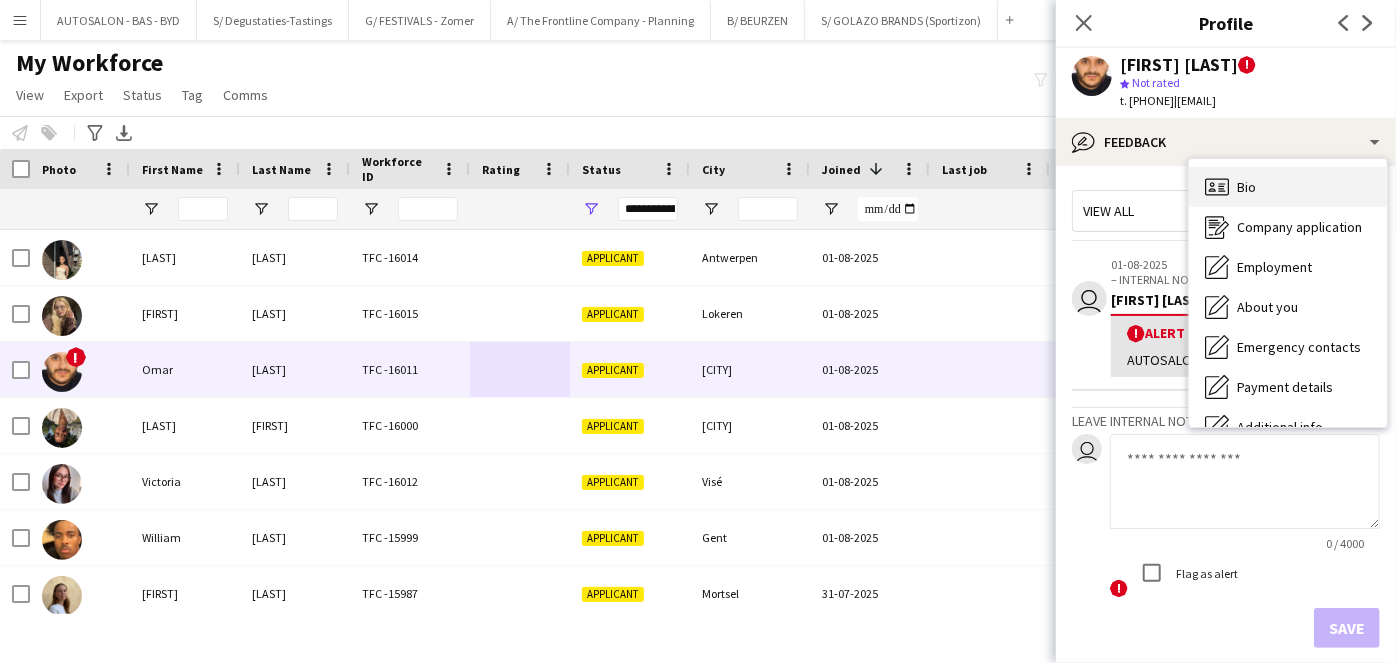 click on "Bio
Bio" at bounding box center (1288, 187) 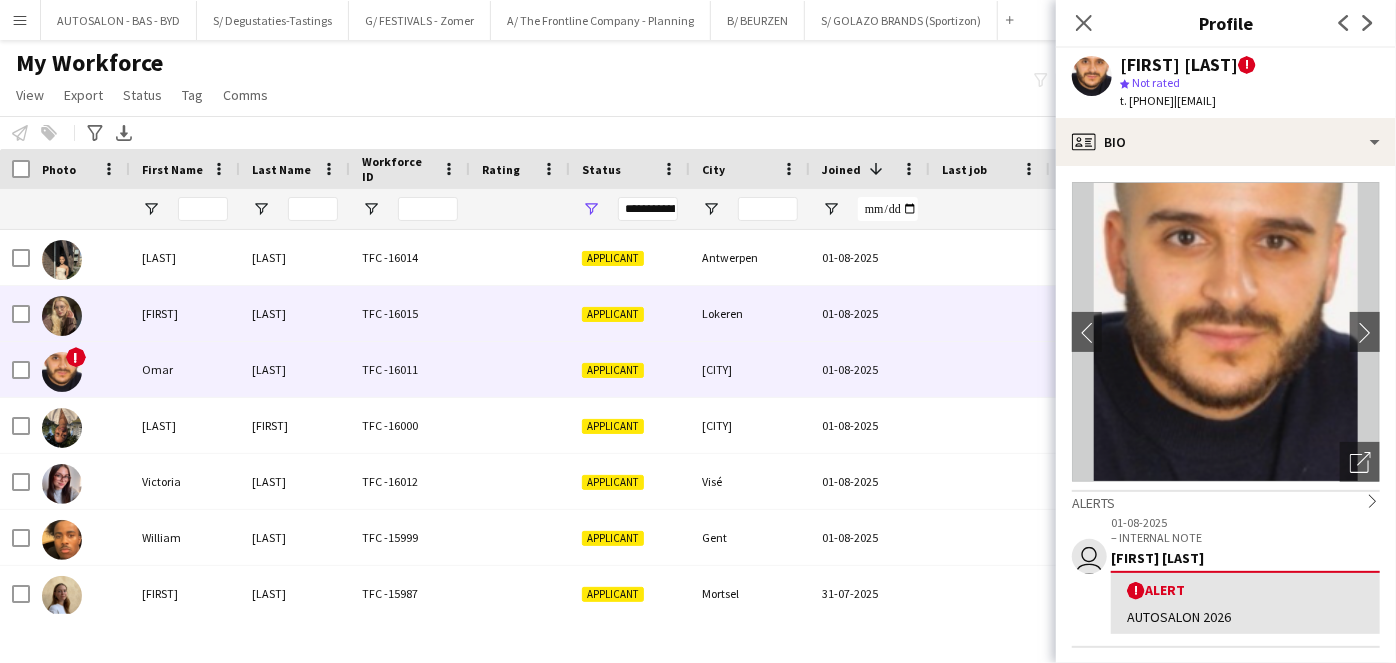 click at bounding box center (520, 313) 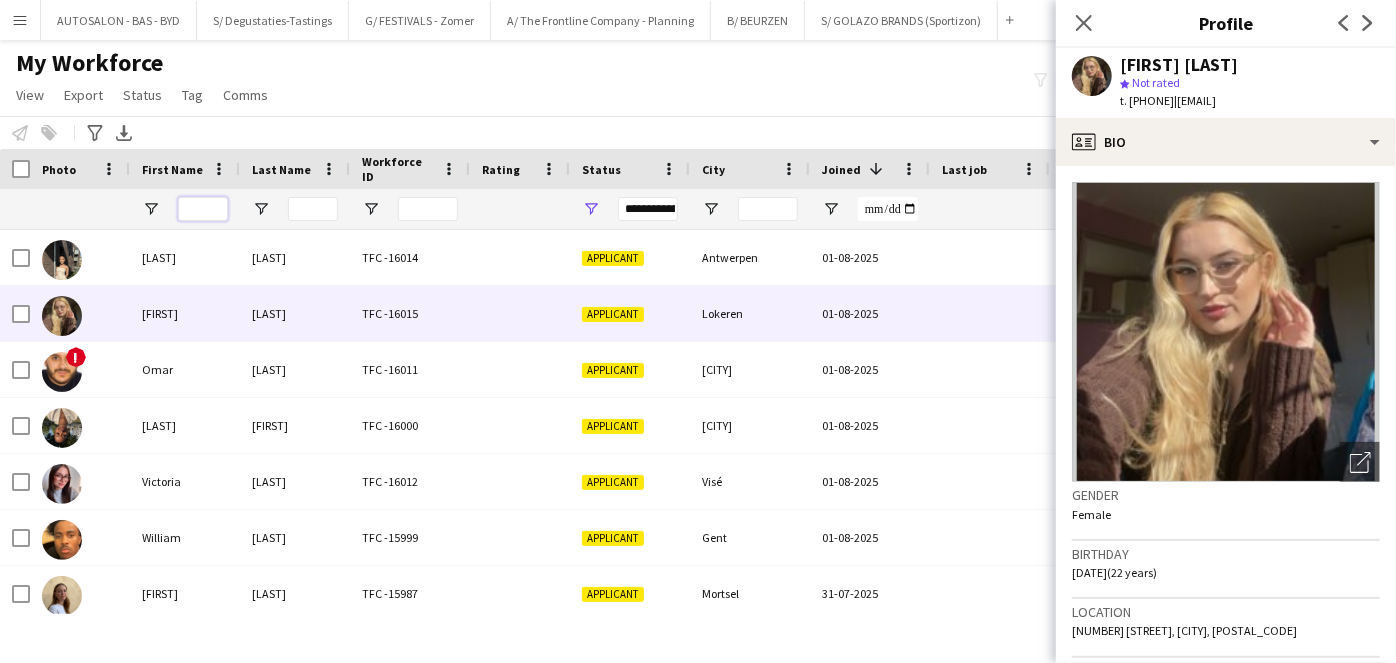 click at bounding box center [203, 209] 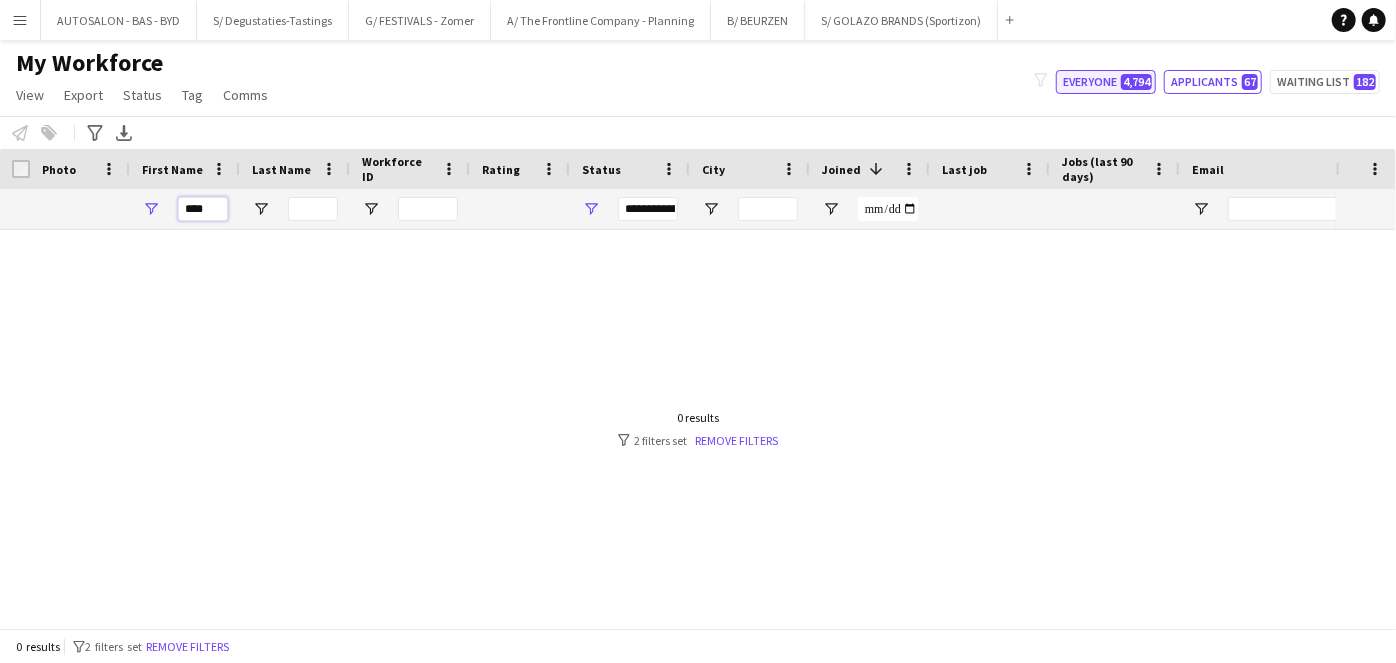 type on "****" 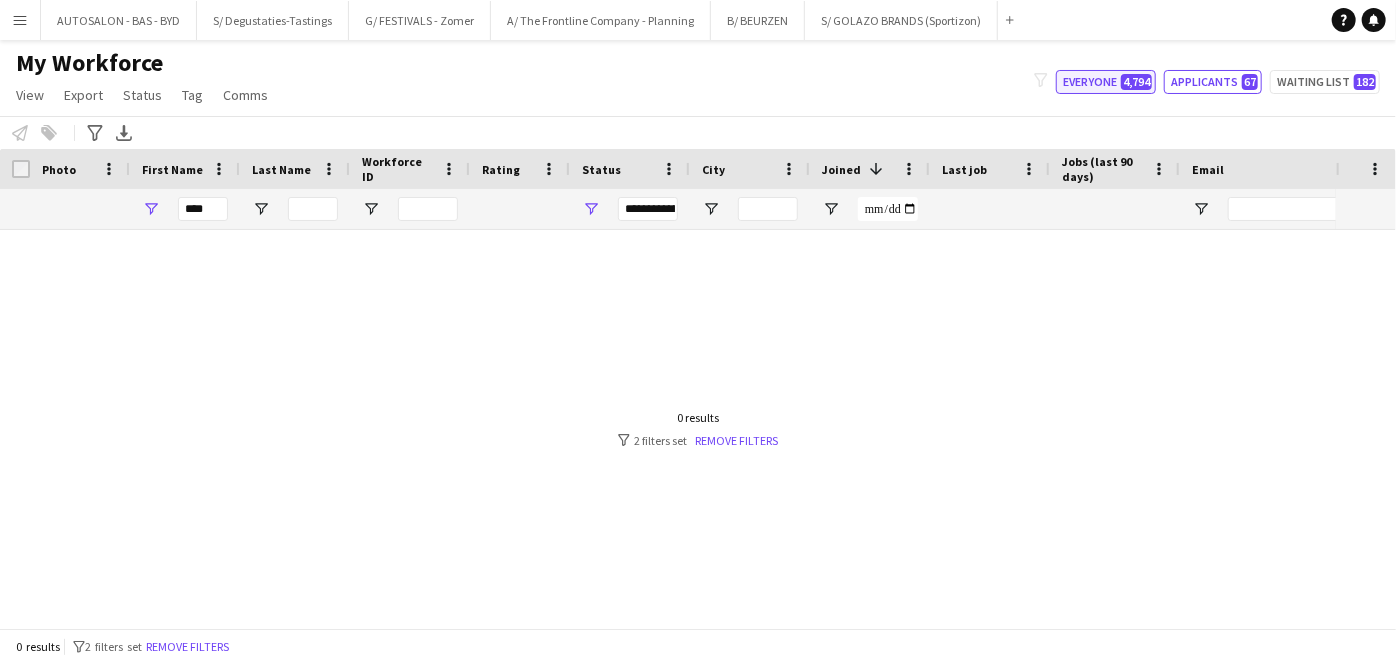 click on "Everyone   4,794" 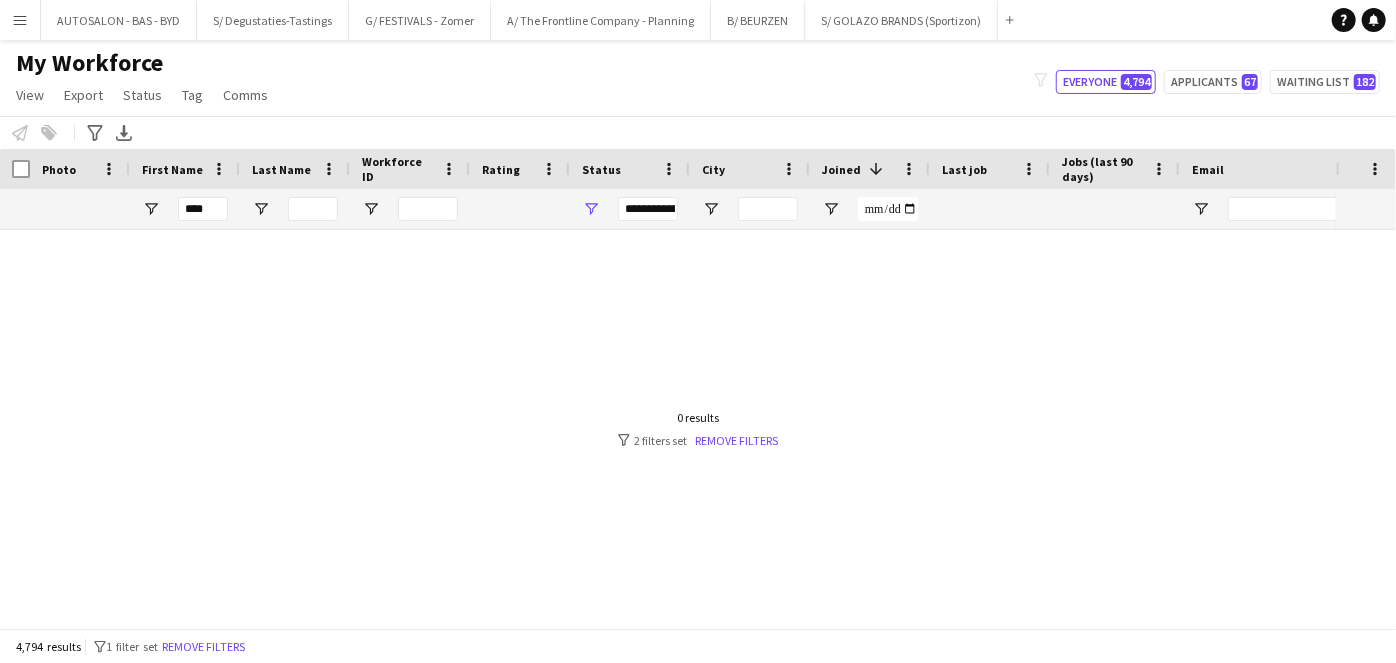 type 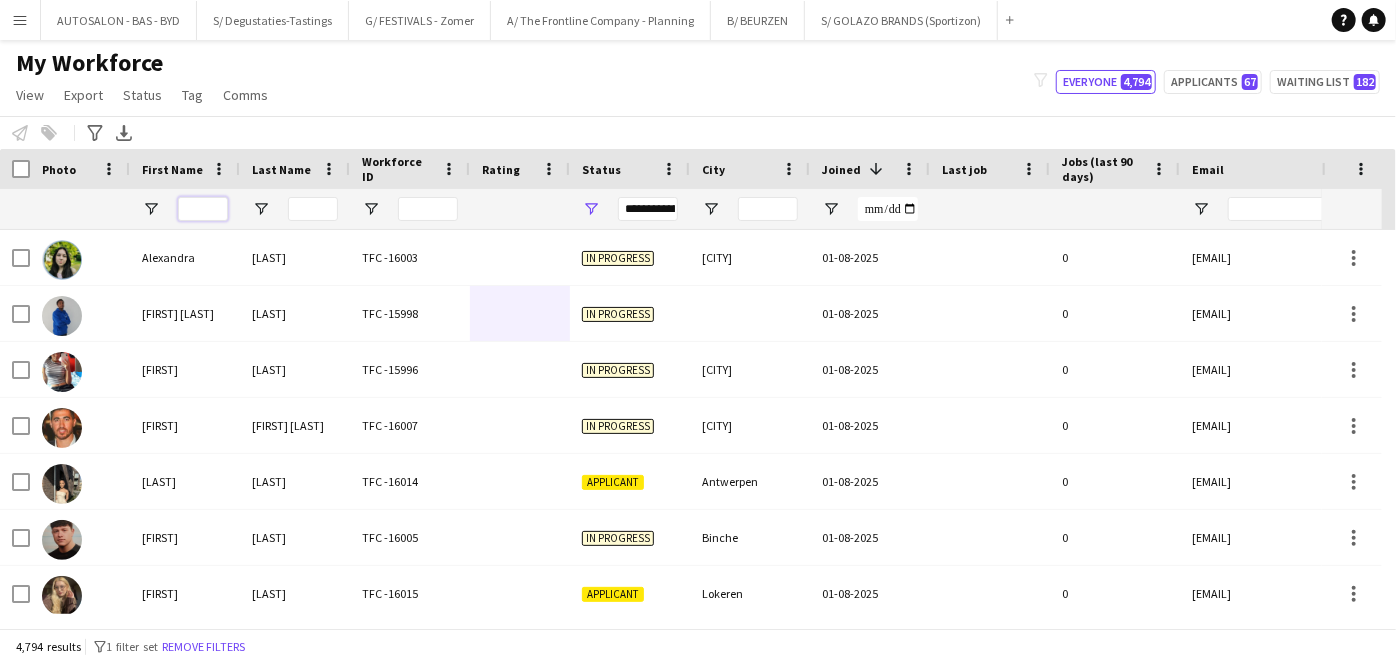 click at bounding box center (203, 209) 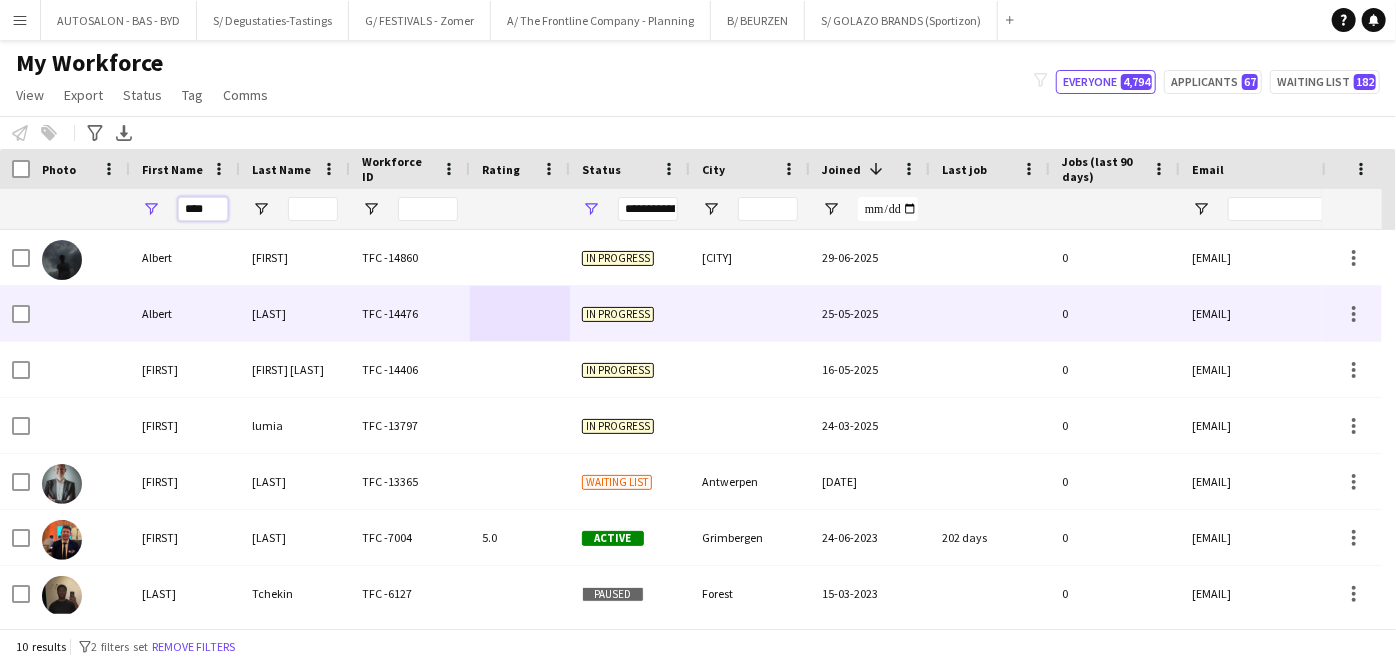 scroll, scrollTop: 175, scrollLeft: 0, axis: vertical 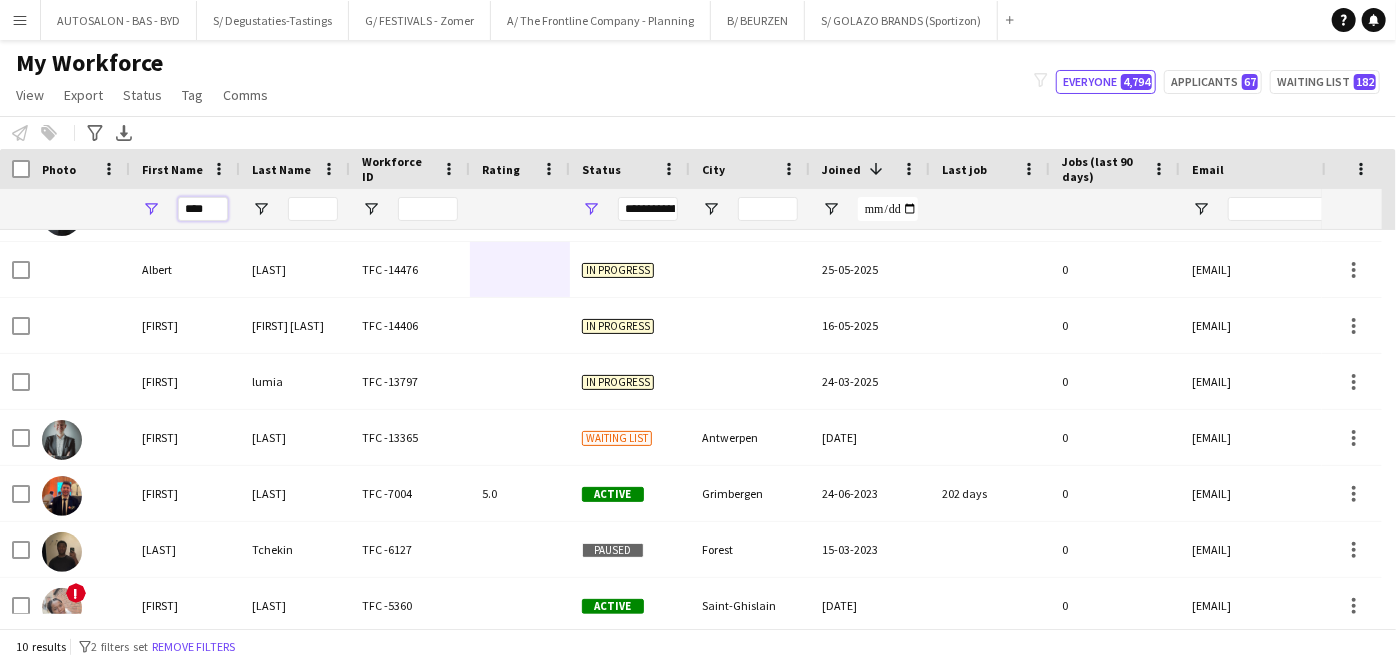 type on "****" 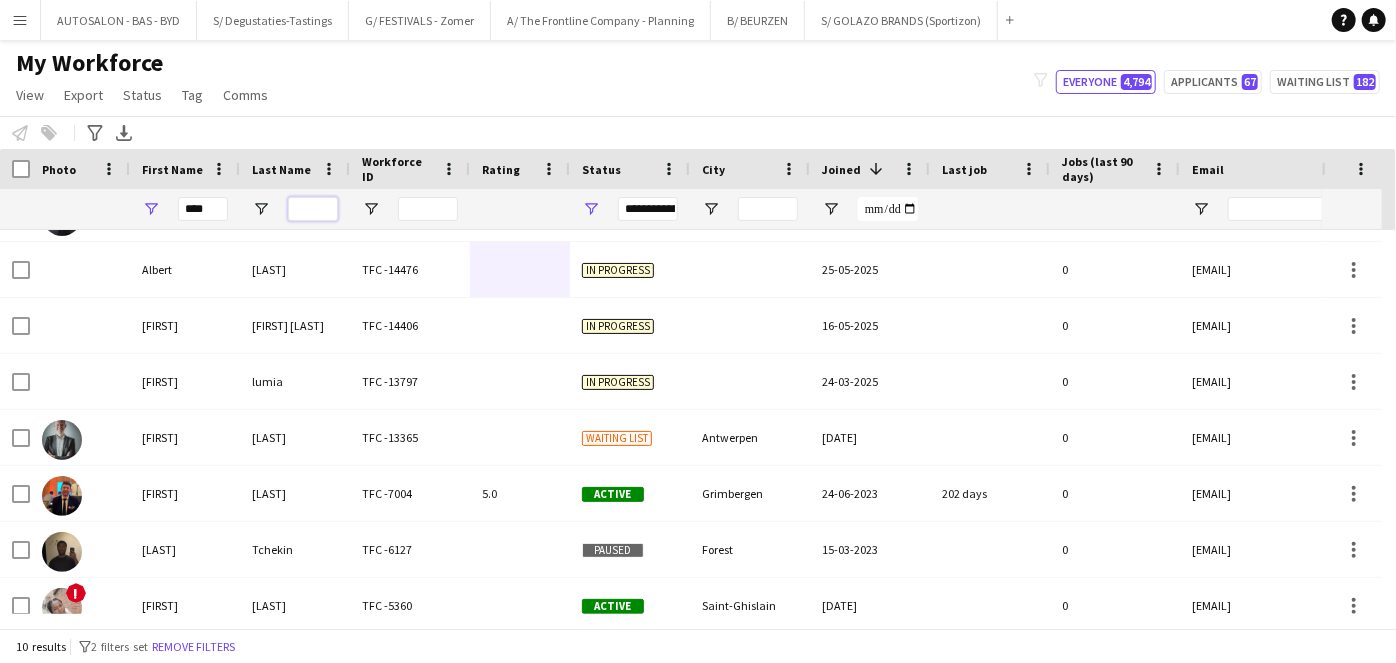 click at bounding box center (313, 209) 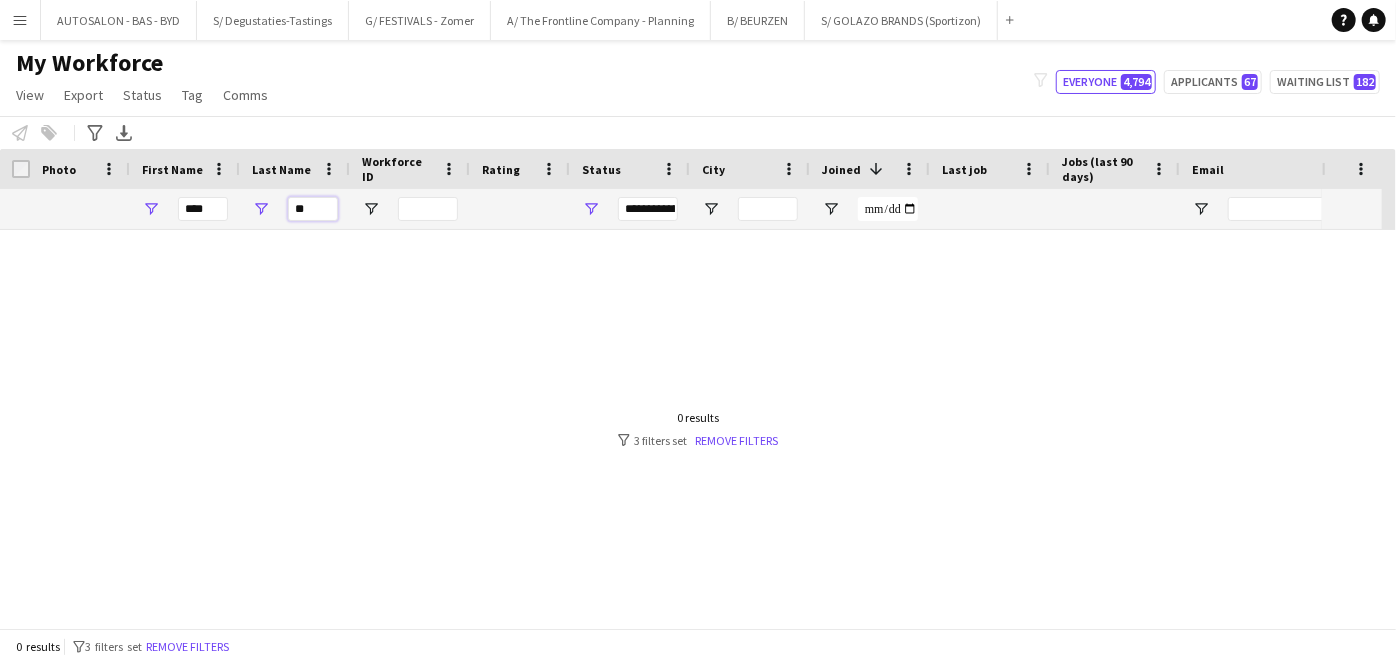 scroll, scrollTop: 0, scrollLeft: 0, axis: both 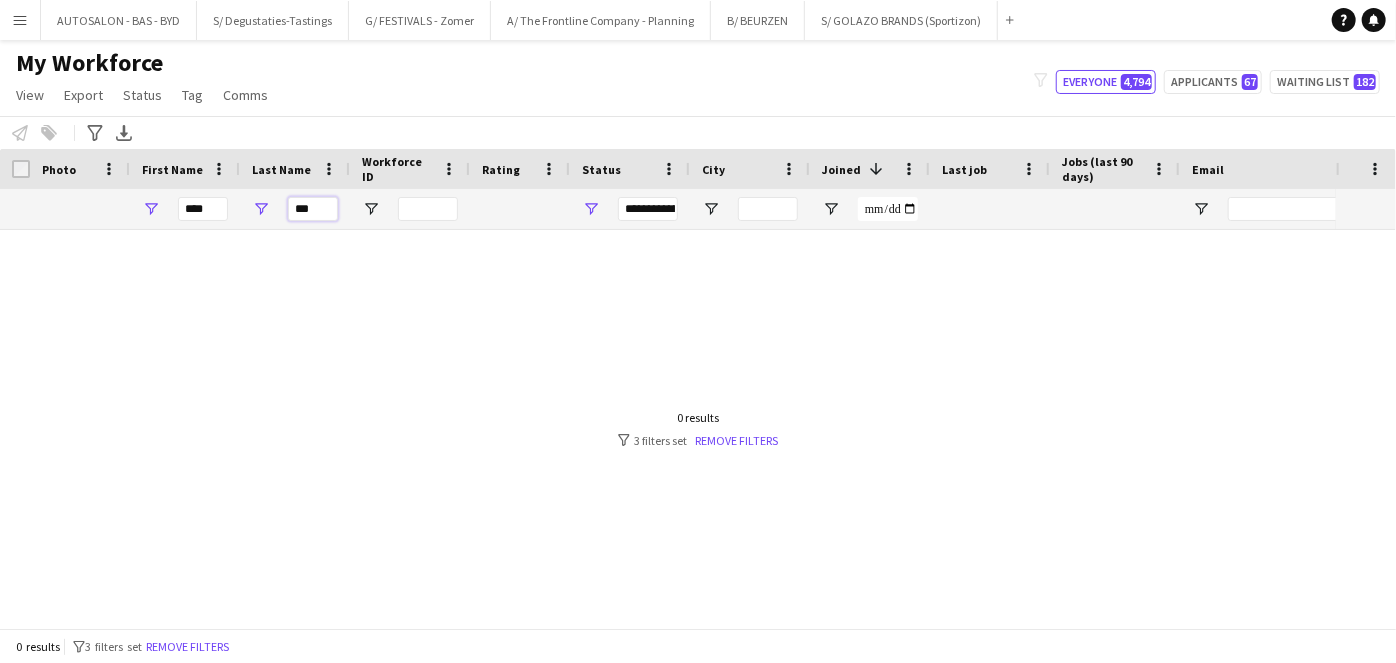 type on "***" 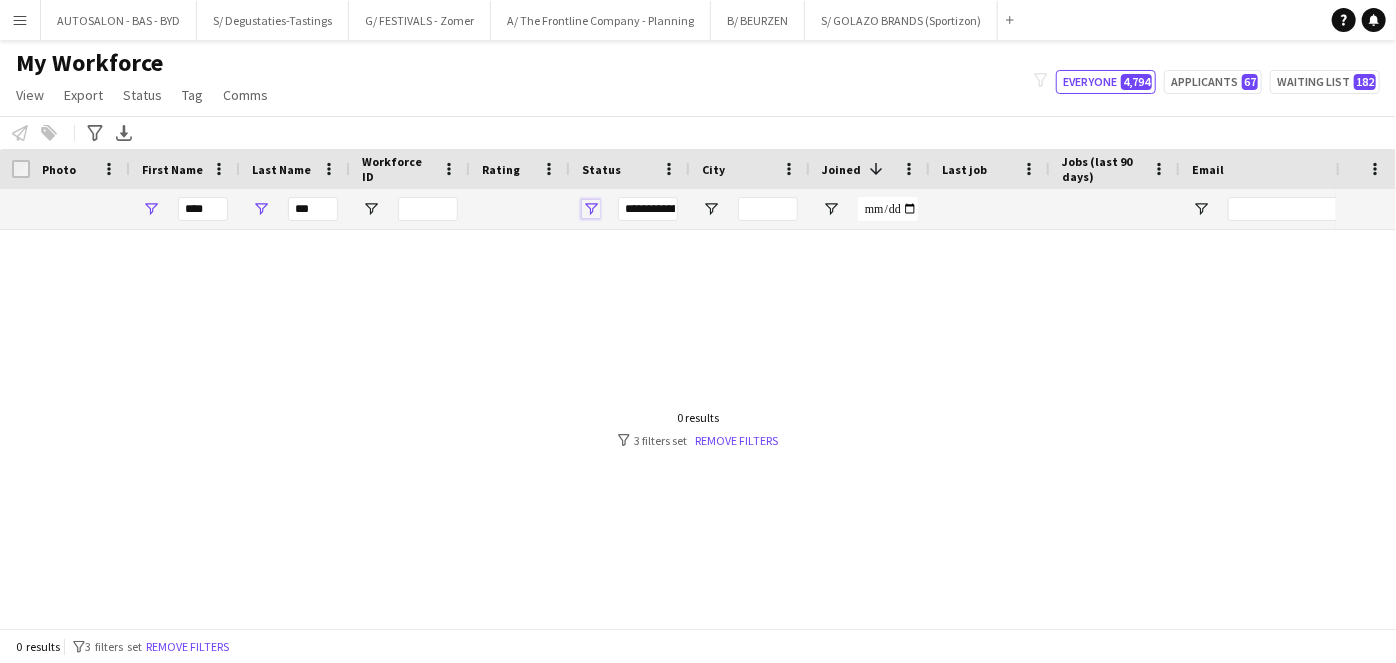 click at bounding box center (591, 209) 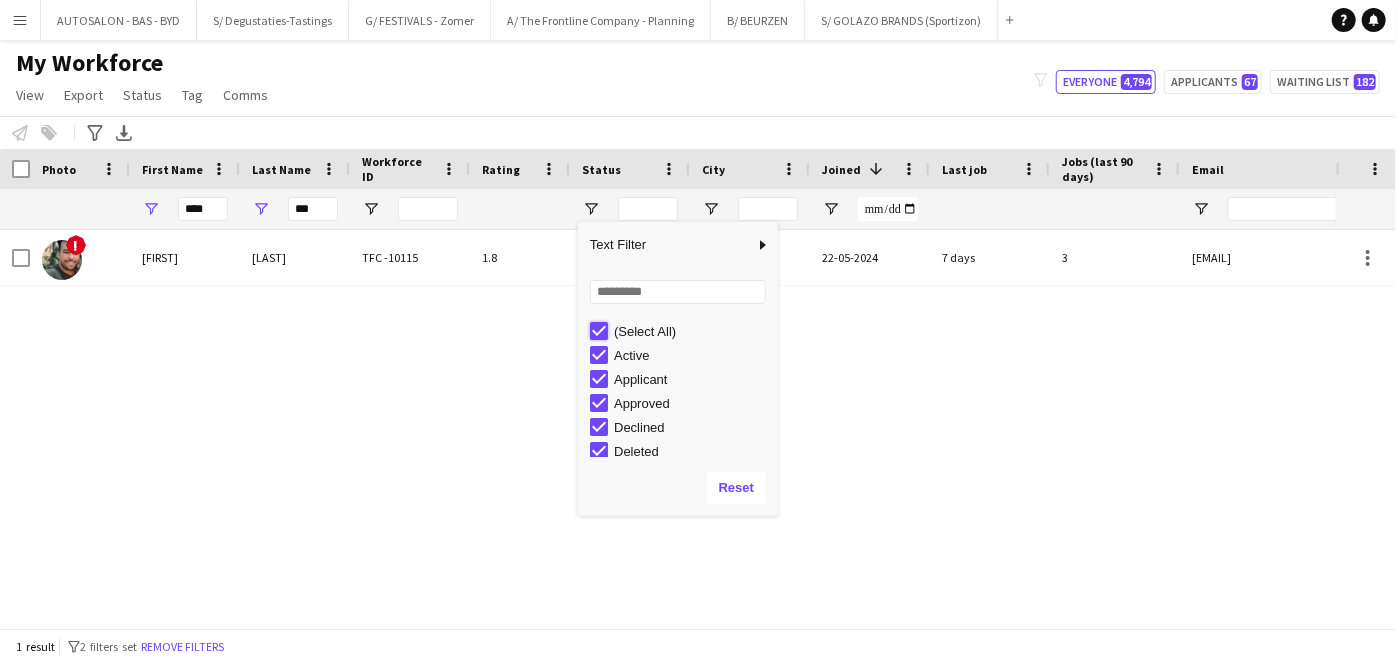 type on "***" 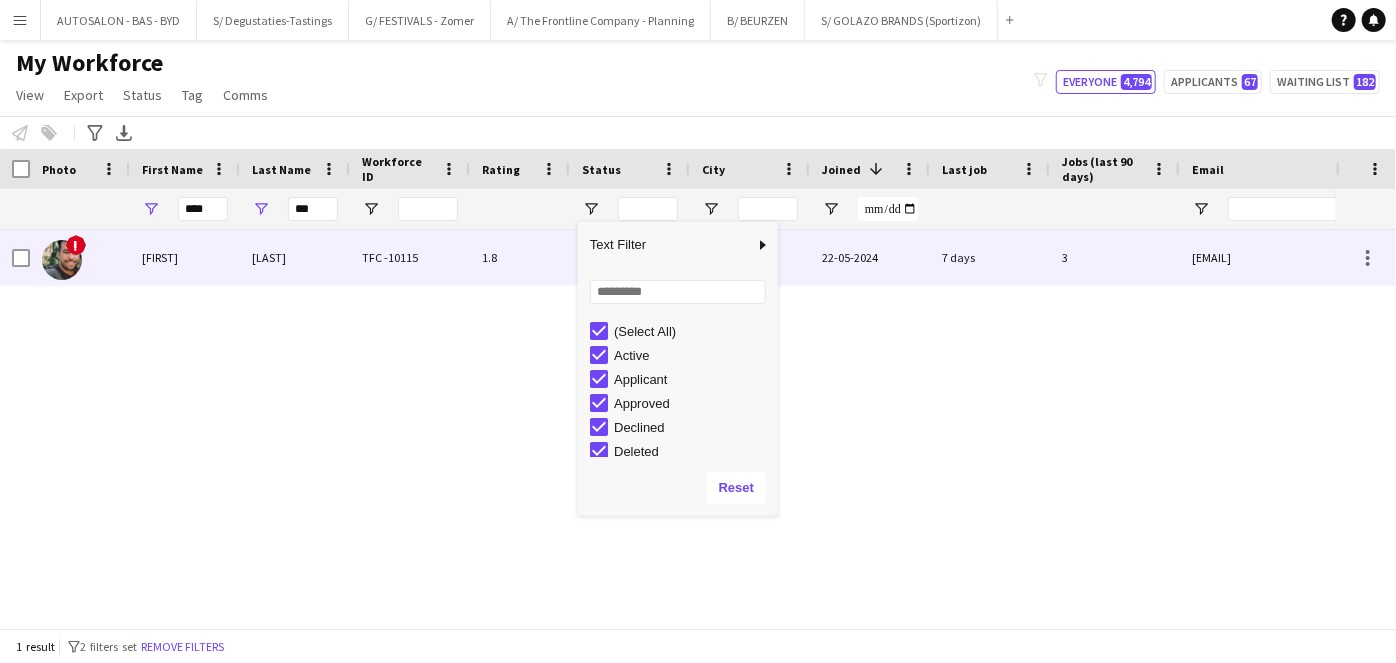 click on "[FIRST]" at bounding box center [185, 257] 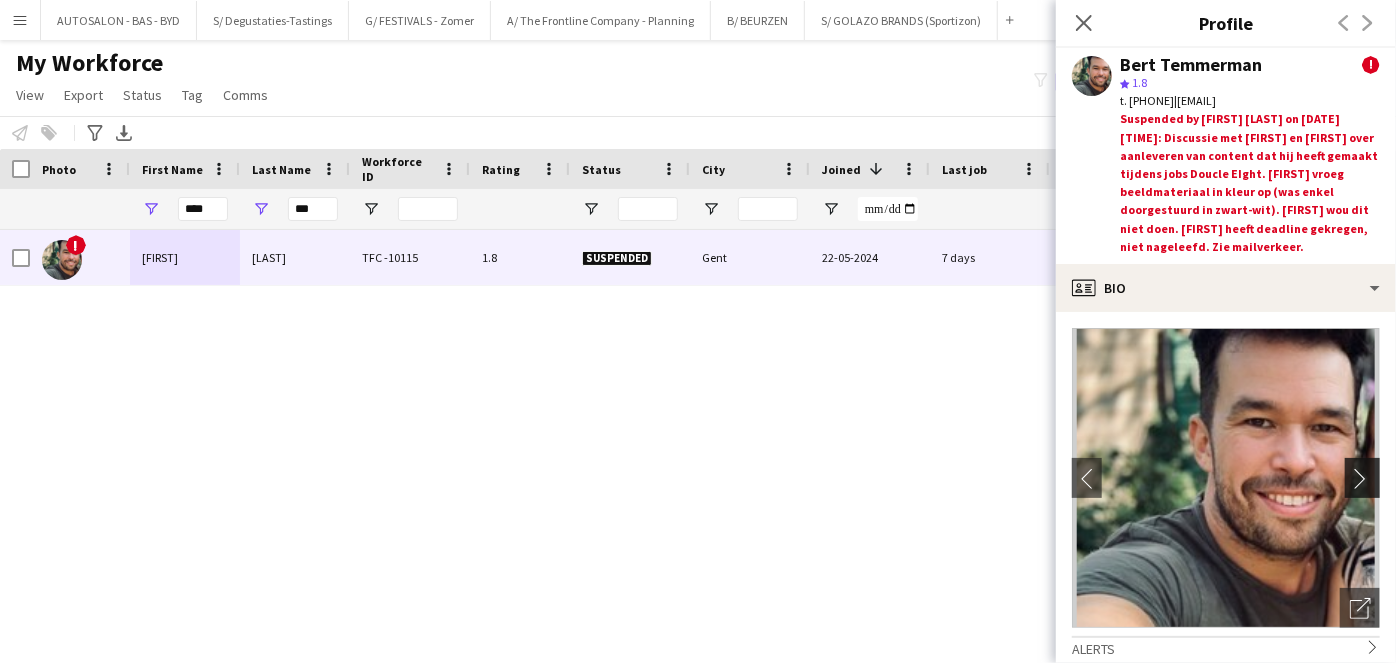 click on "chevron-right" 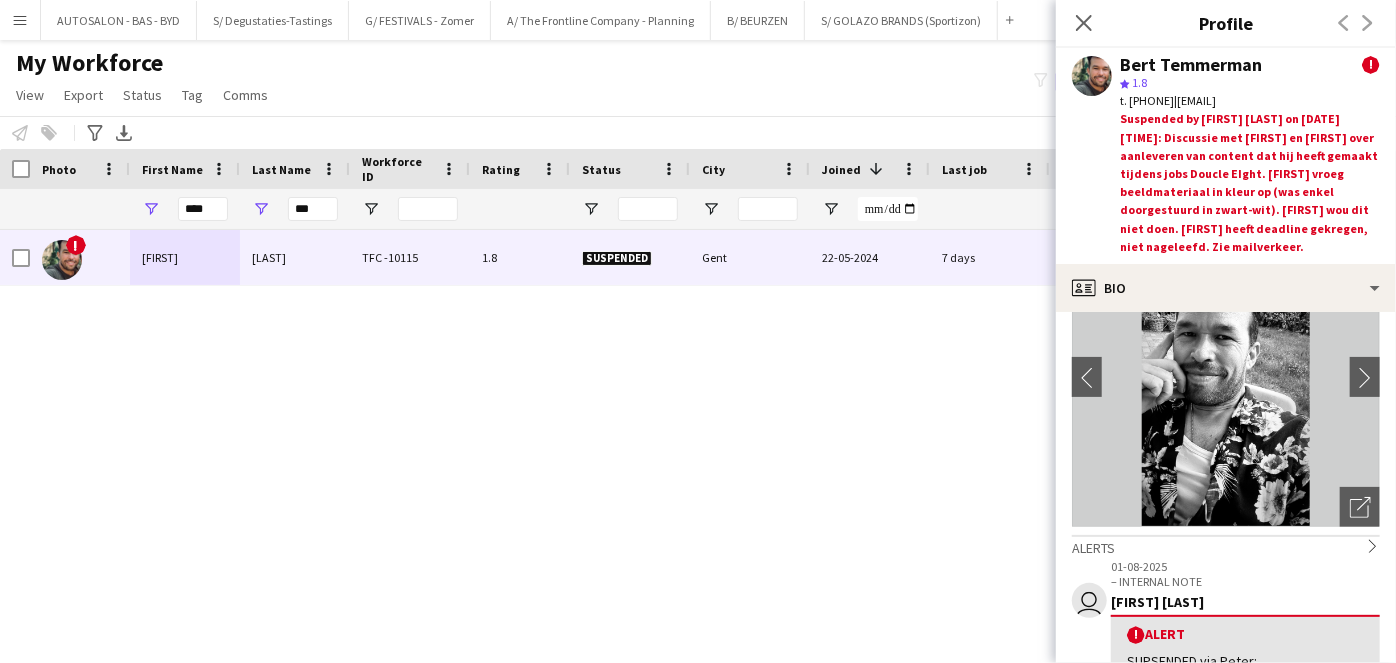 scroll, scrollTop: 53, scrollLeft: 0, axis: vertical 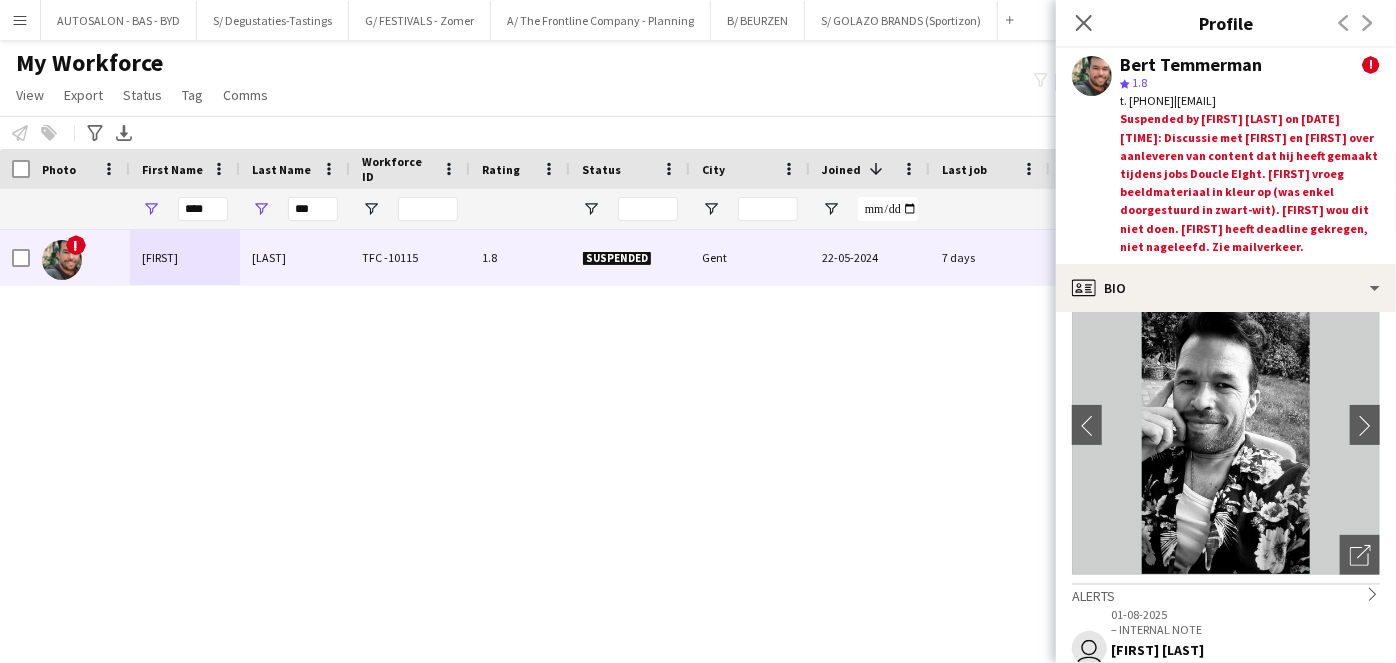click on "Gender Male Birthday [DATE] ([AGE] years) Location [NUMBER] [STREET], [CITY], [POSTAL_CODE] Work history First experience: [DATE] Average jobs: 1.727 Favourite job: All Round medewerker/collaborateur Applications total count: 50 Cancelled jobs count: 0 Cancelled jobs total count: 0 Worked jobs count: 4 Worked jobs total count: 19 Roles Edit crew company roles All Round medewerker/collaborateur, Brand Activation, Chief, Chief Assistant, Host-ess/Hôte-sse Fotobooth, Informant-e, Informant-e Opleiding - Formation, Mystery Shopper, Promo - Animatie - Animation, Stagehand Light, Steward Skills" 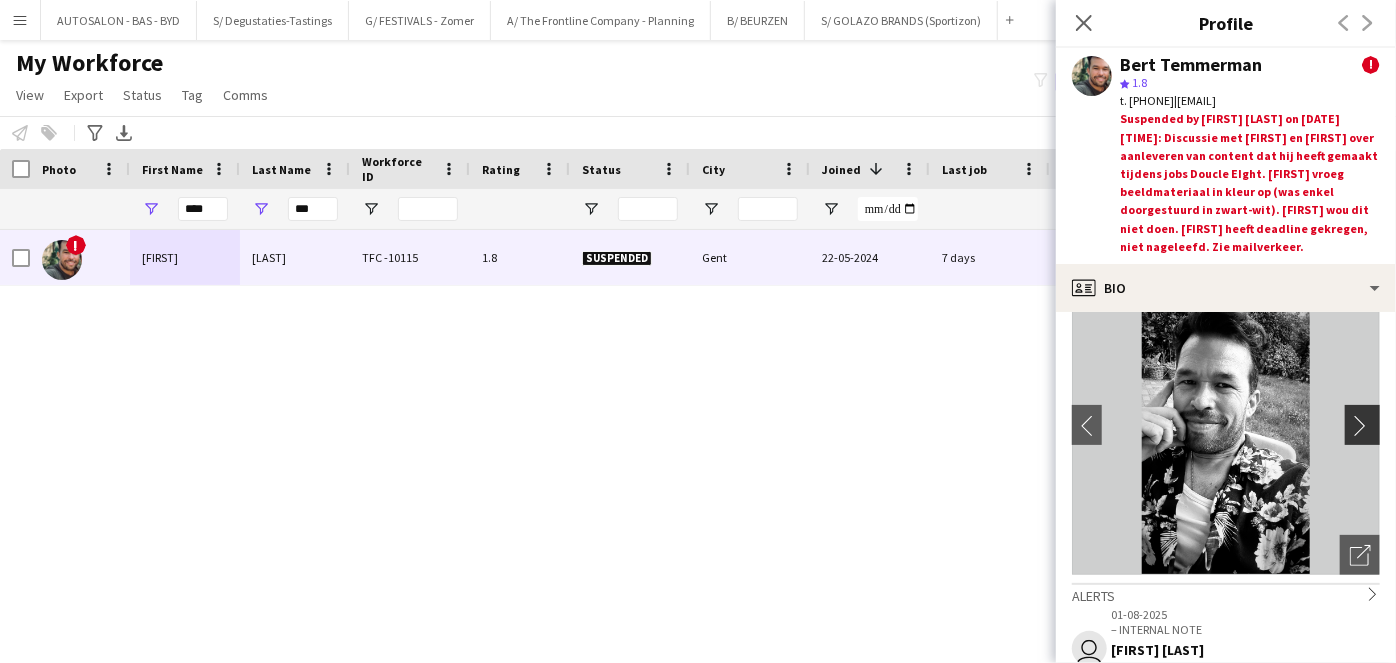 click on "chevron-right" 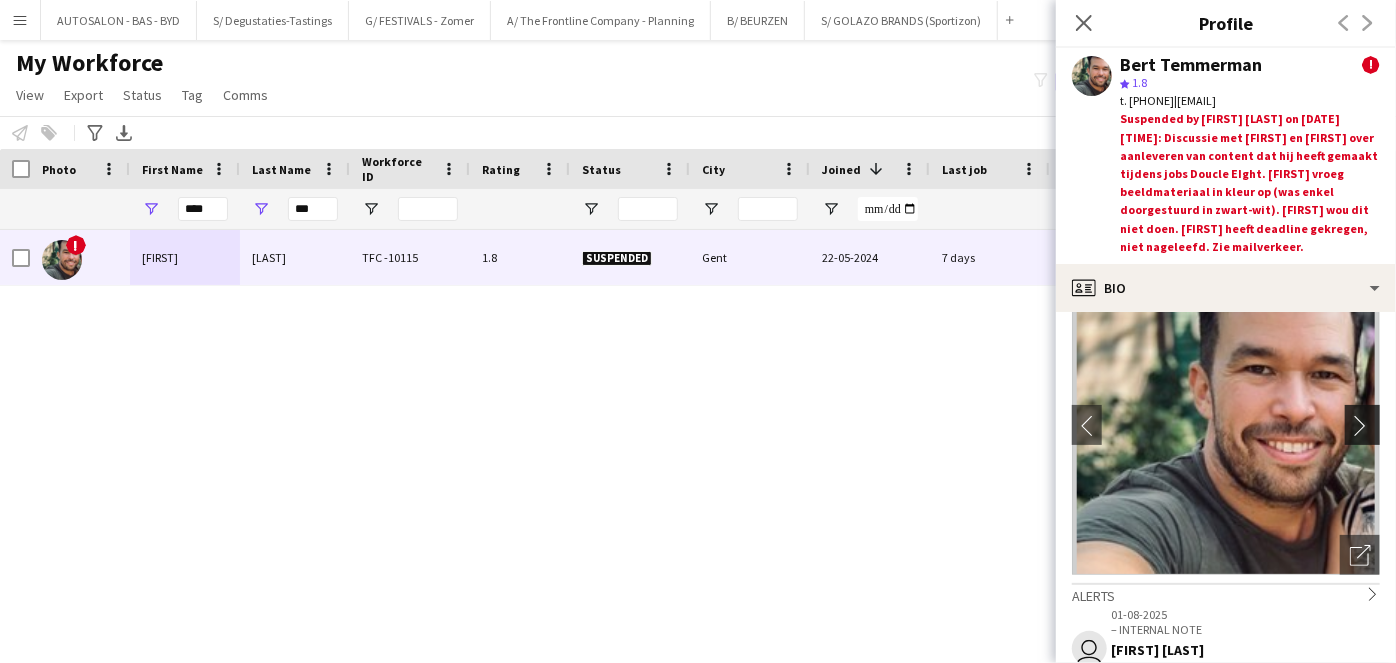 click on "chevron-right" 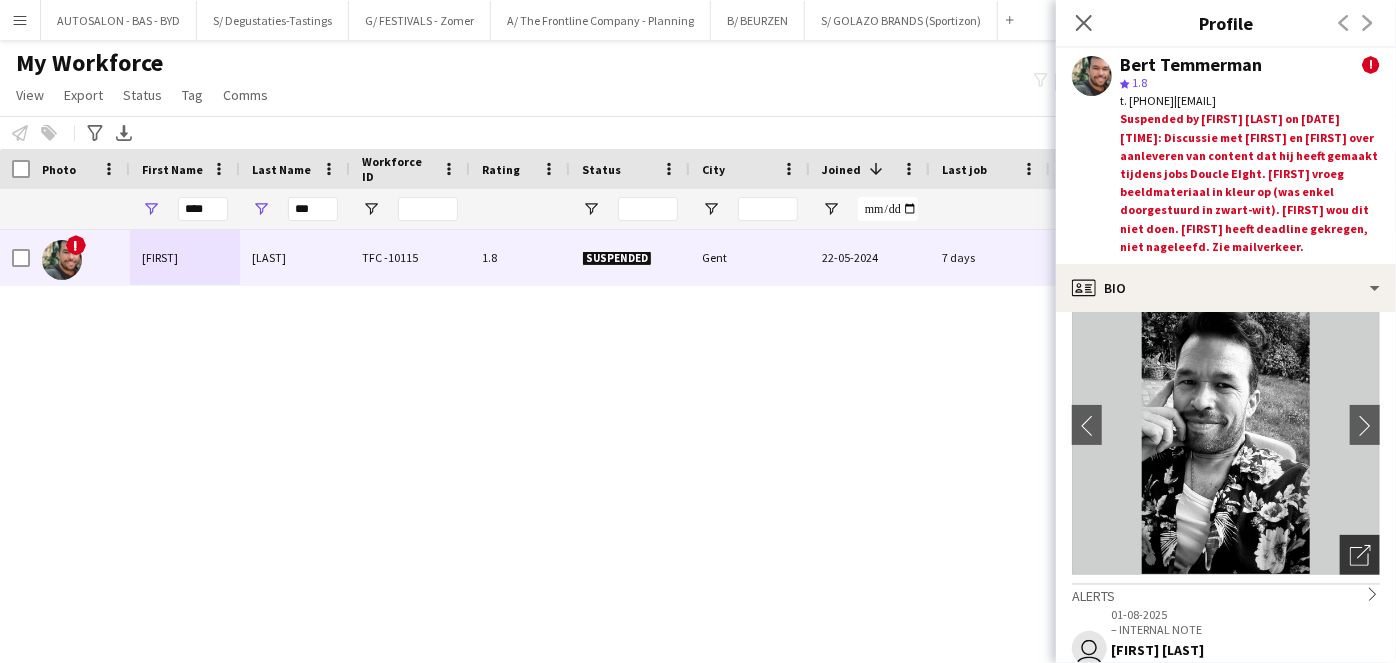 click on "Open photos pop-in" 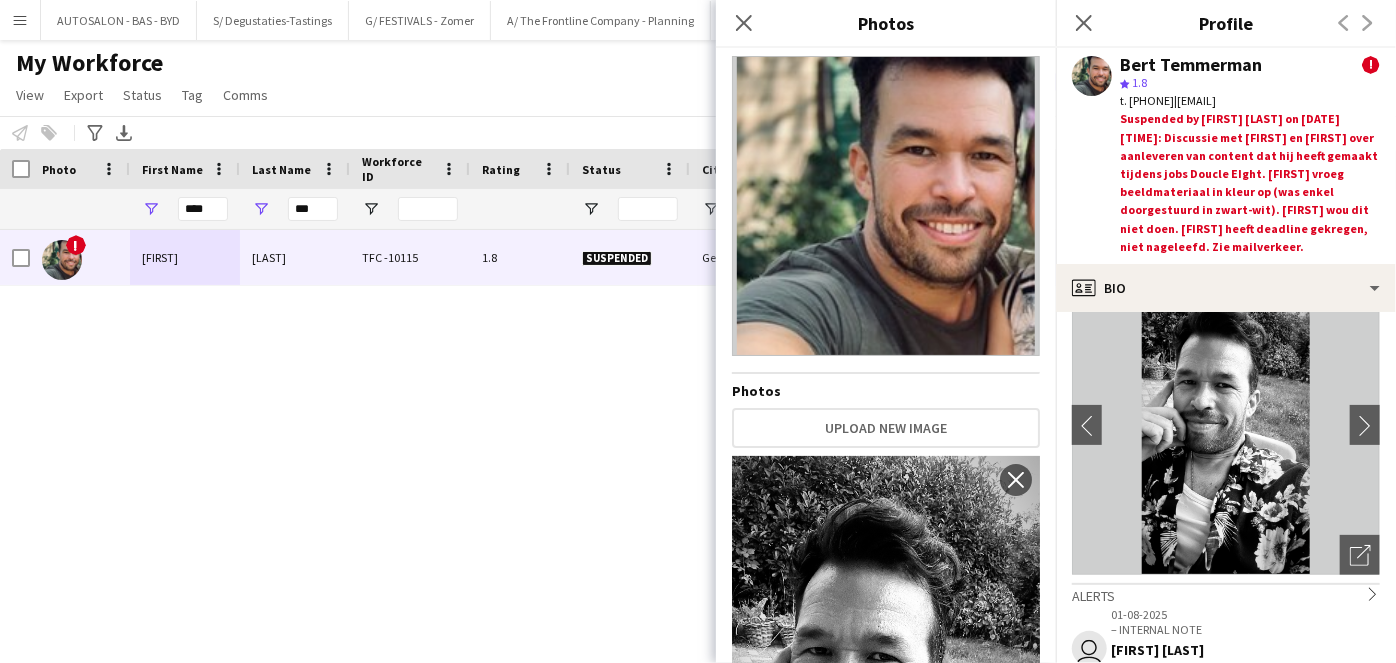 scroll, scrollTop: 0, scrollLeft: 0, axis: both 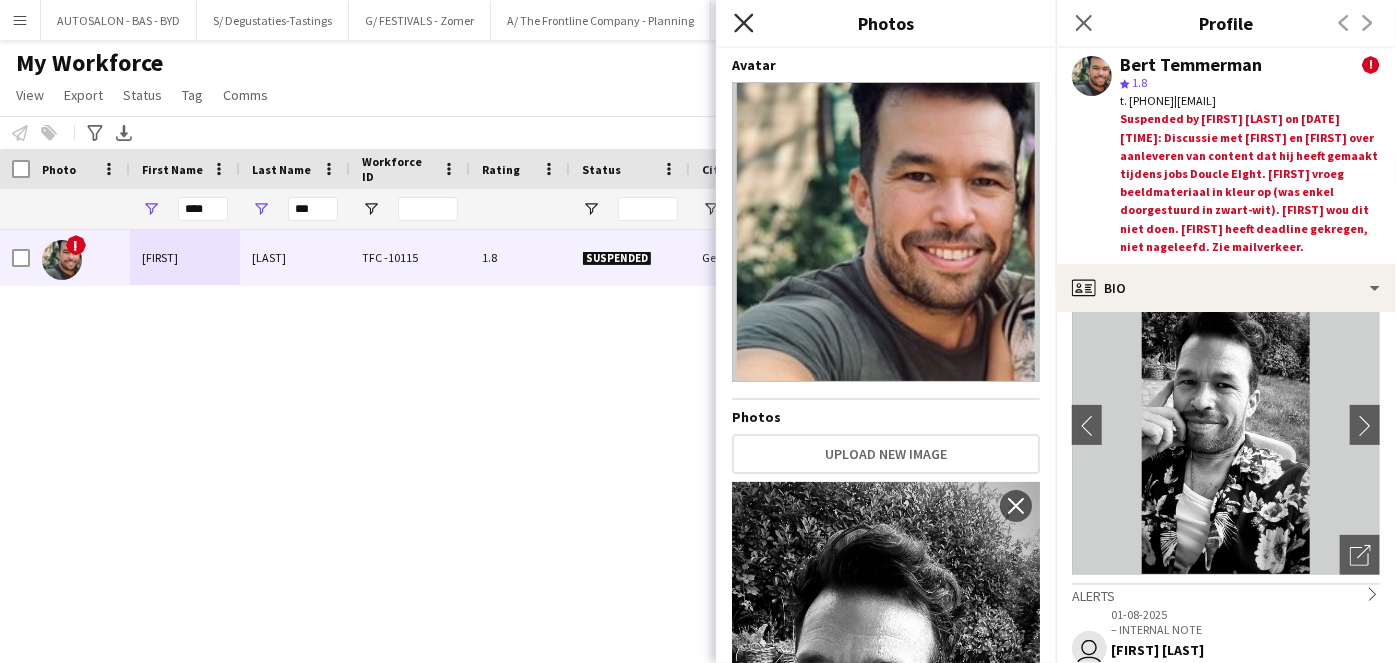 click on "Close pop-in" 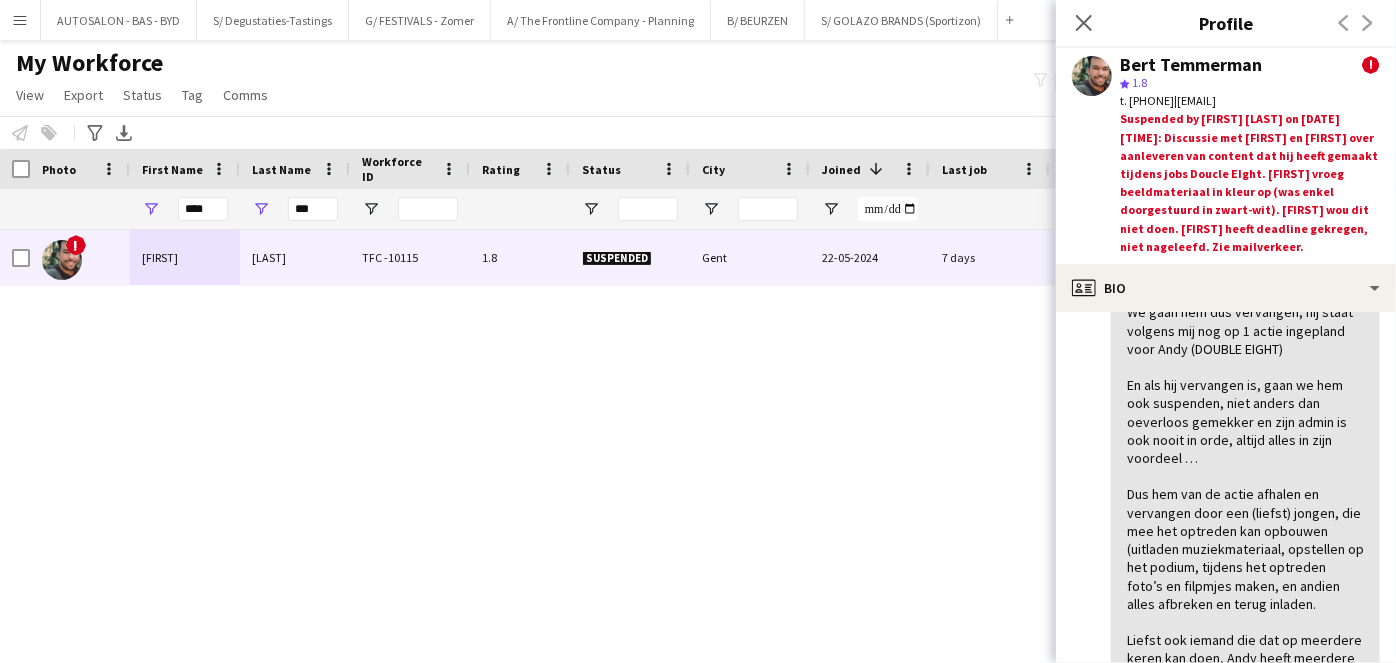 scroll, scrollTop: 546, scrollLeft: 0, axis: vertical 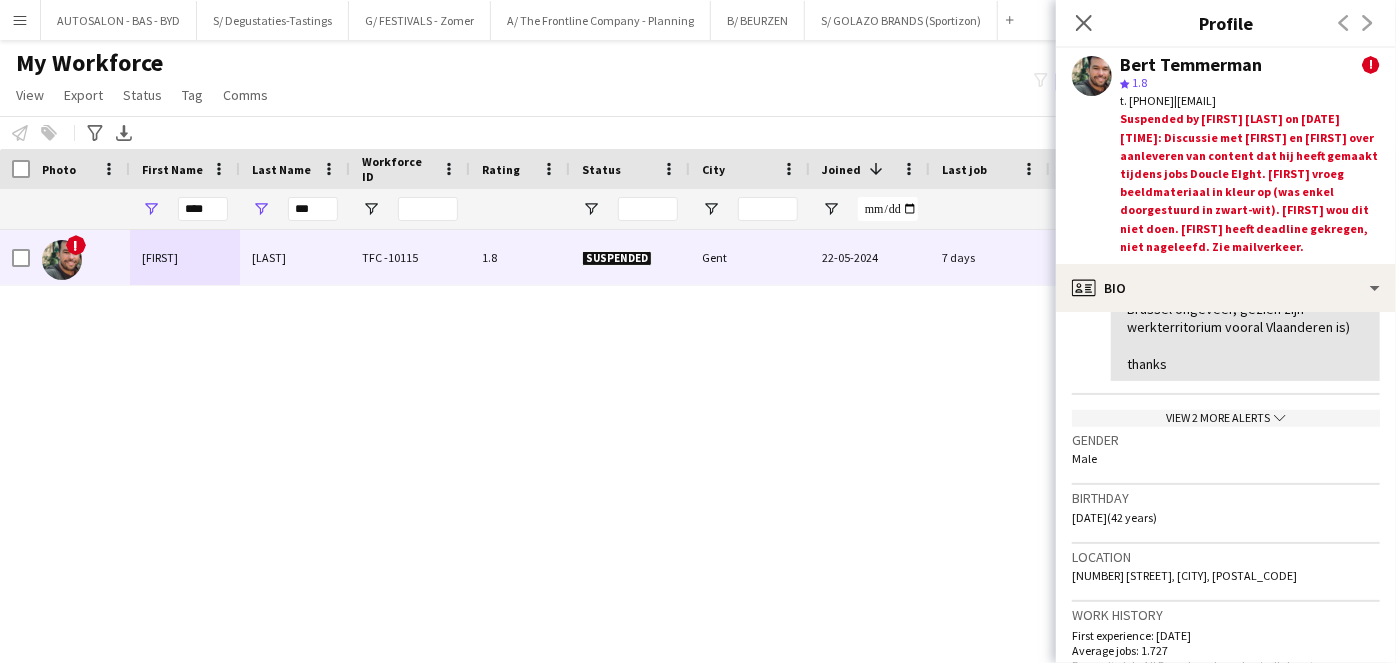 click on "[NUMBER] [STREET], [CITY], [POSTAL_CODE]" 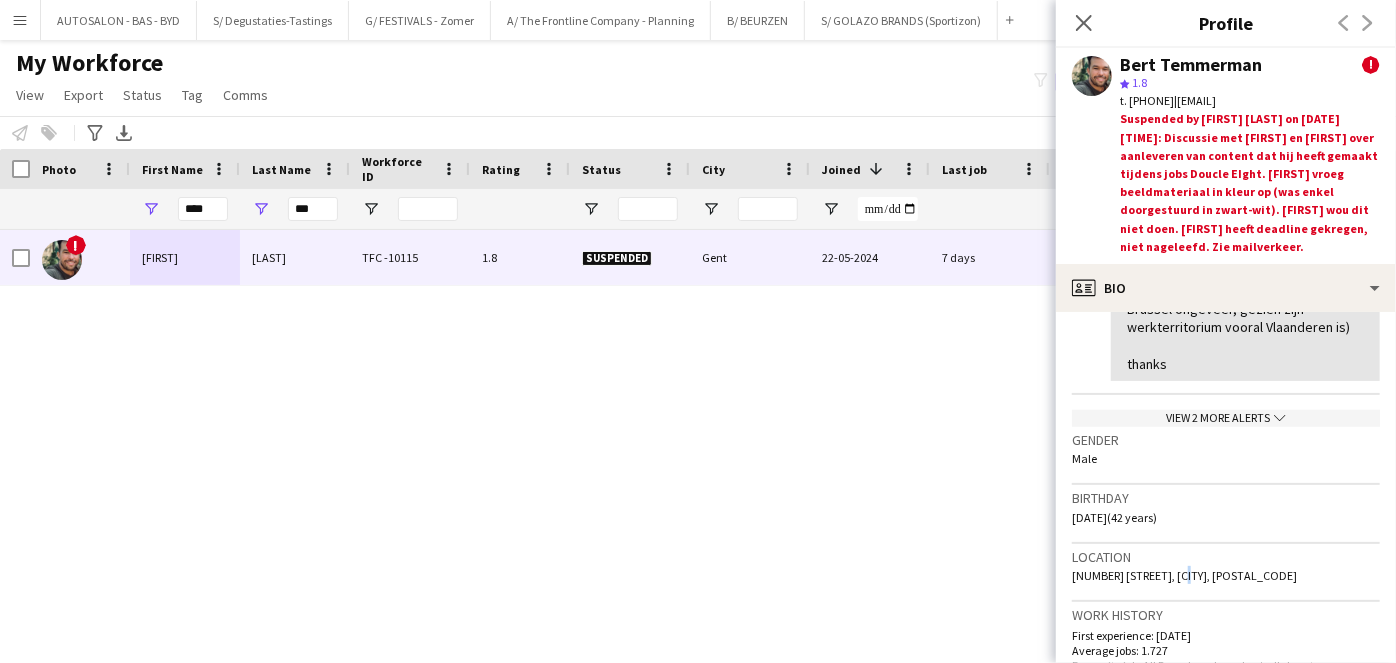 click on "[NUMBER] [STREET], [CITY], [POSTAL_CODE]" 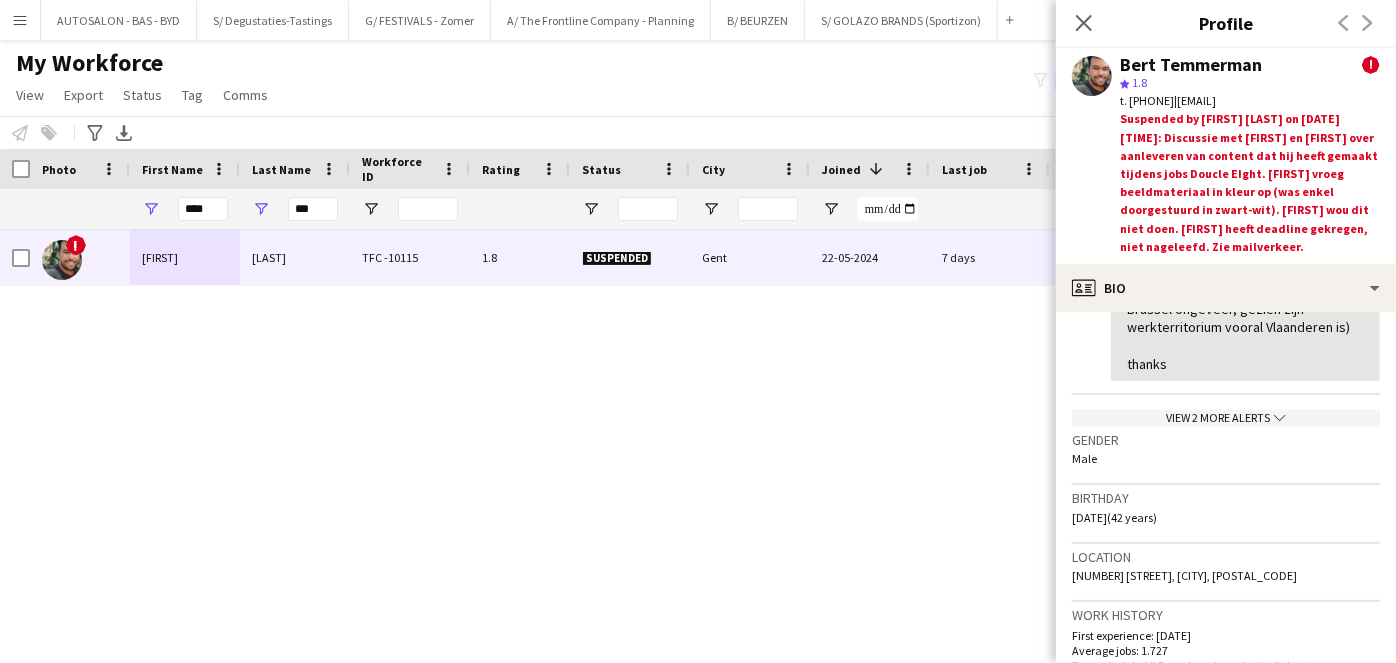 click on "[NUMBER] [STREET], [CITY], [POSTAL_CODE]" 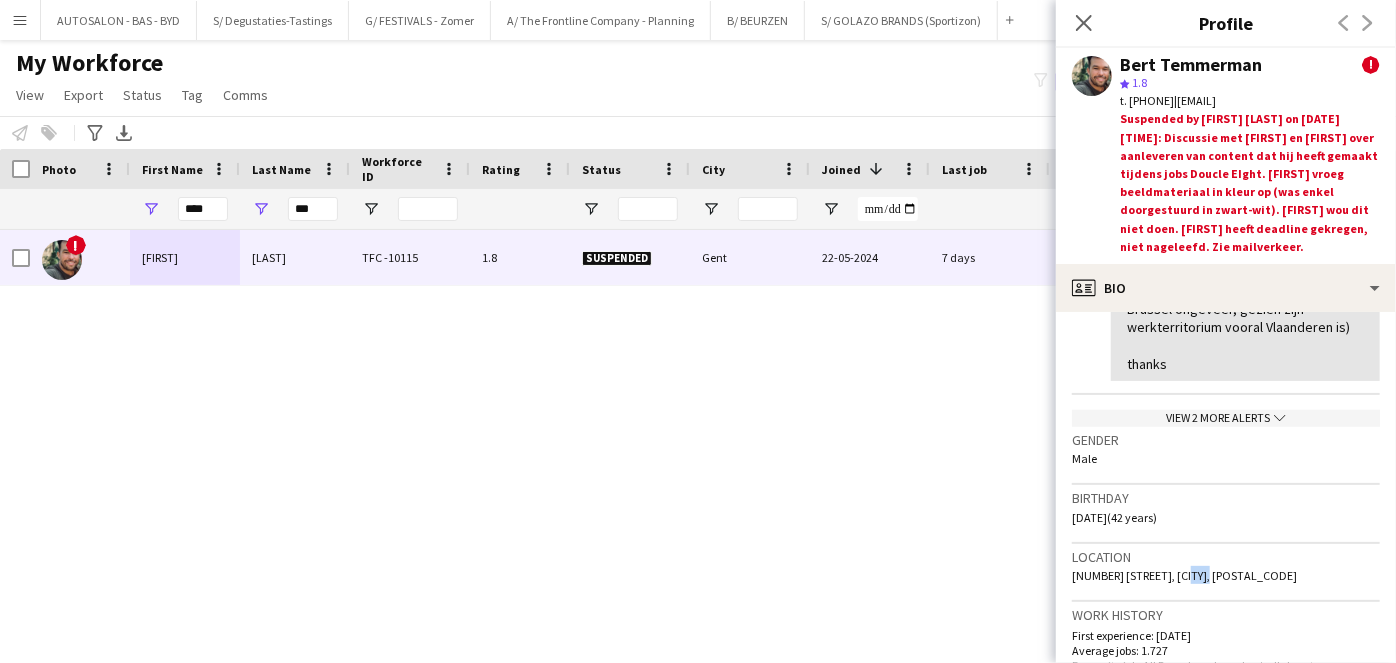 click on "[NUMBER] [STREET], [CITY], [POSTAL_CODE]" 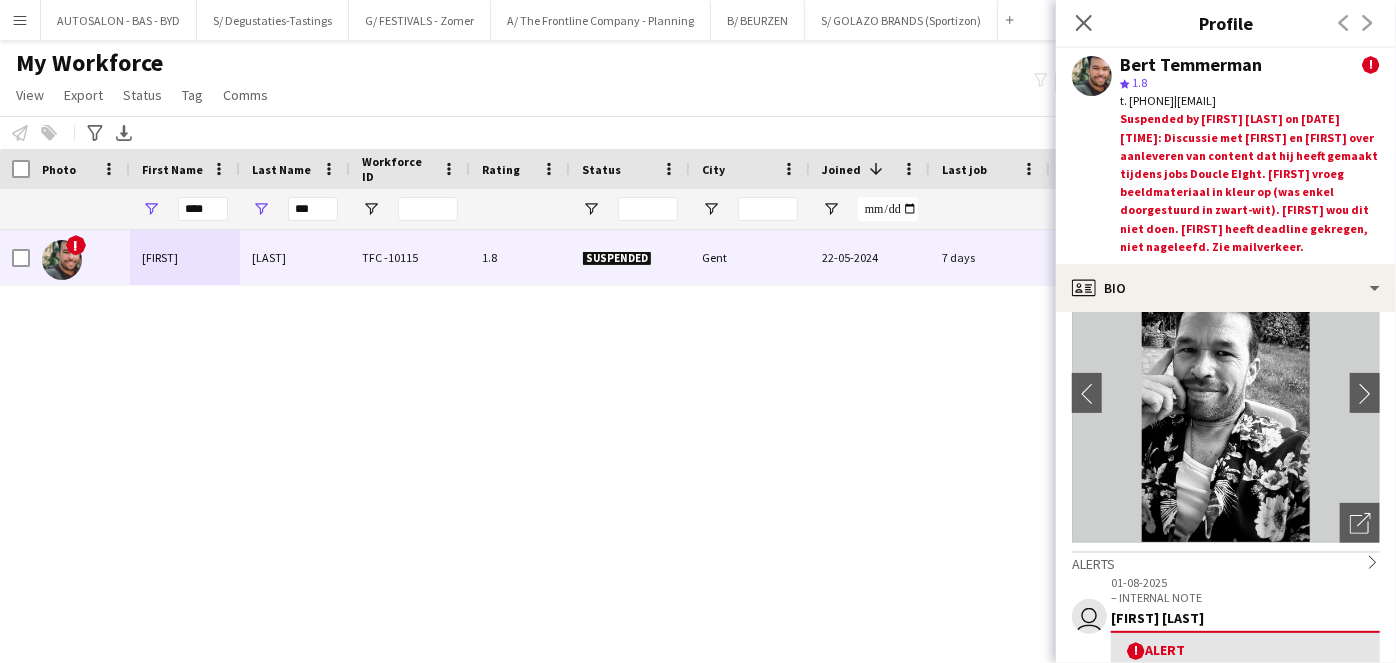 scroll, scrollTop: 0, scrollLeft: 0, axis: both 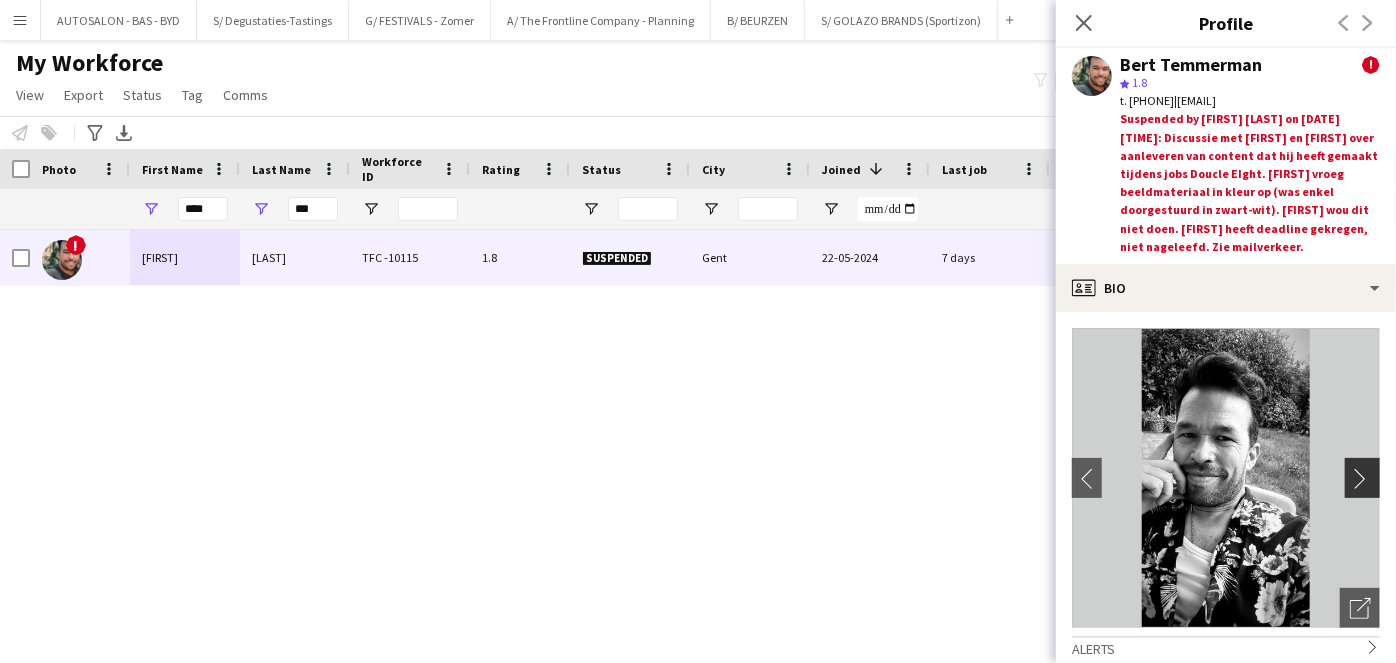 click on "chevron-right" 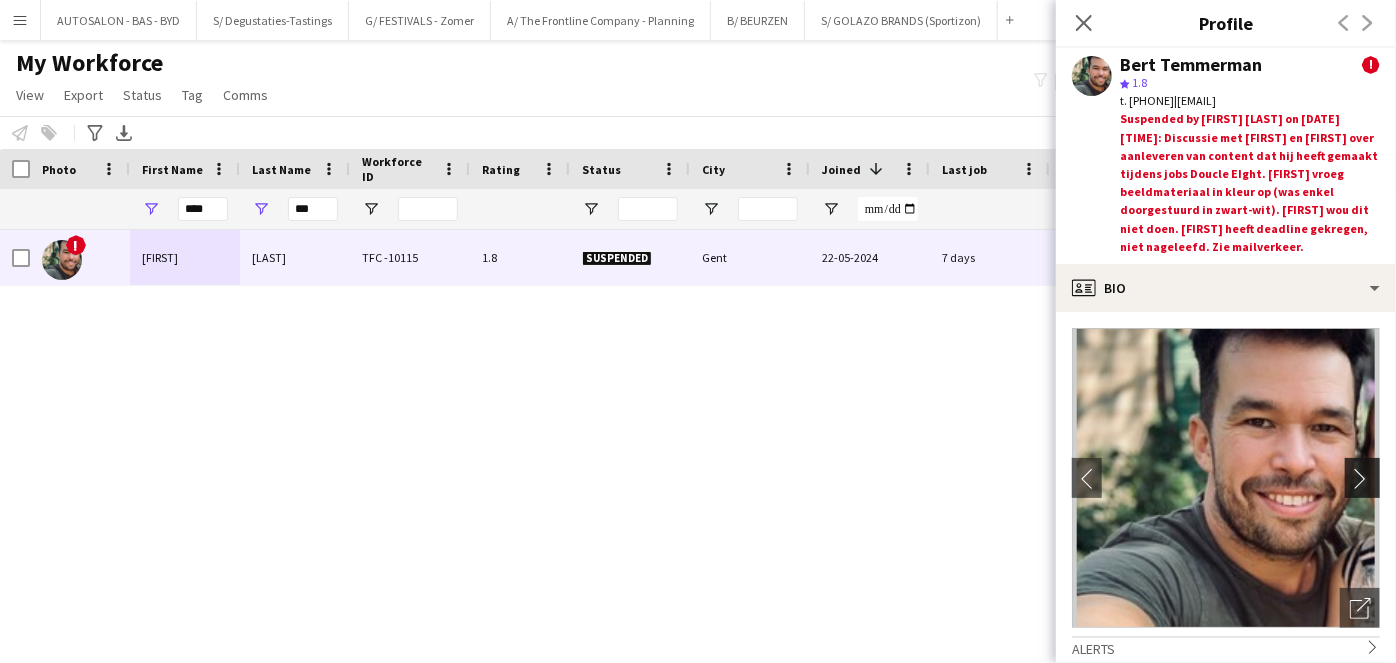 click on "chevron-right" 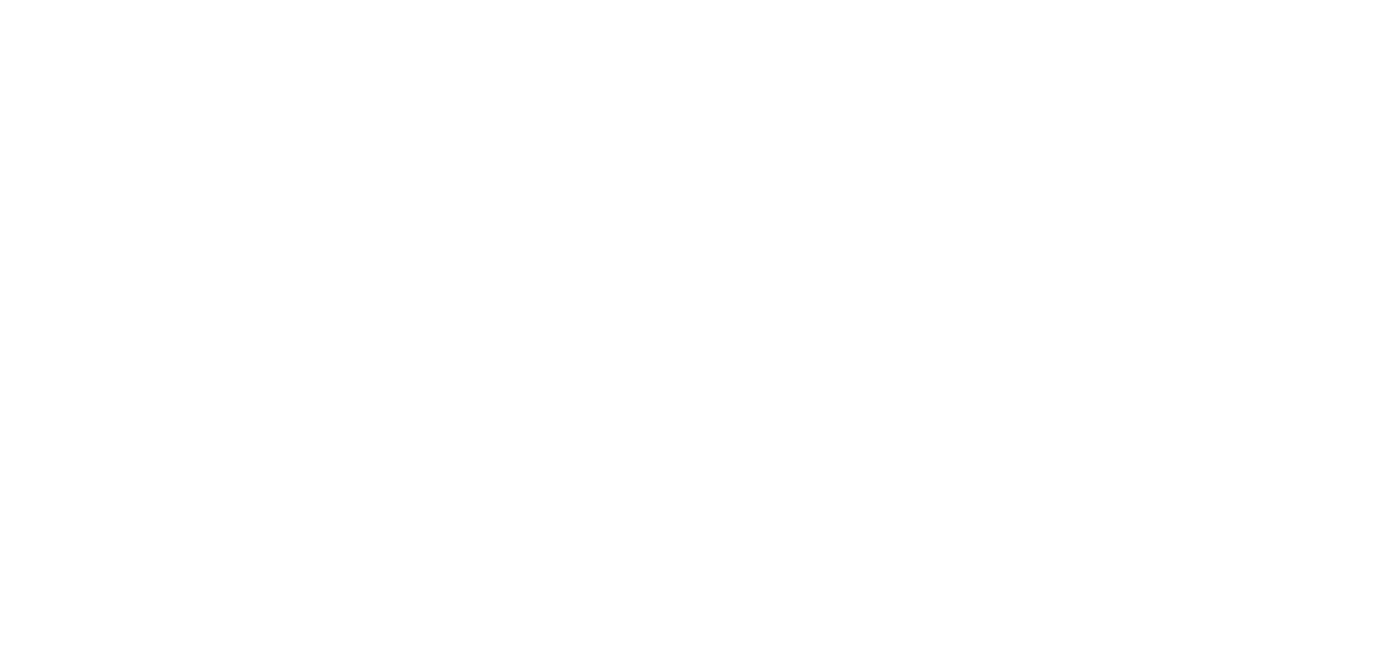 scroll, scrollTop: 0, scrollLeft: 0, axis: both 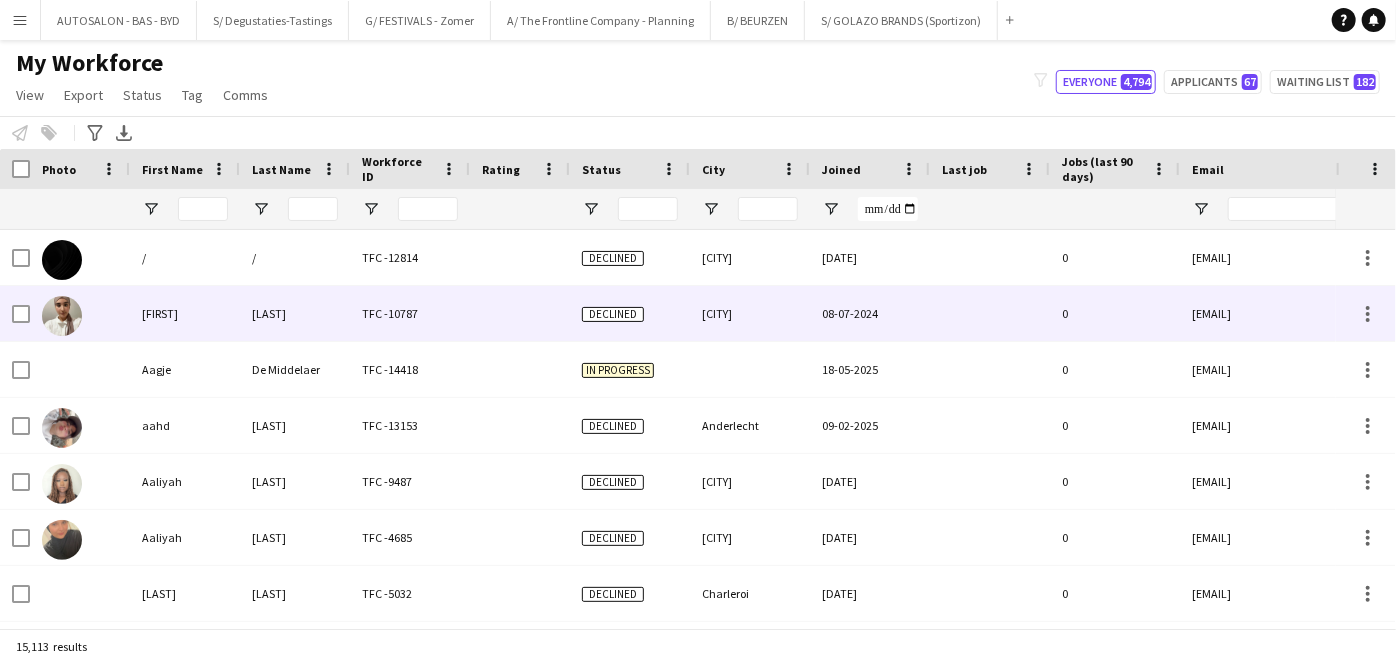 type on "****" 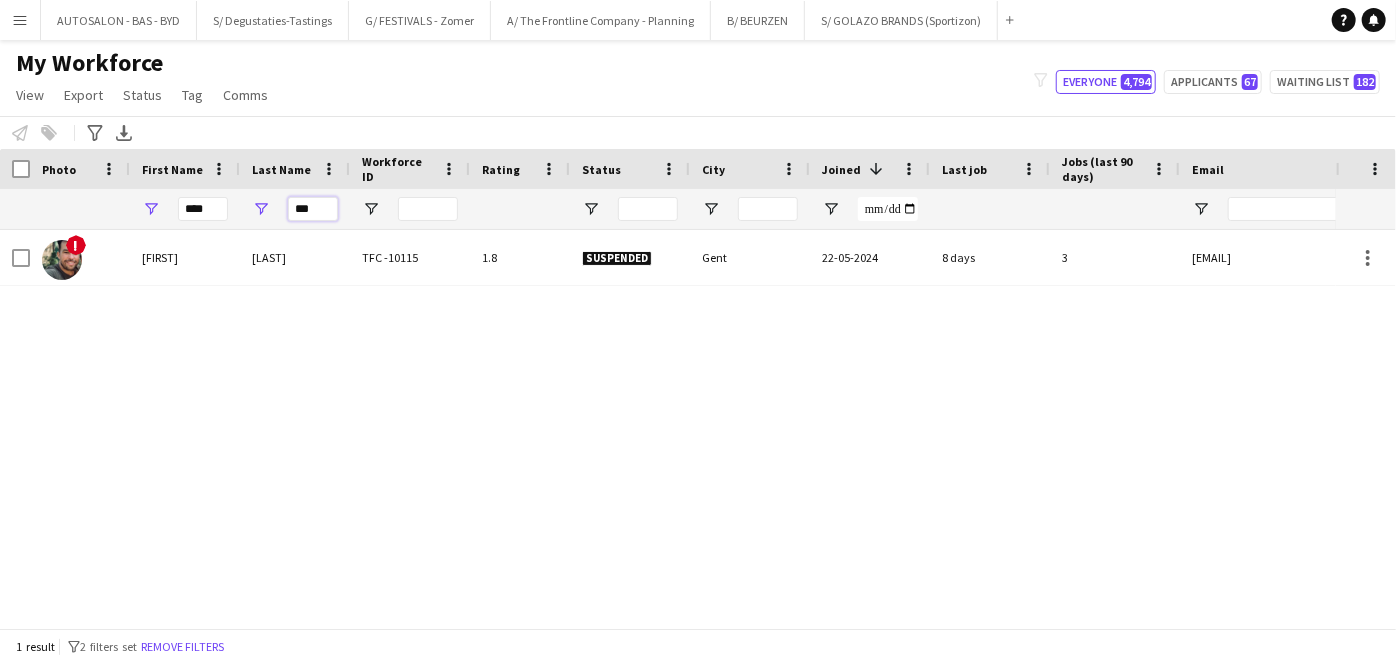 click on "***" at bounding box center (313, 209) 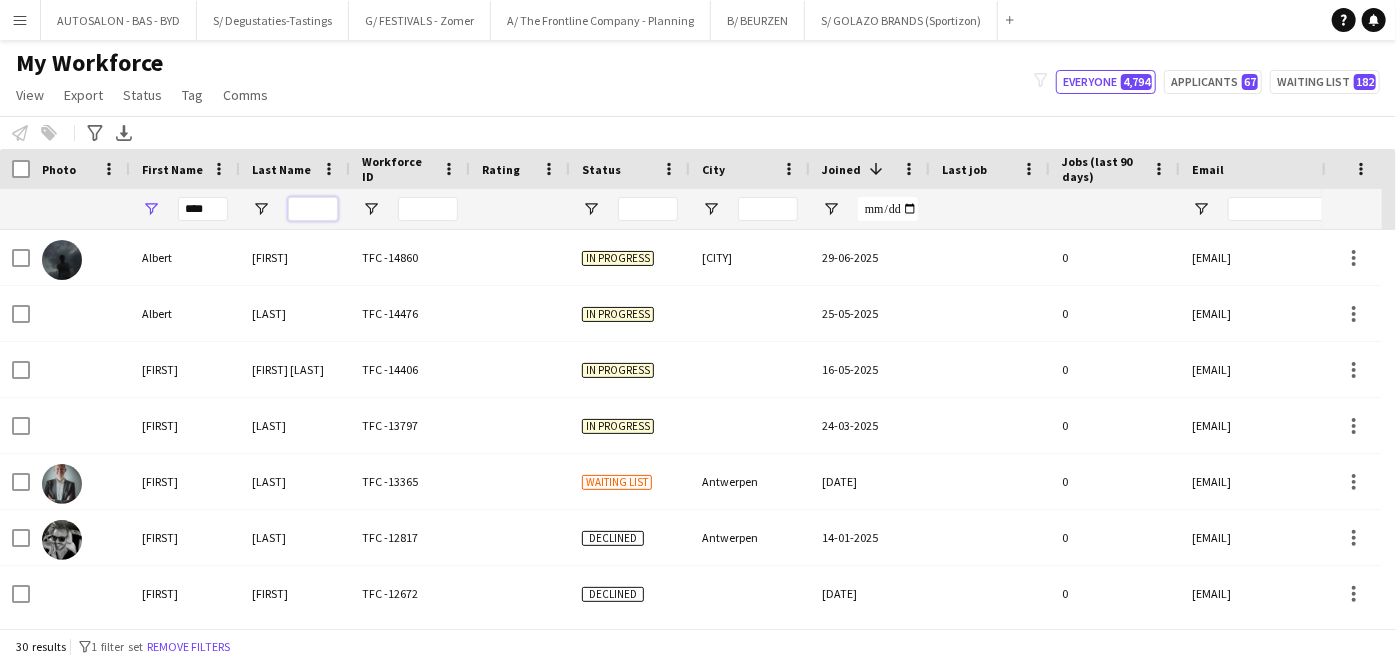 type 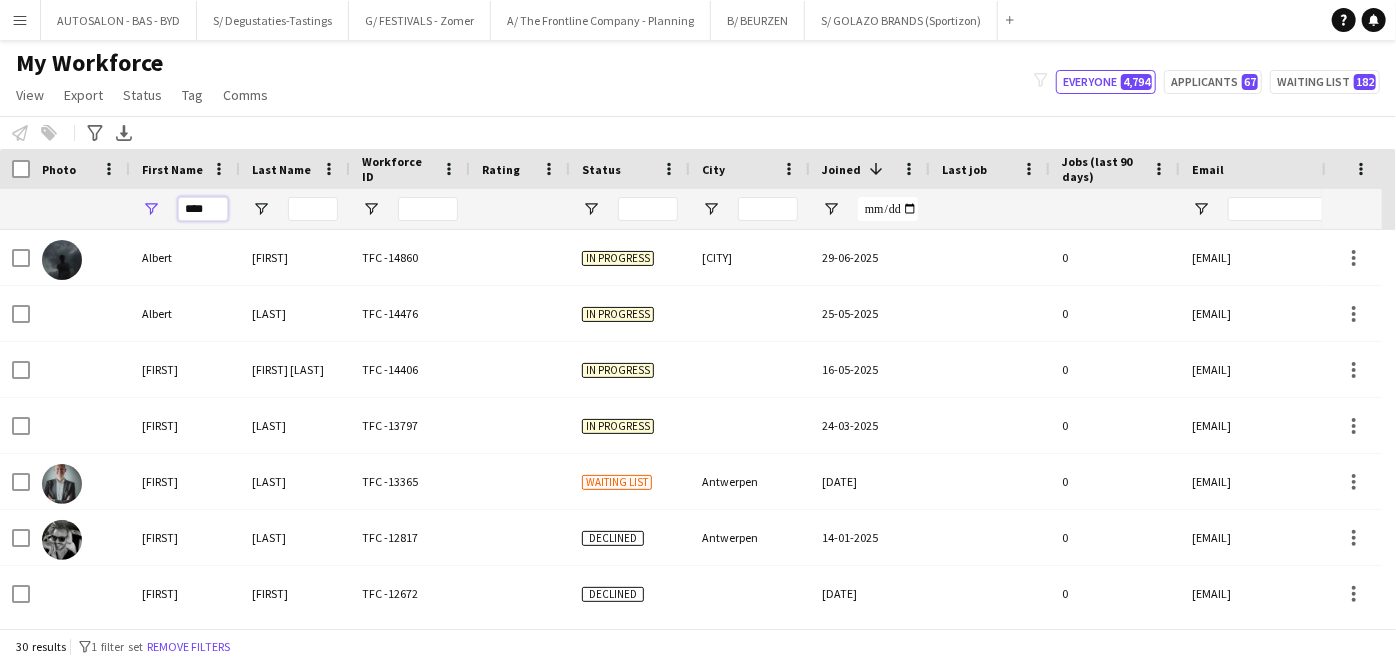 click on "****" at bounding box center (203, 209) 